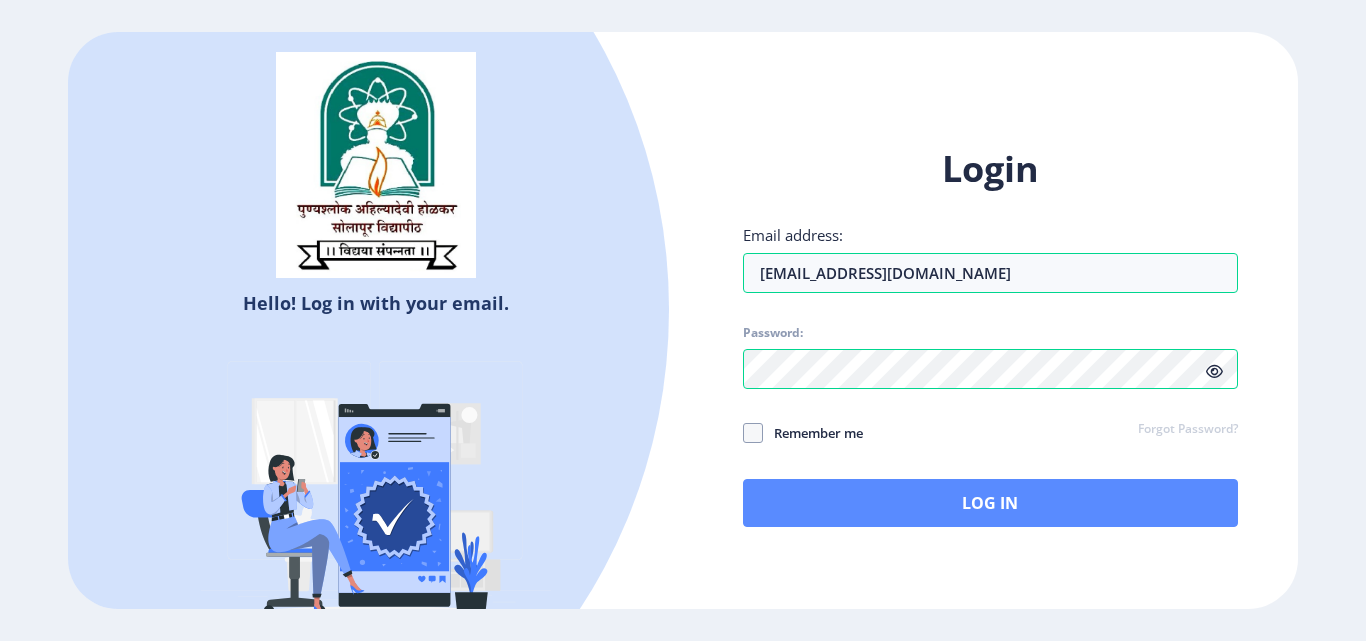 scroll, scrollTop: 0, scrollLeft: 0, axis: both 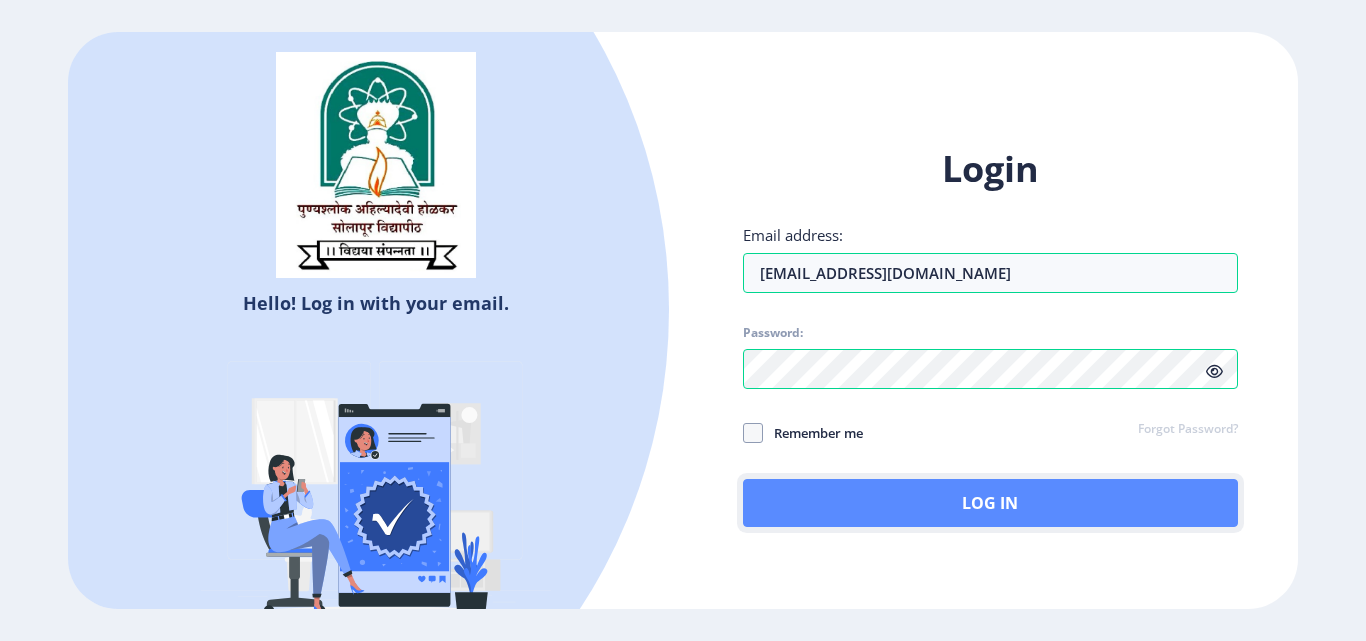 click on "Log In" 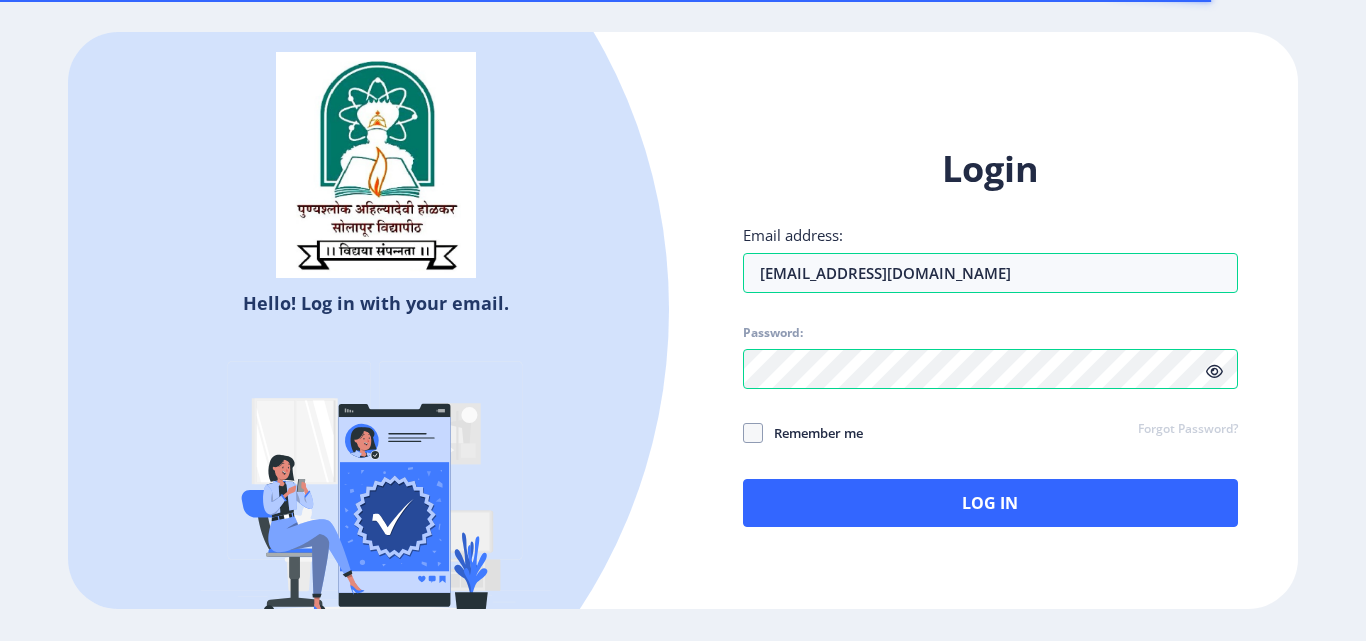 select 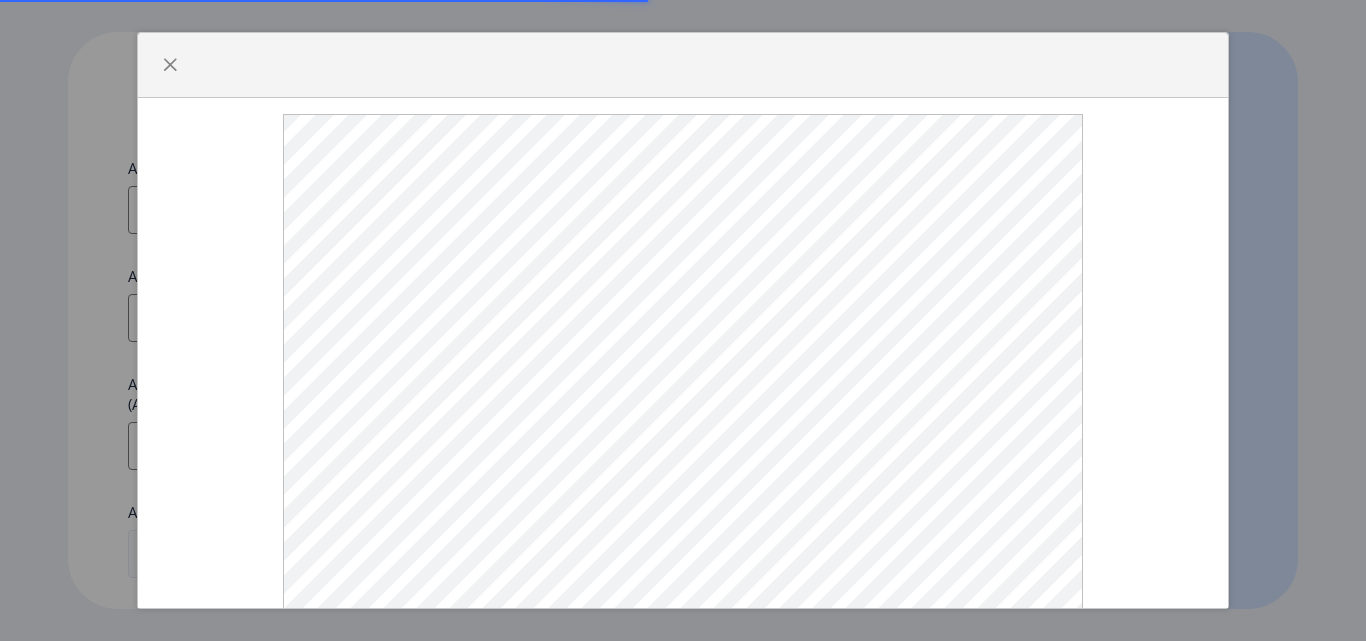 select 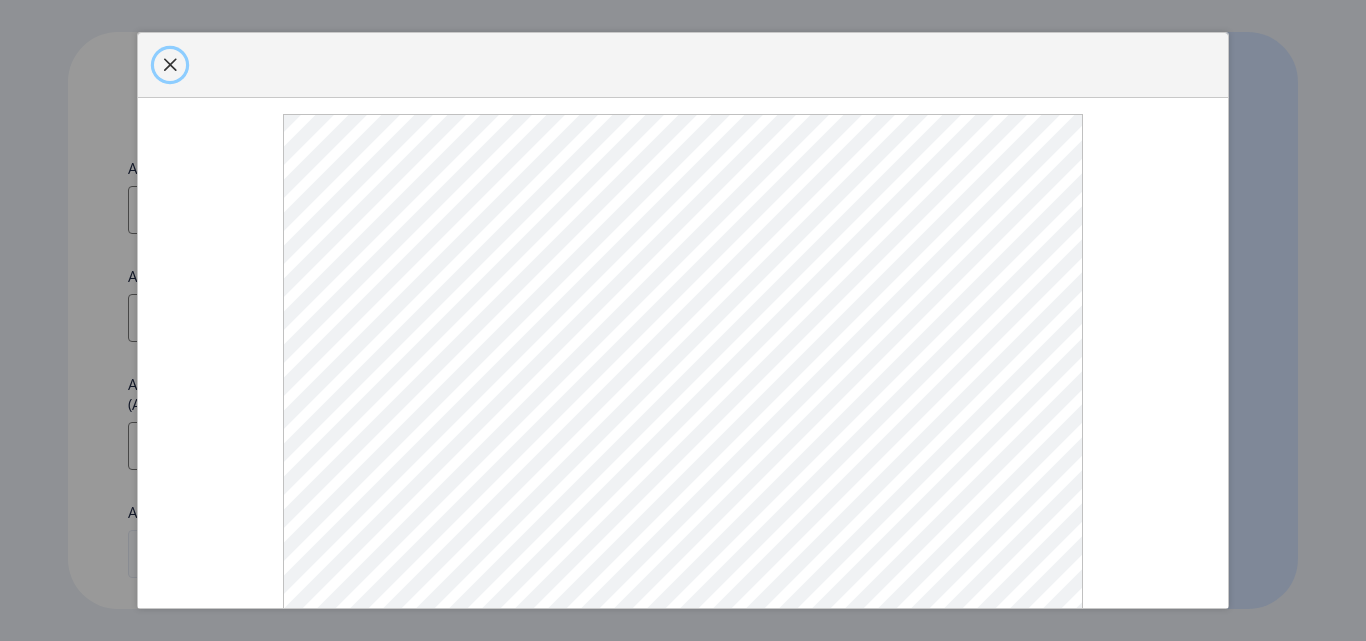 click 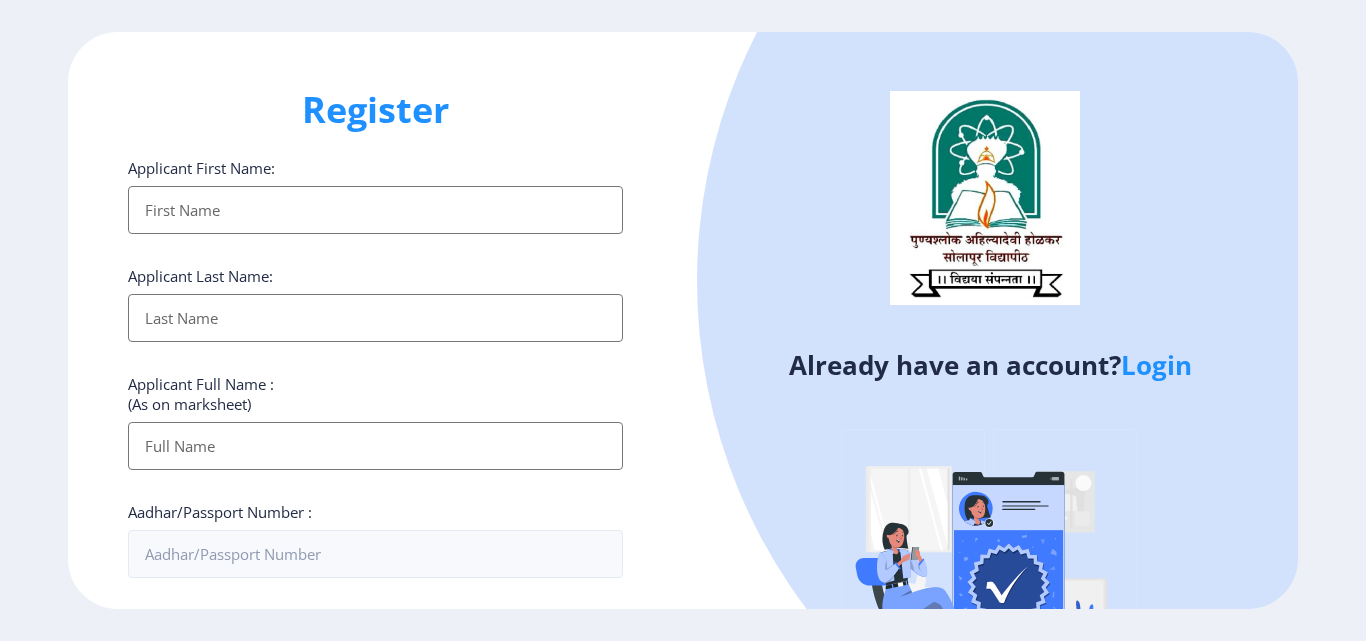 click on "Login" 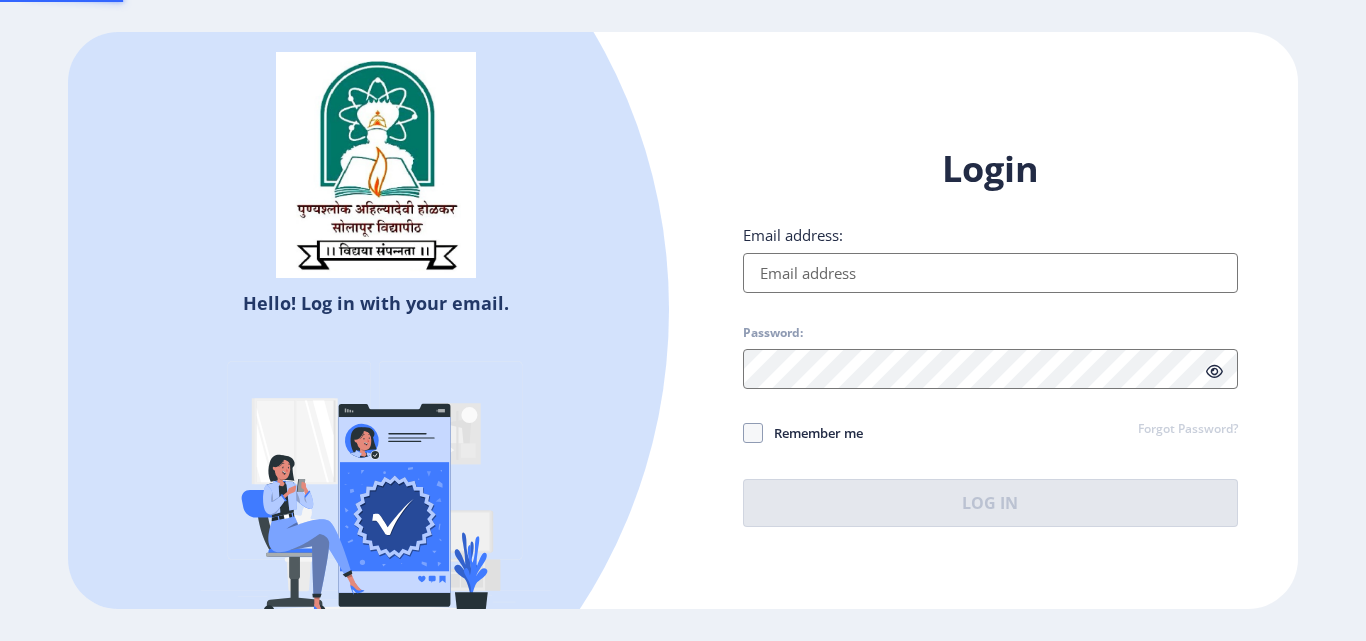 type on "[EMAIL_ADDRESS][DOMAIN_NAME]" 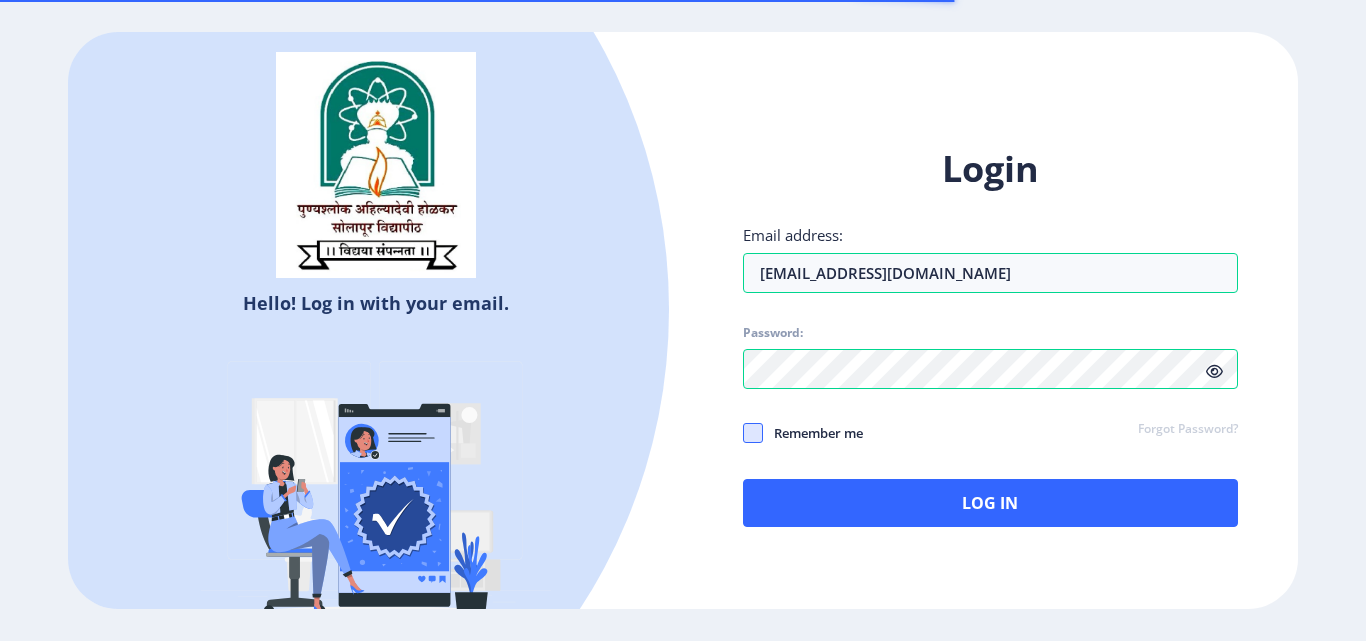 click 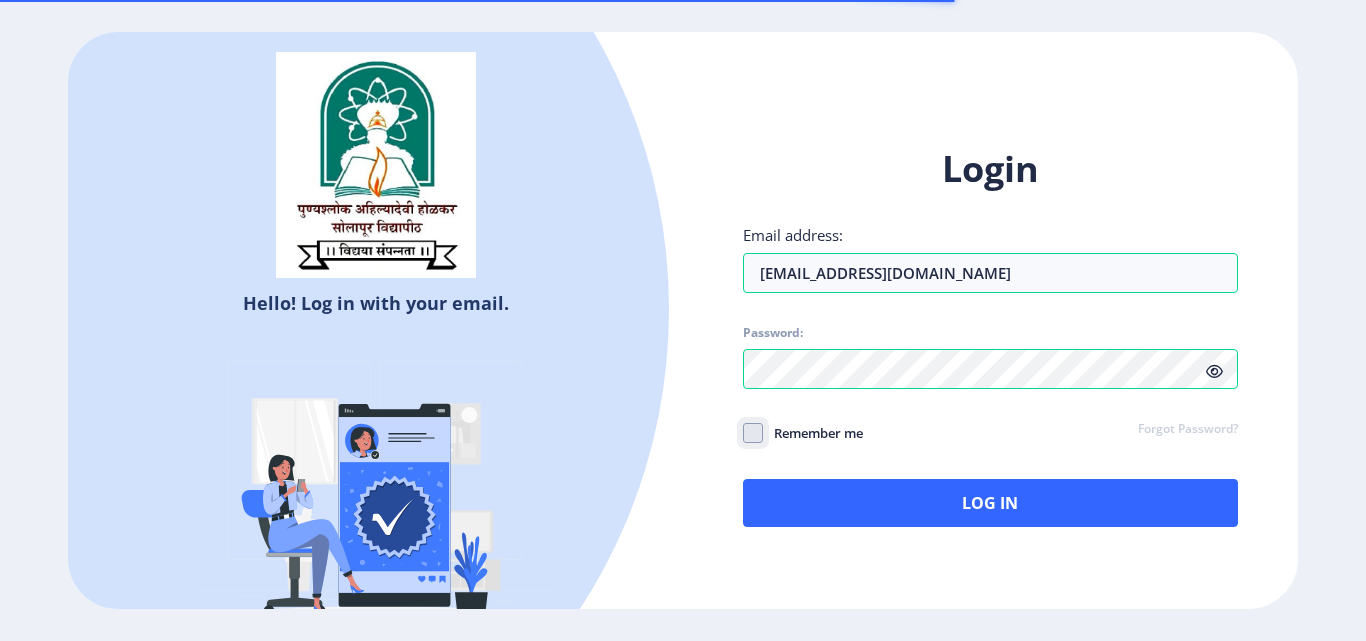 click on "Remember me" 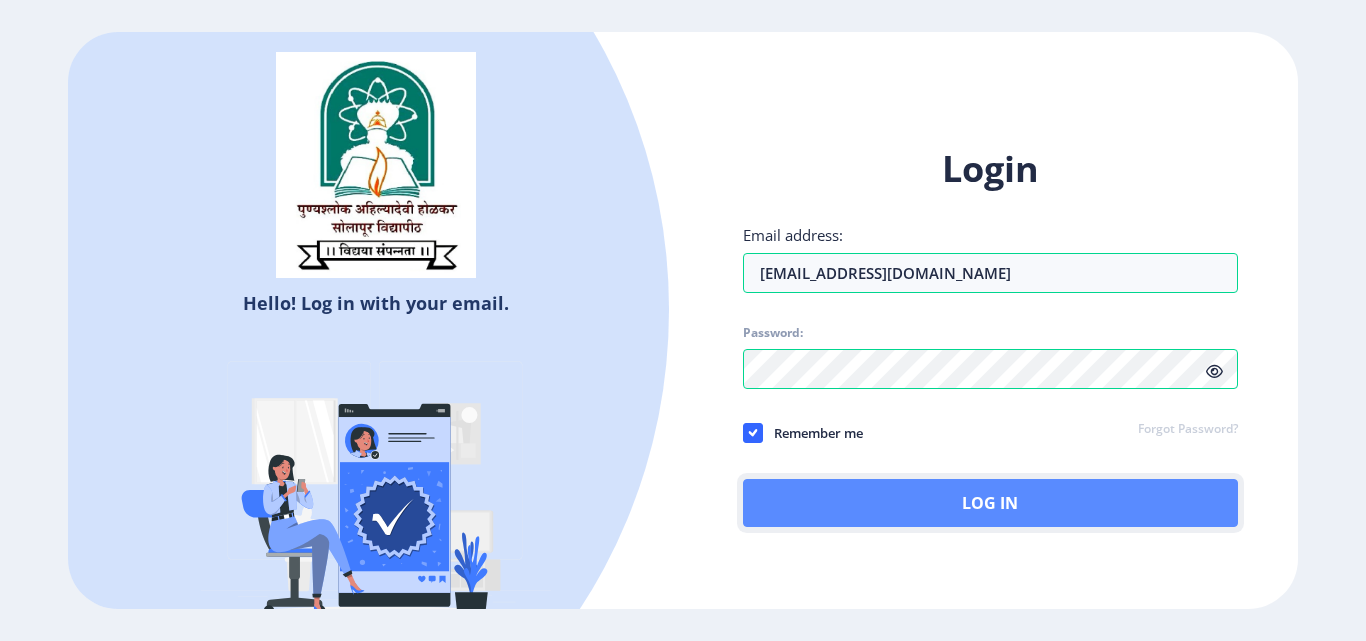 click on "Log In" 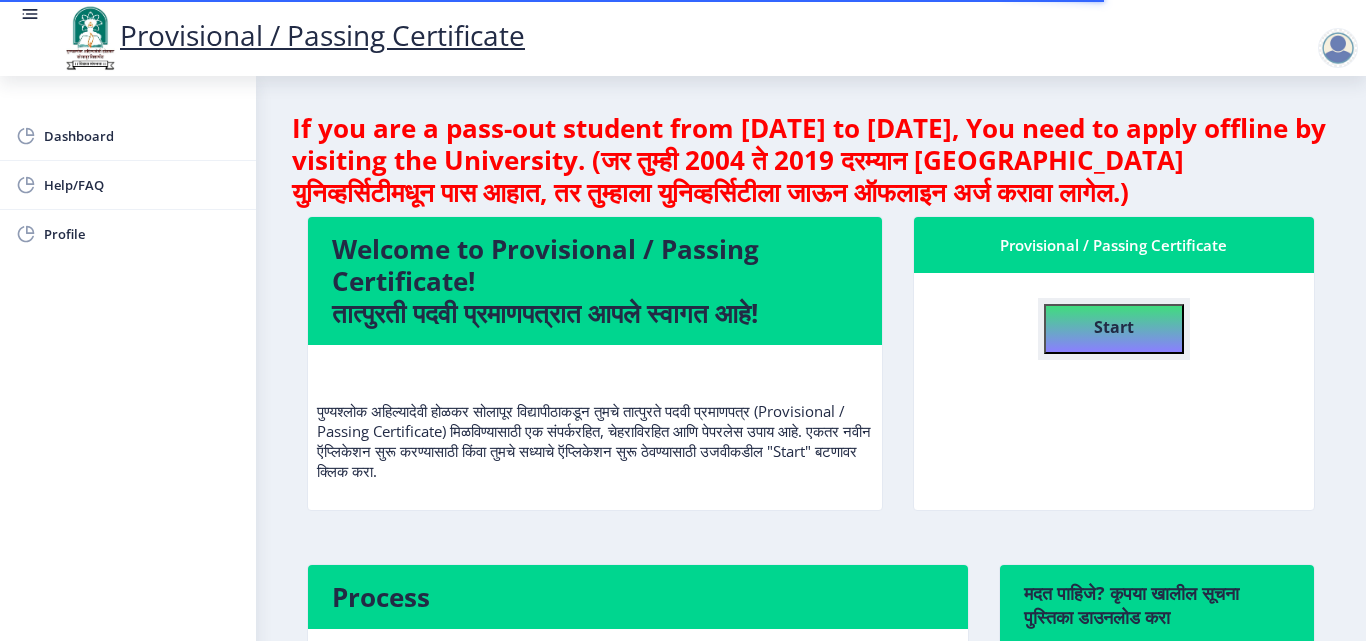 click on "Start" 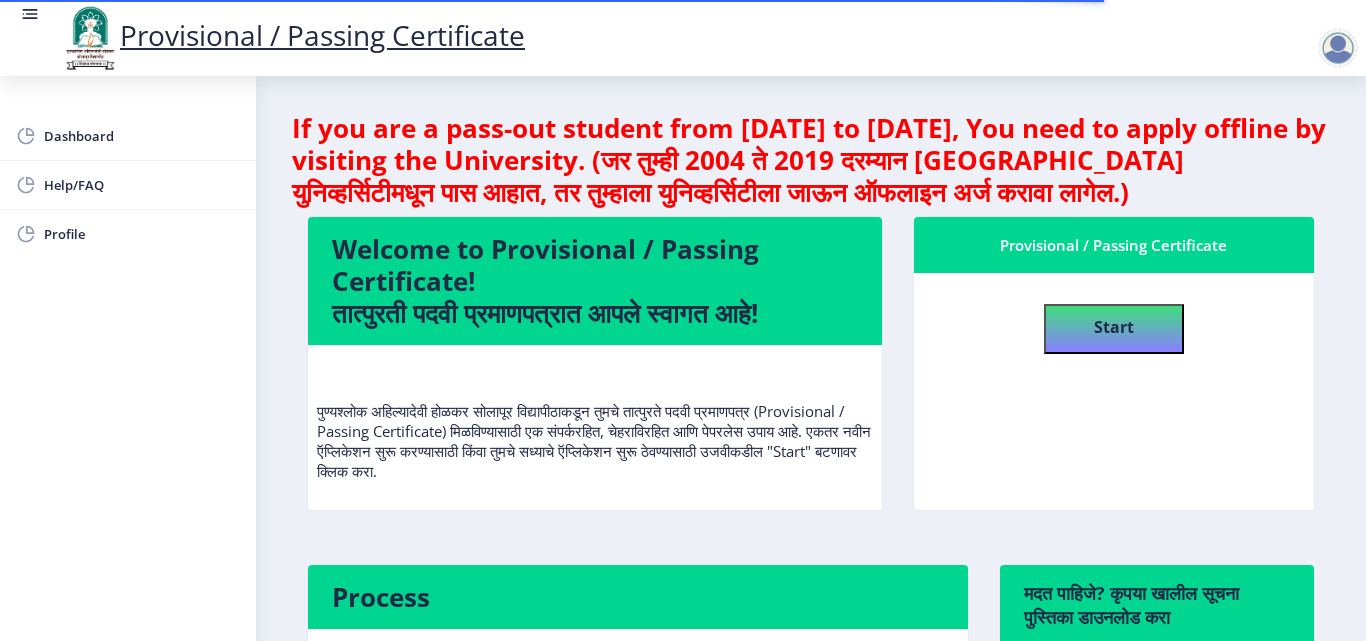 select 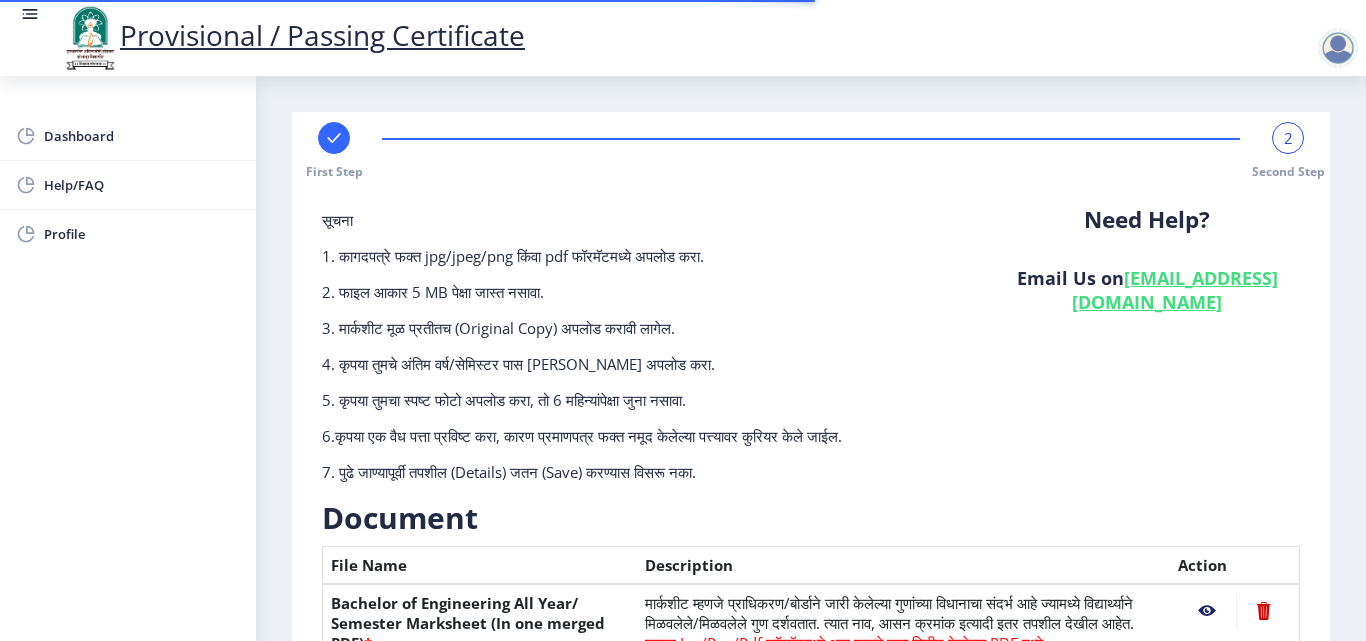 scroll, scrollTop: 388, scrollLeft: 0, axis: vertical 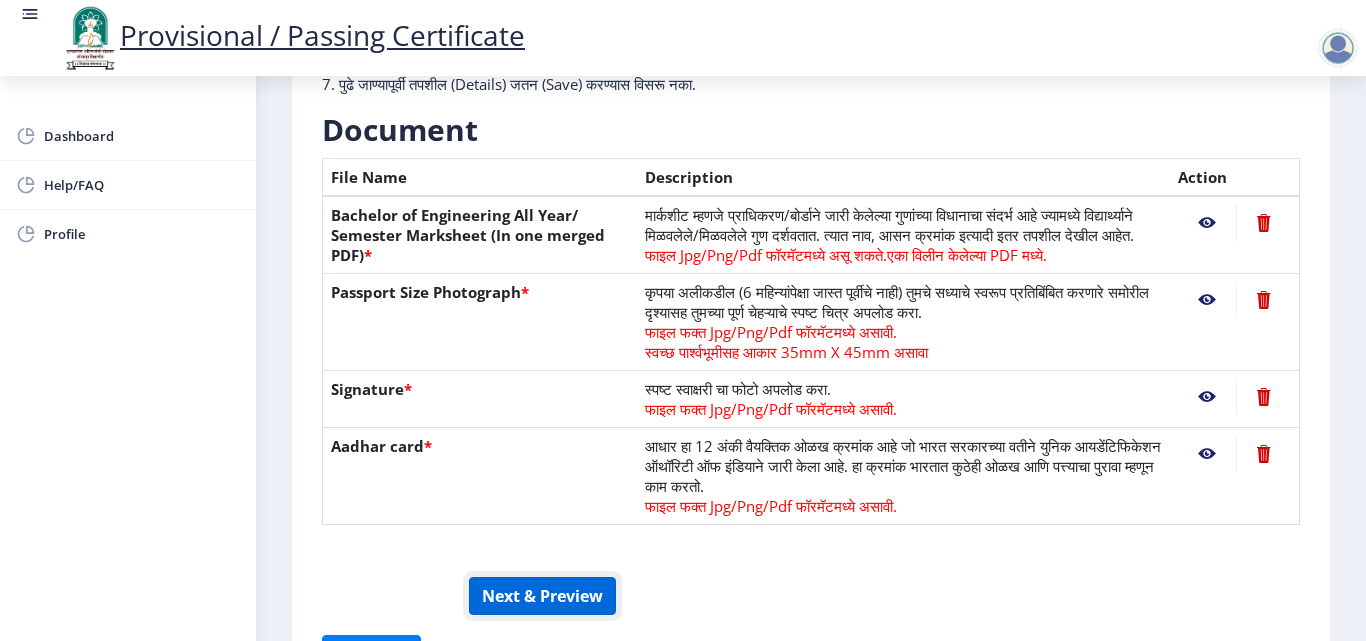 click on "Next & Preview" 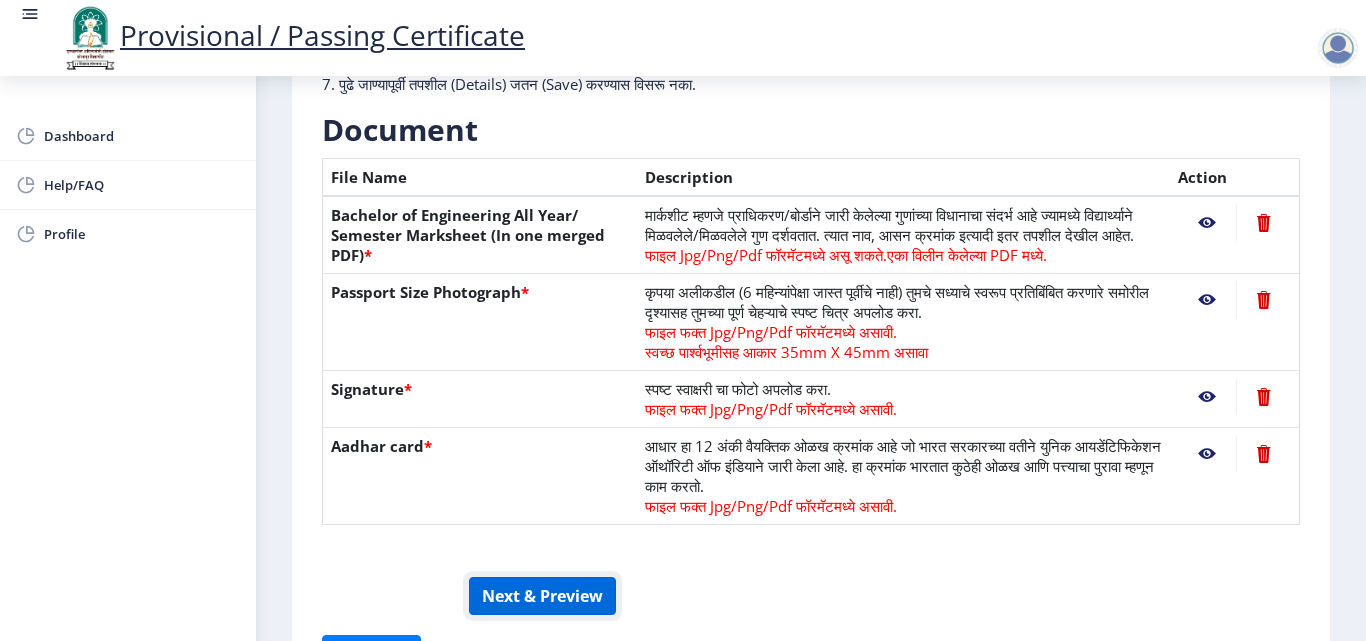 click on "Next & Preview" 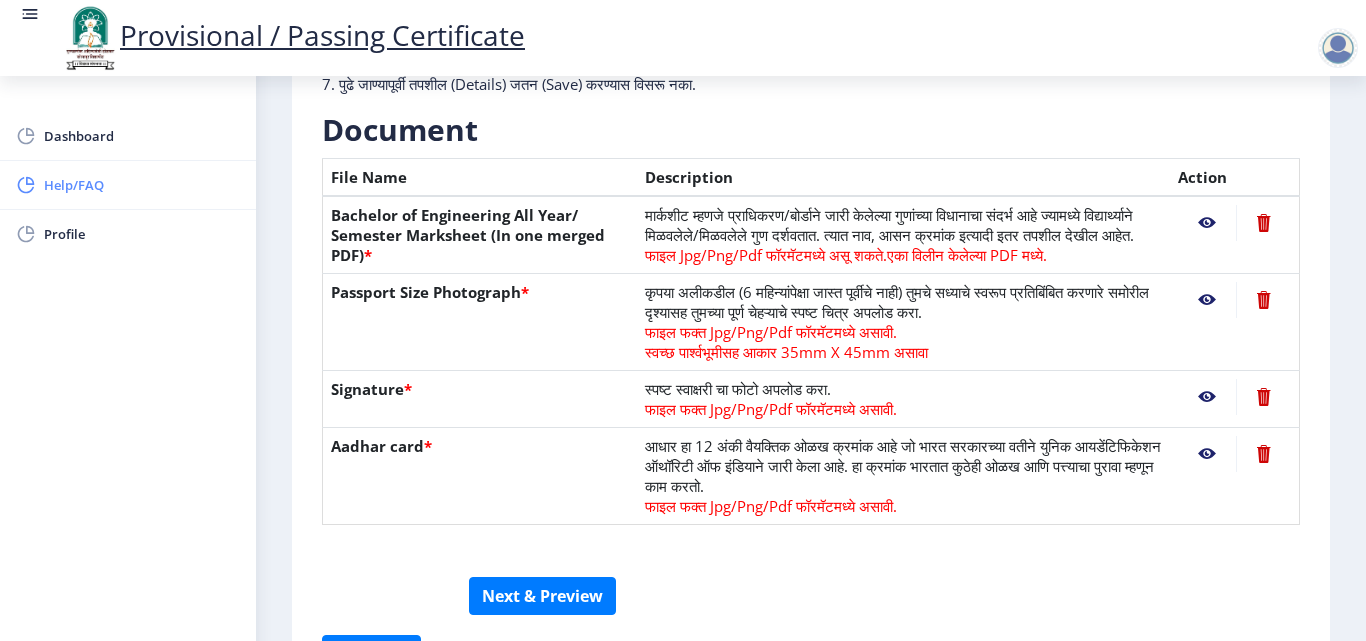 click on "Help/FAQ" 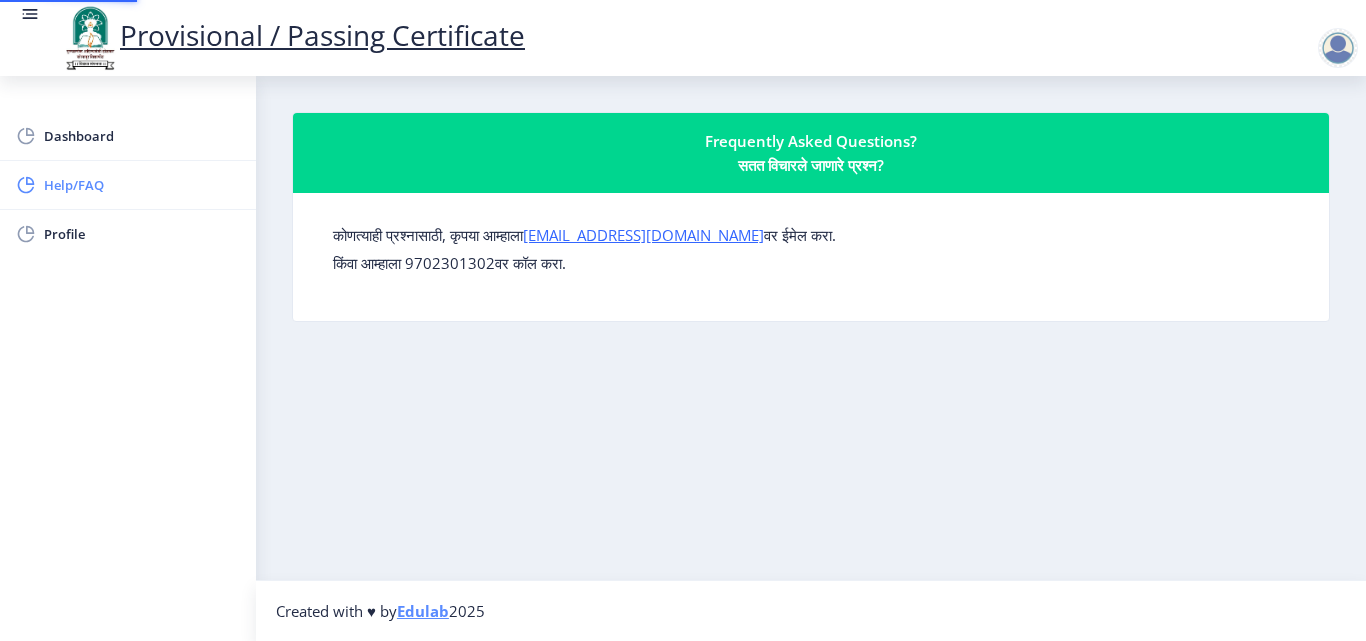 scroll, scrollTop: 0, scrollLeft: 0, axis: both 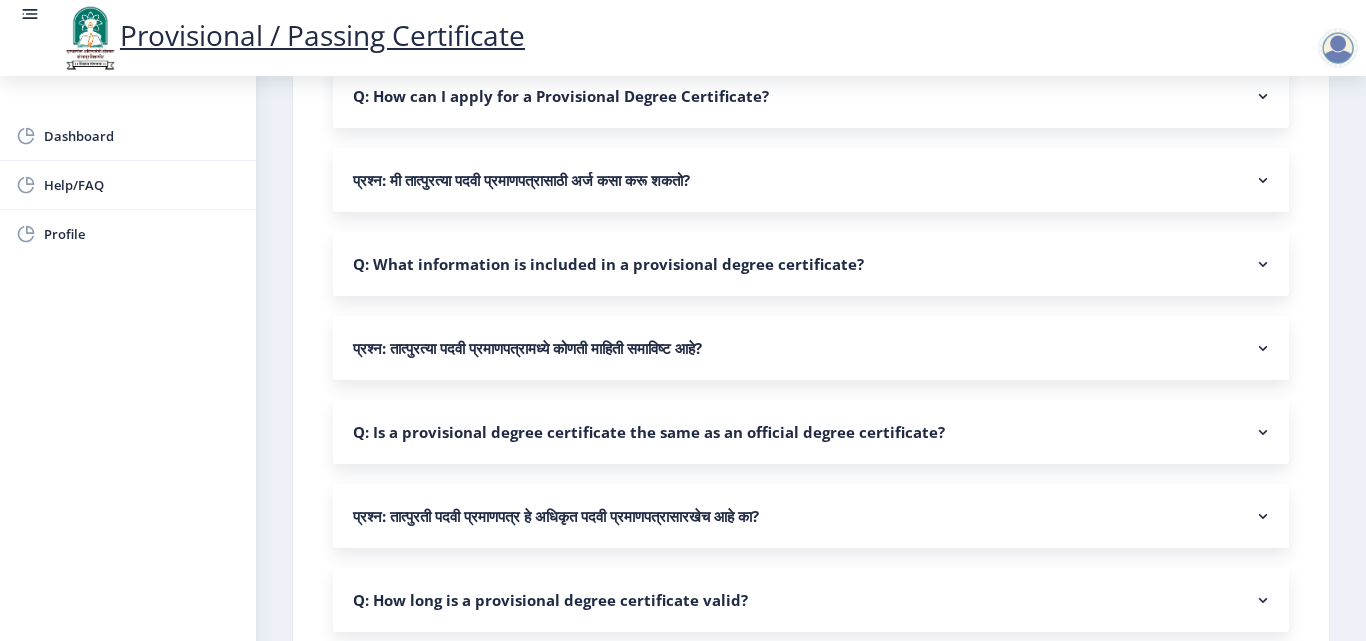 click 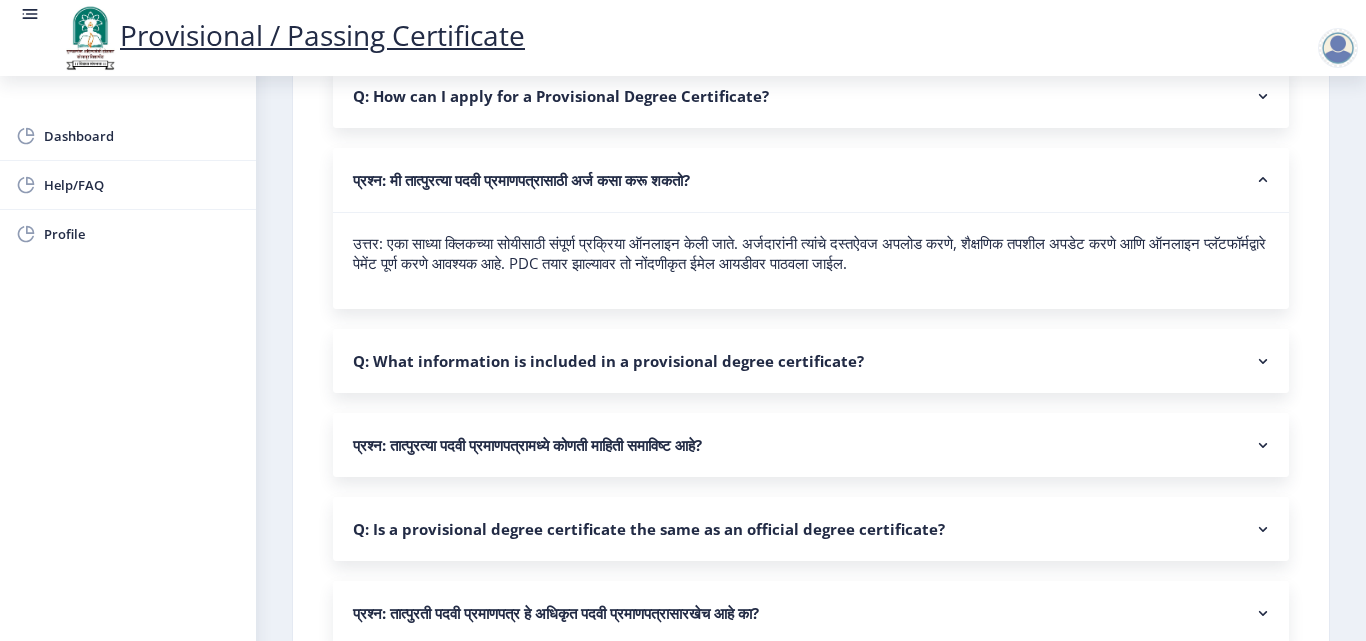 click 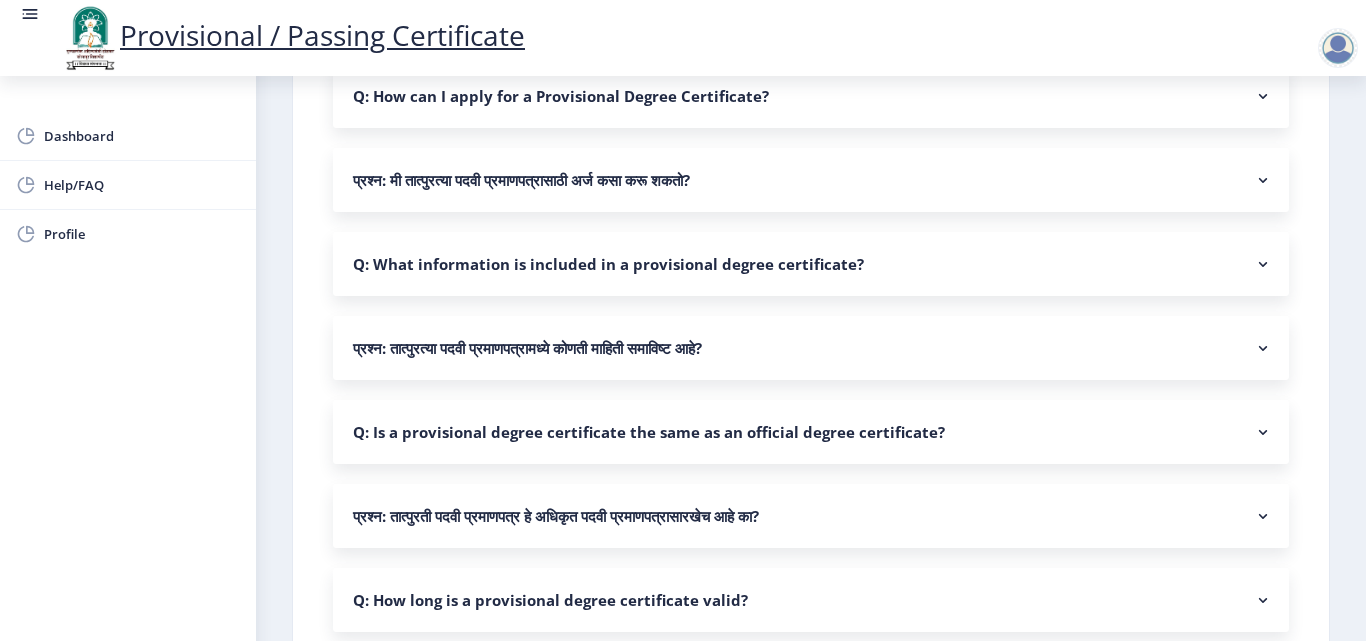 scroll, scrollTop: 0, scrollLeft: 0, axis: both 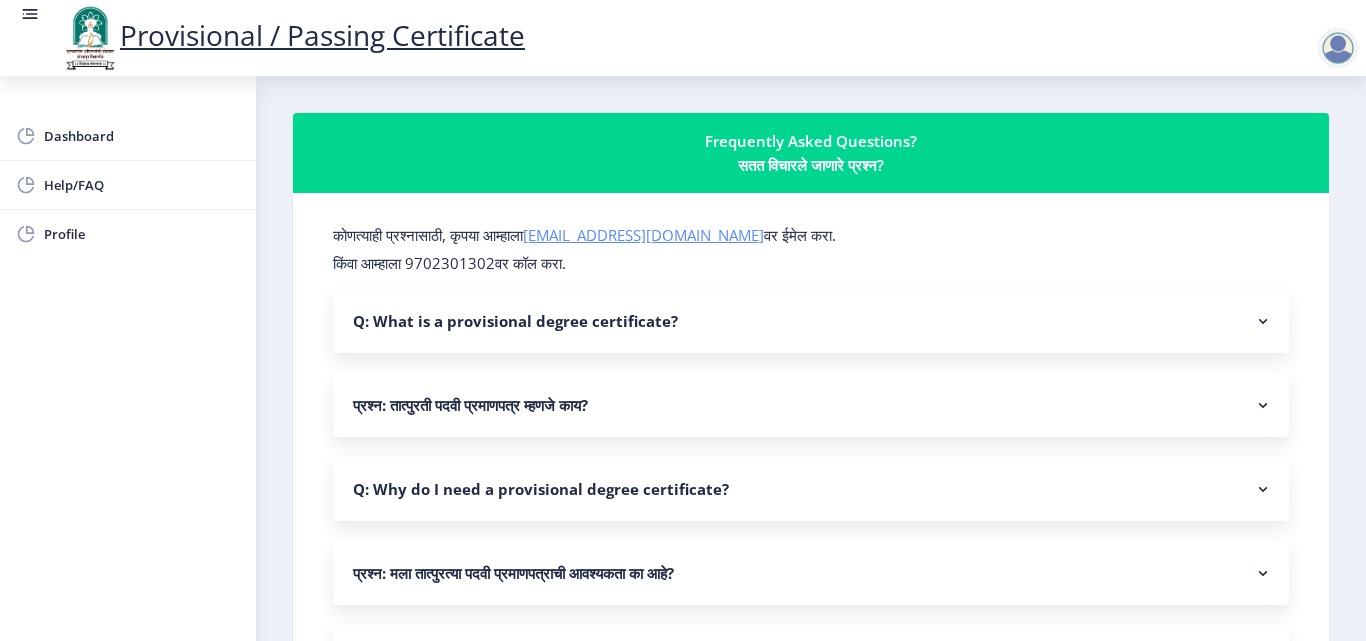click on "[EMAIL_ADDRESS][DOMAIN_NAME]" 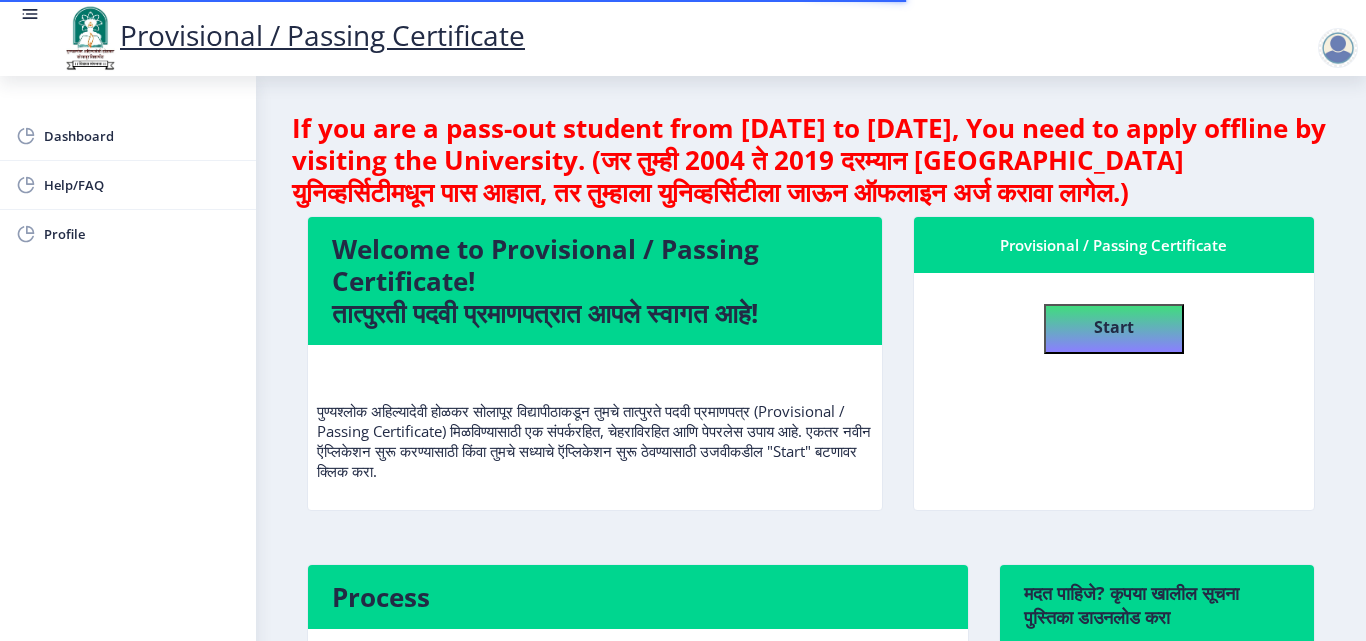 scroll, scrollTop: 0, scrollLeft: 0, axis: both 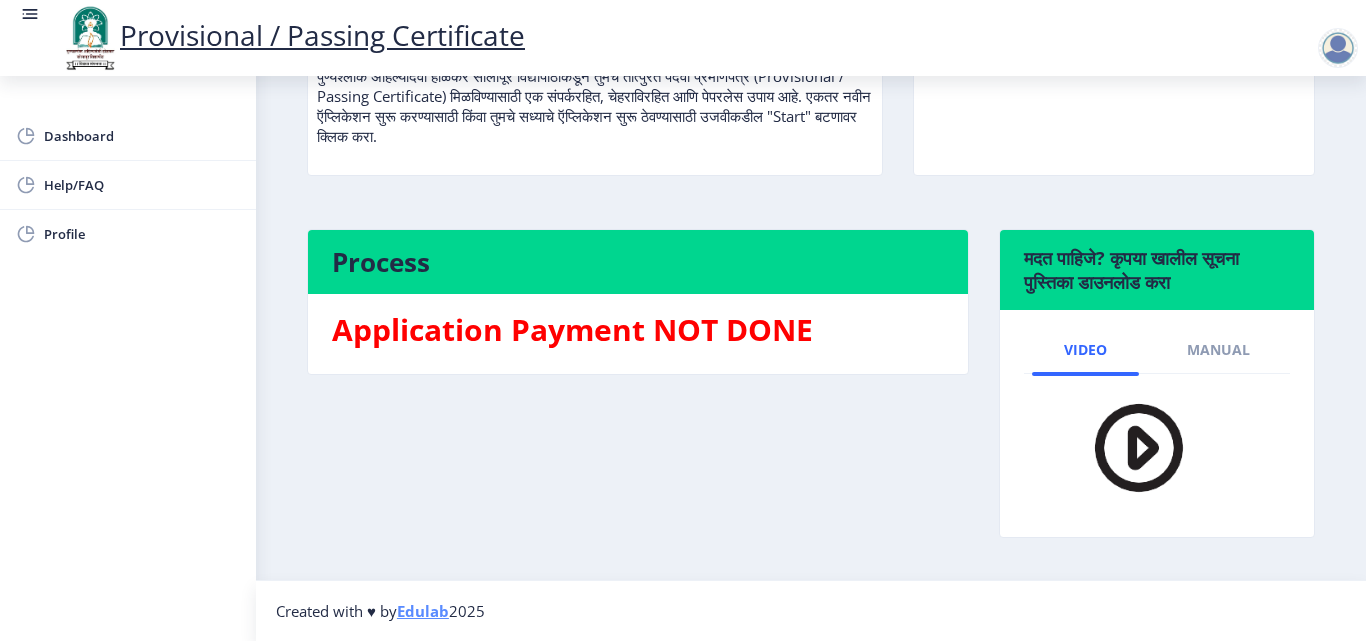 click 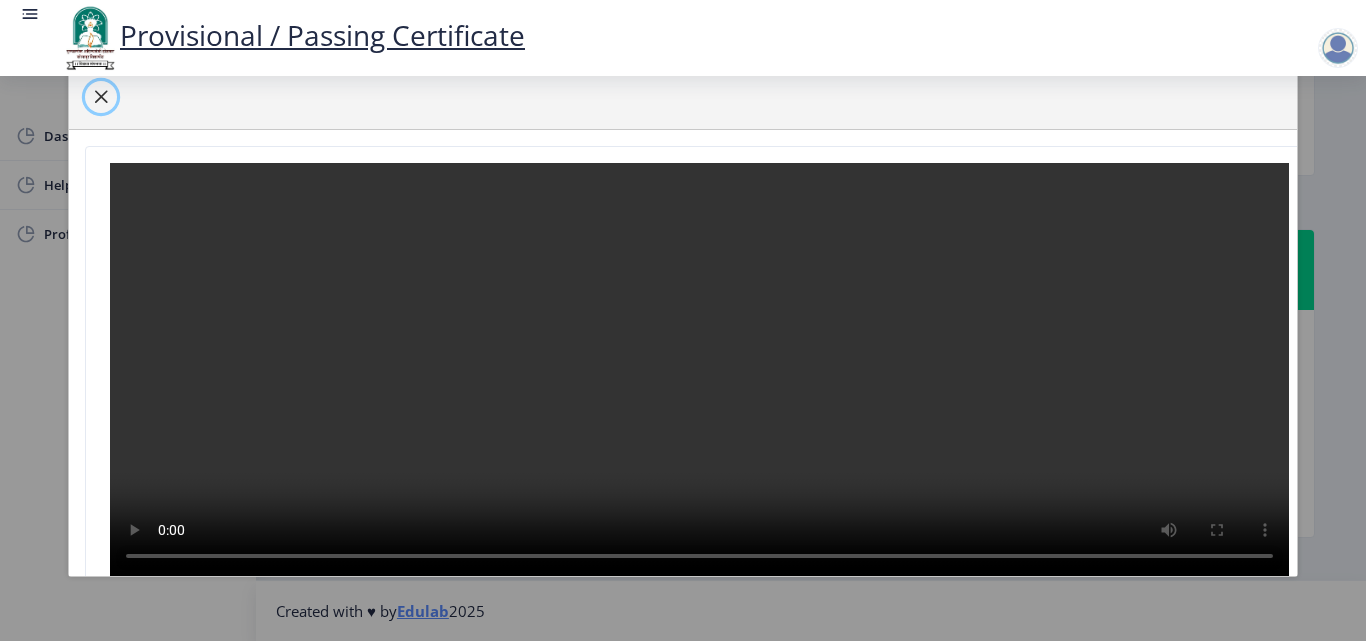 click 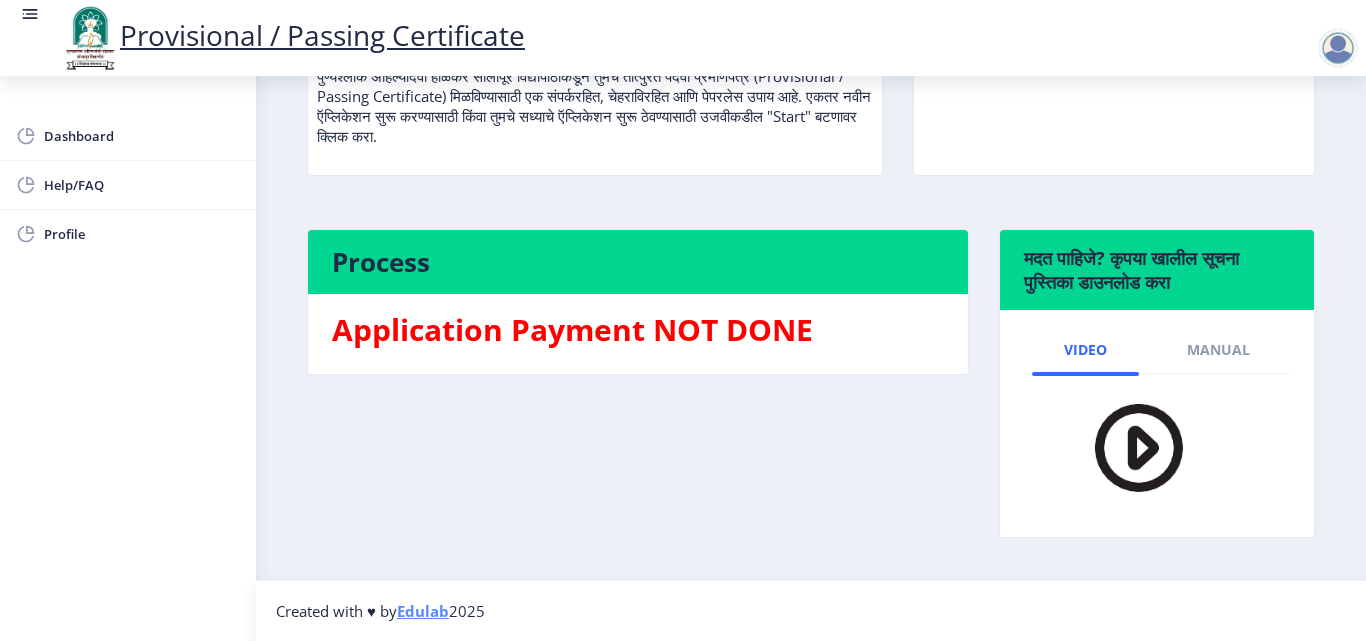 scroll, scrollTop: 39, scrollLeft: 0, axis: vertical 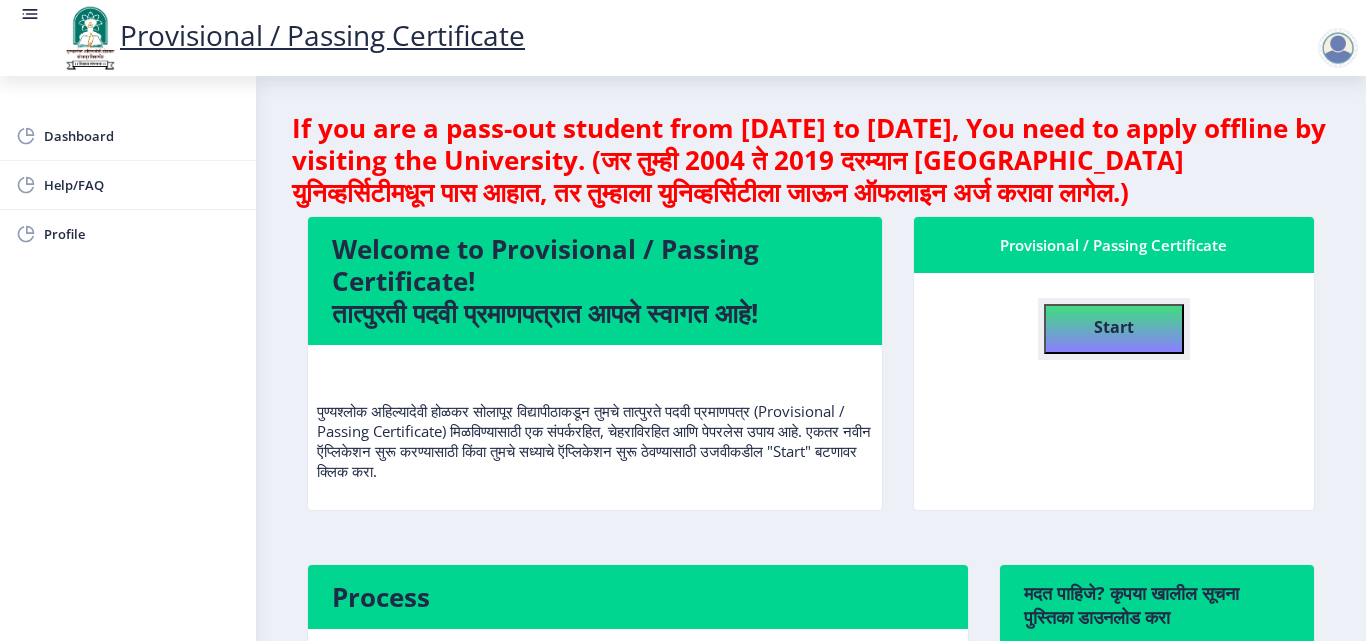 click on "Start" 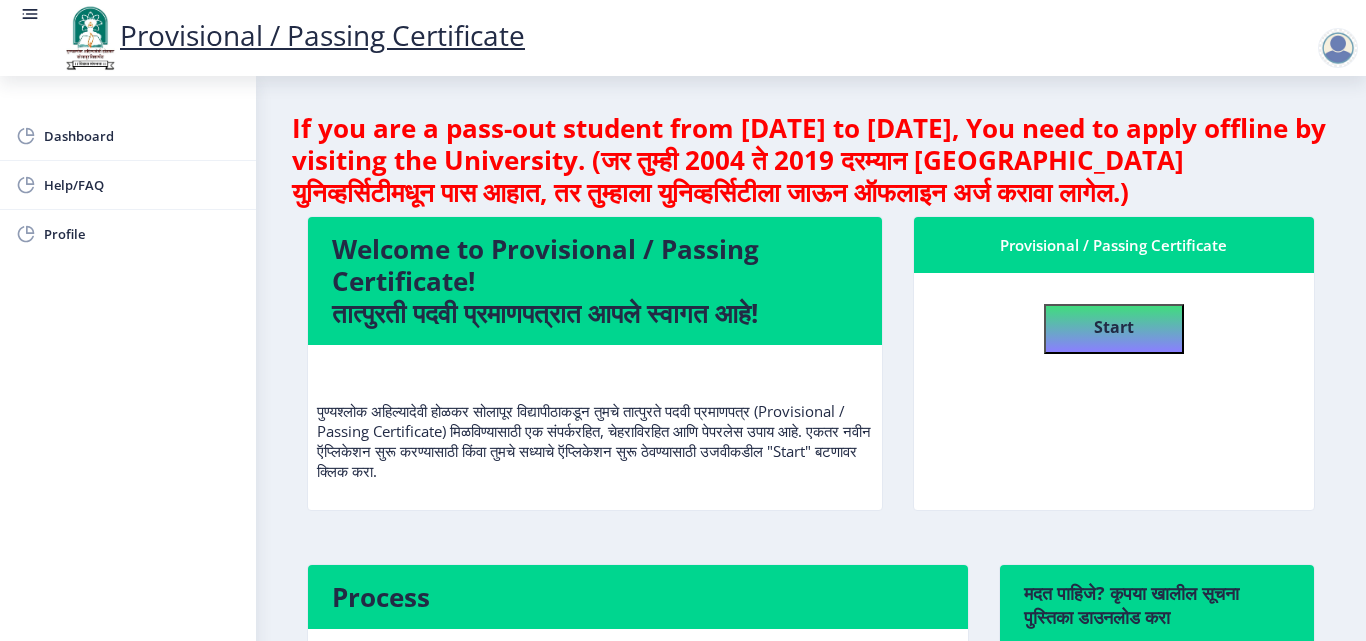 select 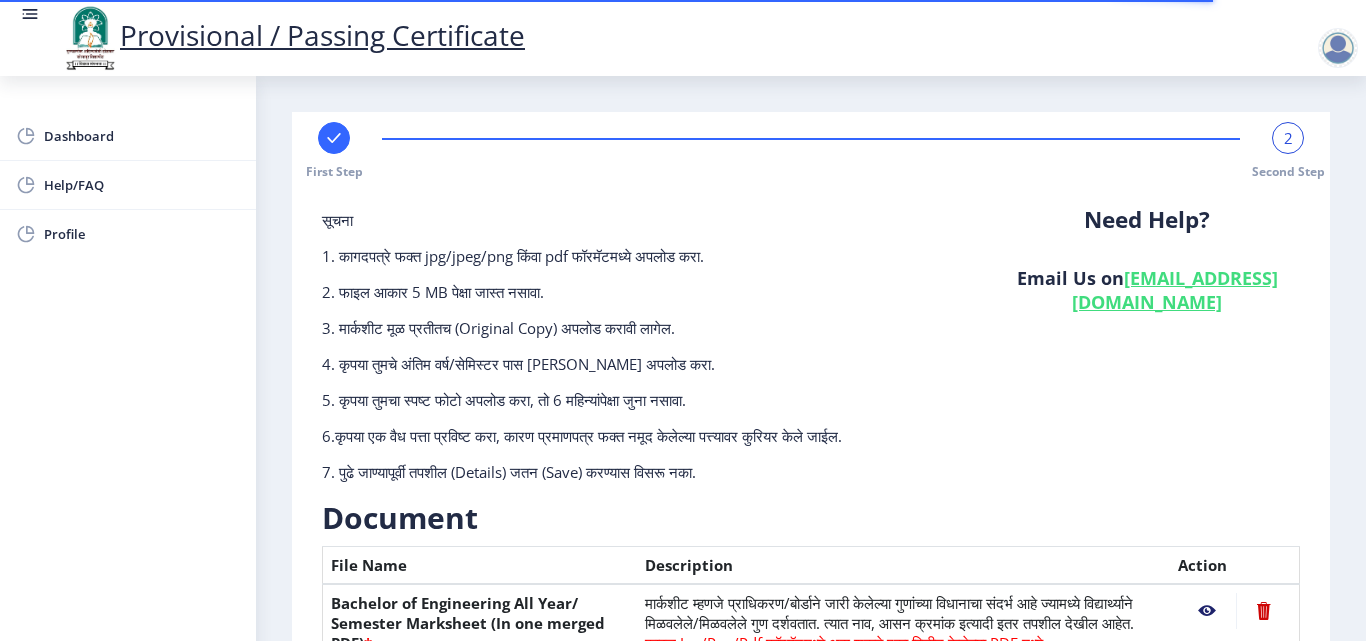 scroll, scrollTop: 388, scrollLeft: 0, axis: vertical 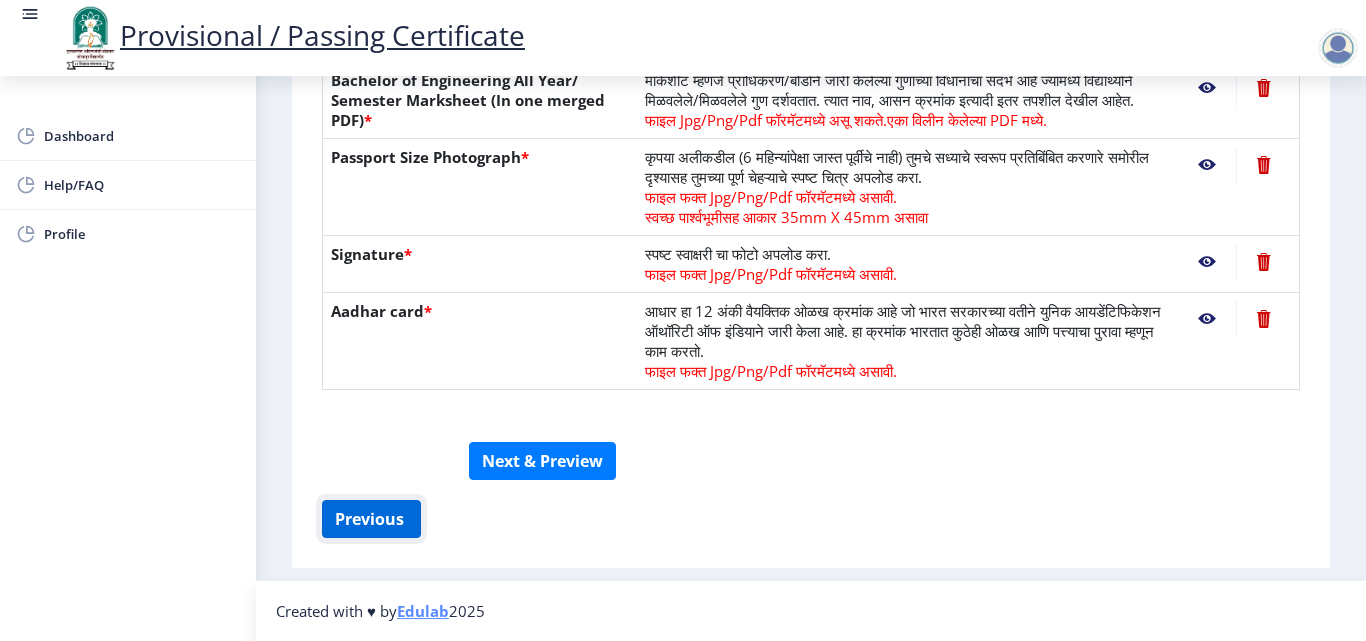 click on "Previous ‍" 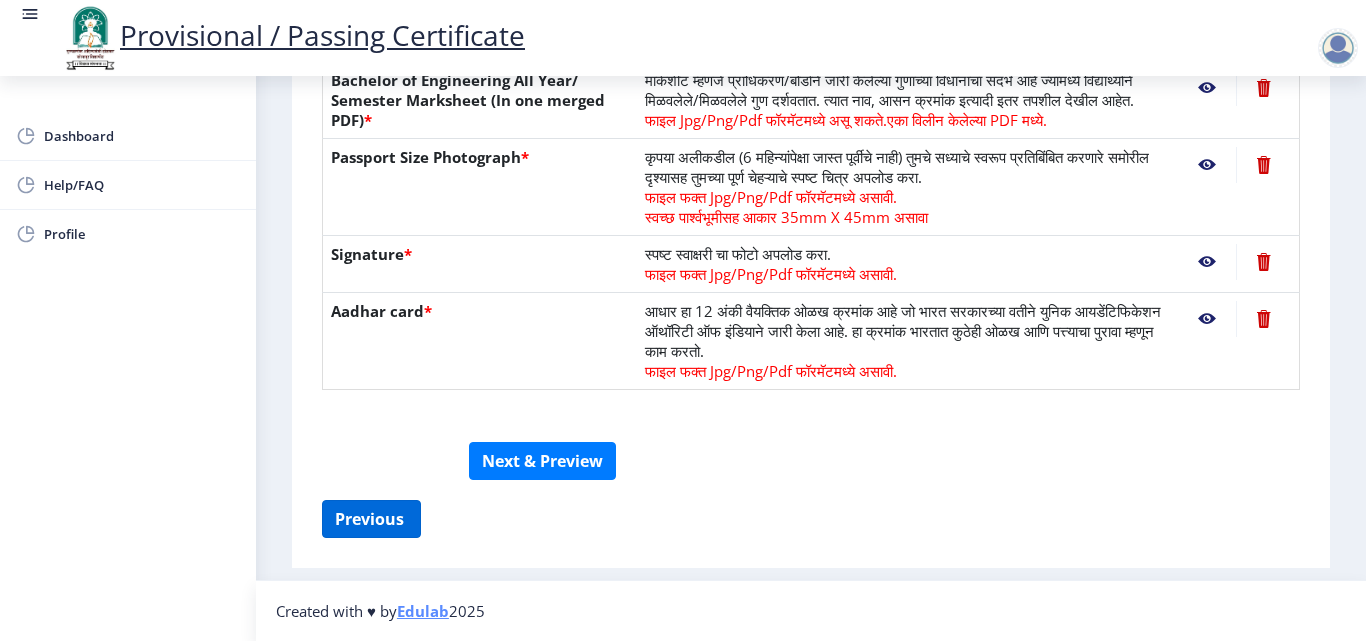 select on "Grade A+" 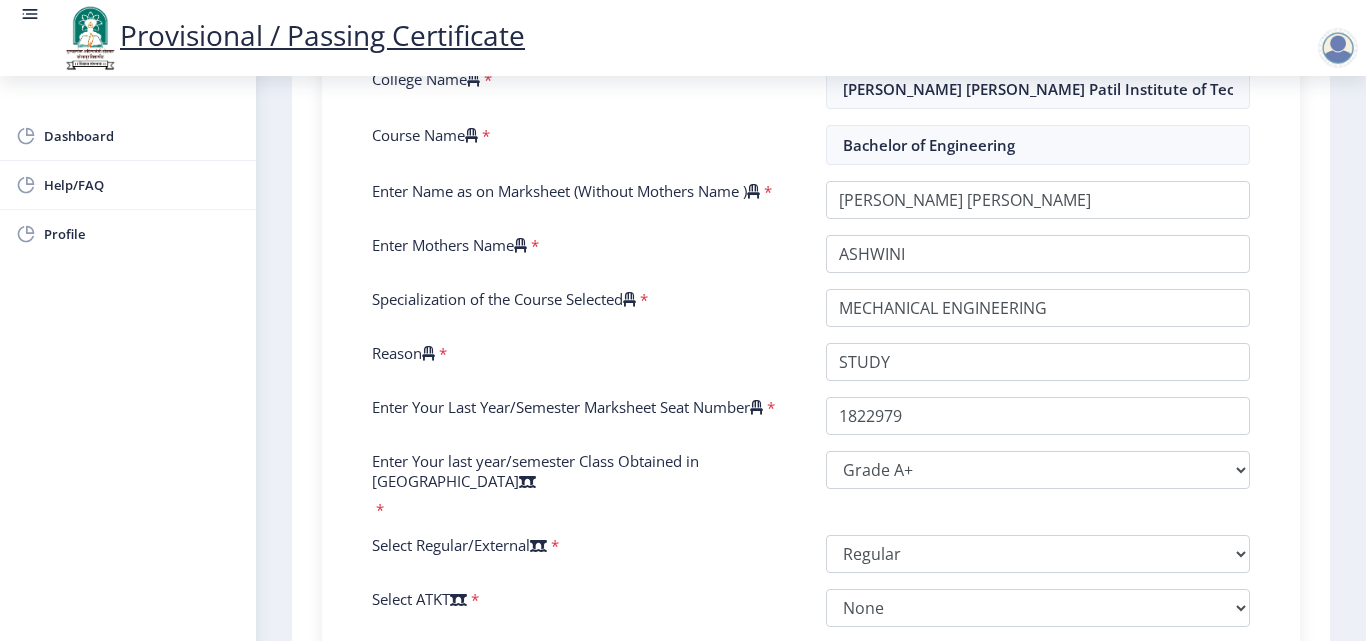 scroll, scrollTop: 964, scrollLeft: 0, axis: vertical 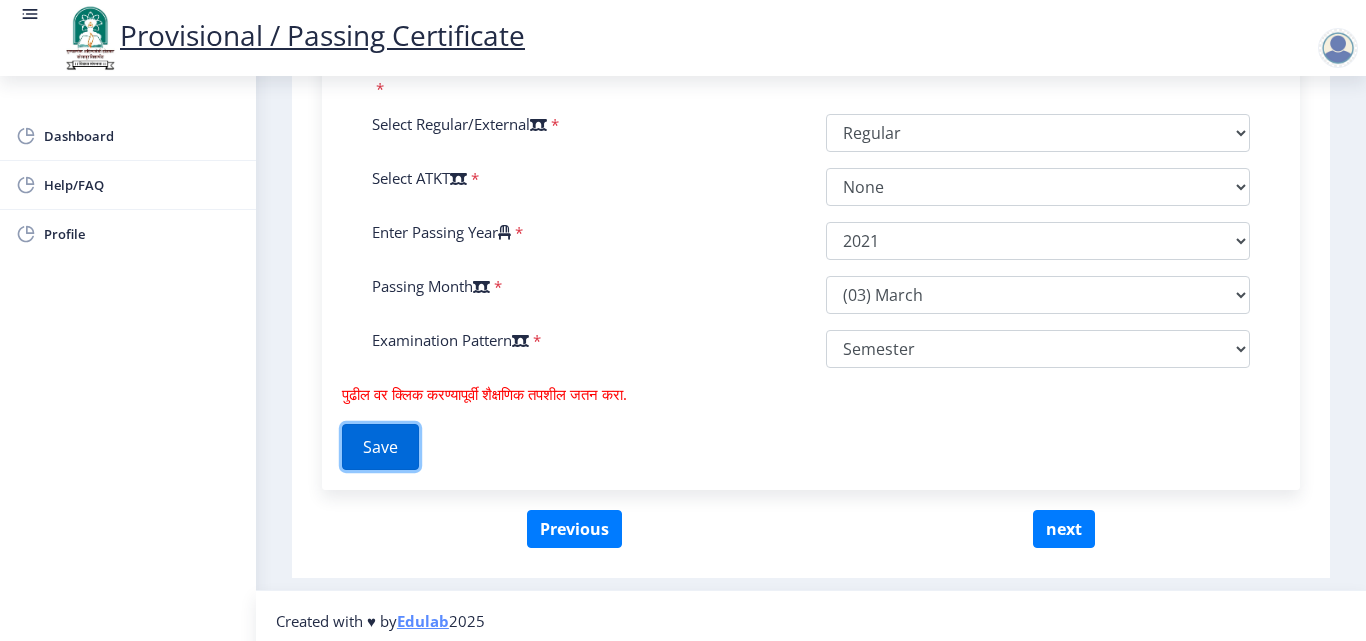 click on "Save" at bounding box center [380, 447] 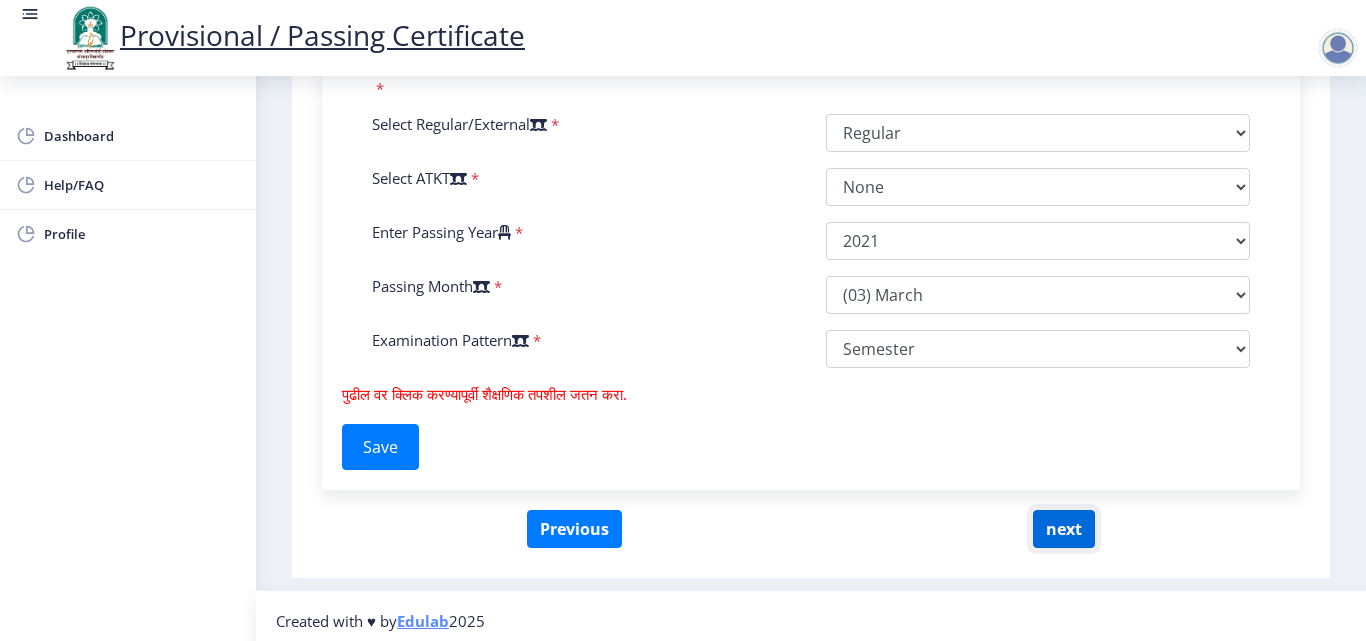 click on "next" 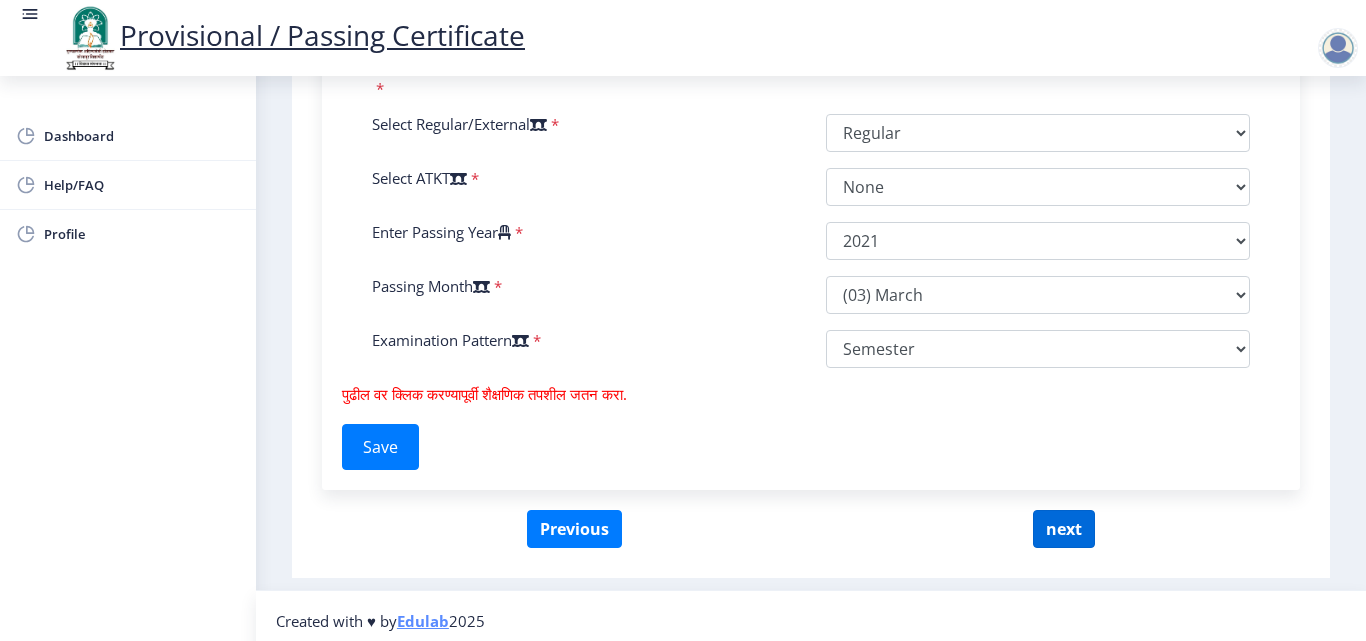 select 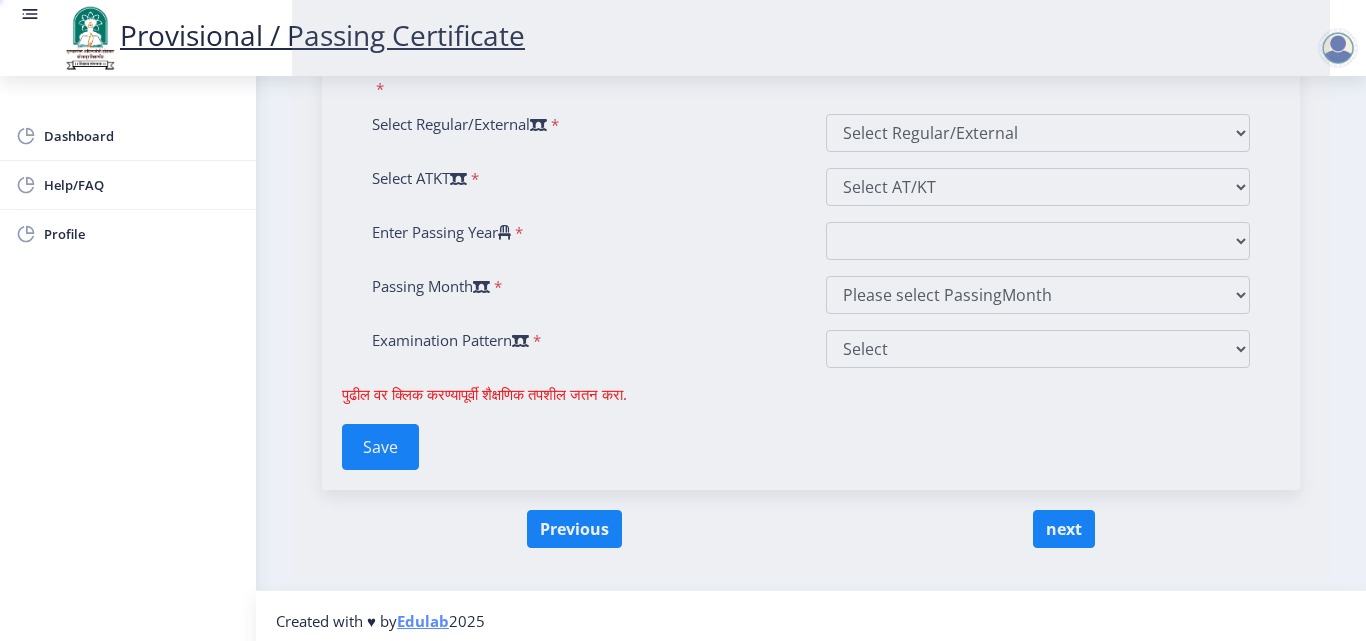 scroll, scrollTop: 0, scrollLeft: 0, axis: both 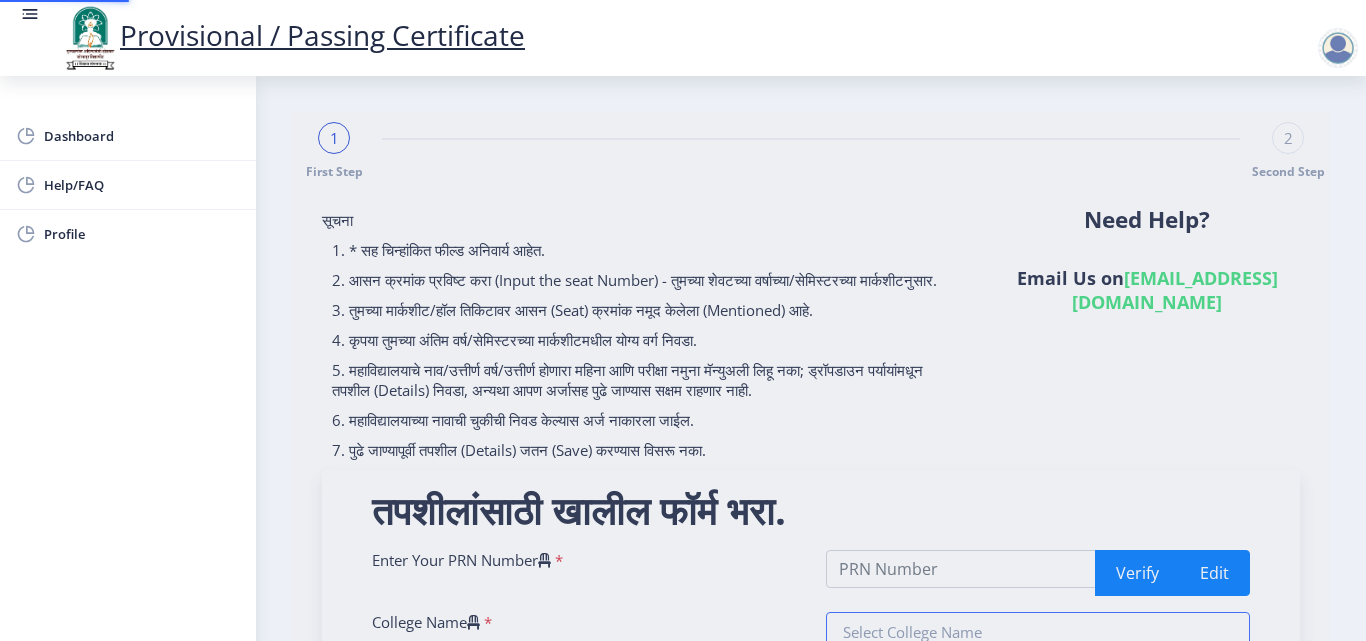 type on "2018032500229795" 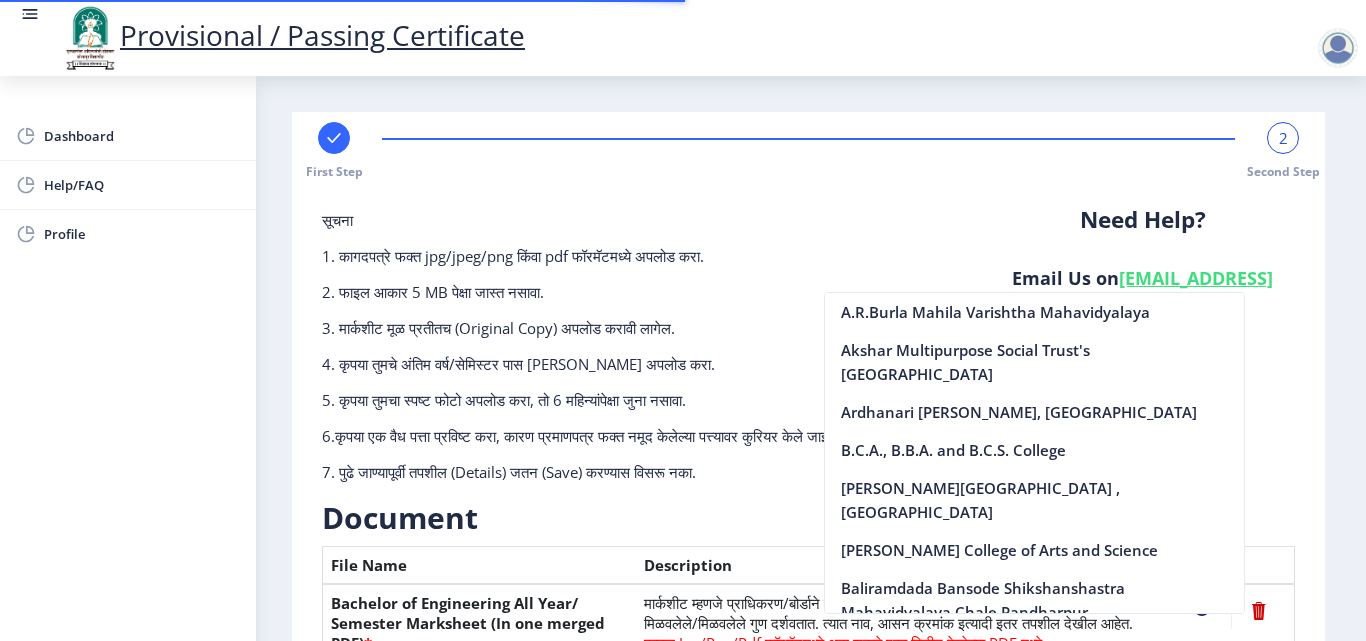 scroll, scrollTop: 388, scrollLeft: 0, axis: vertical 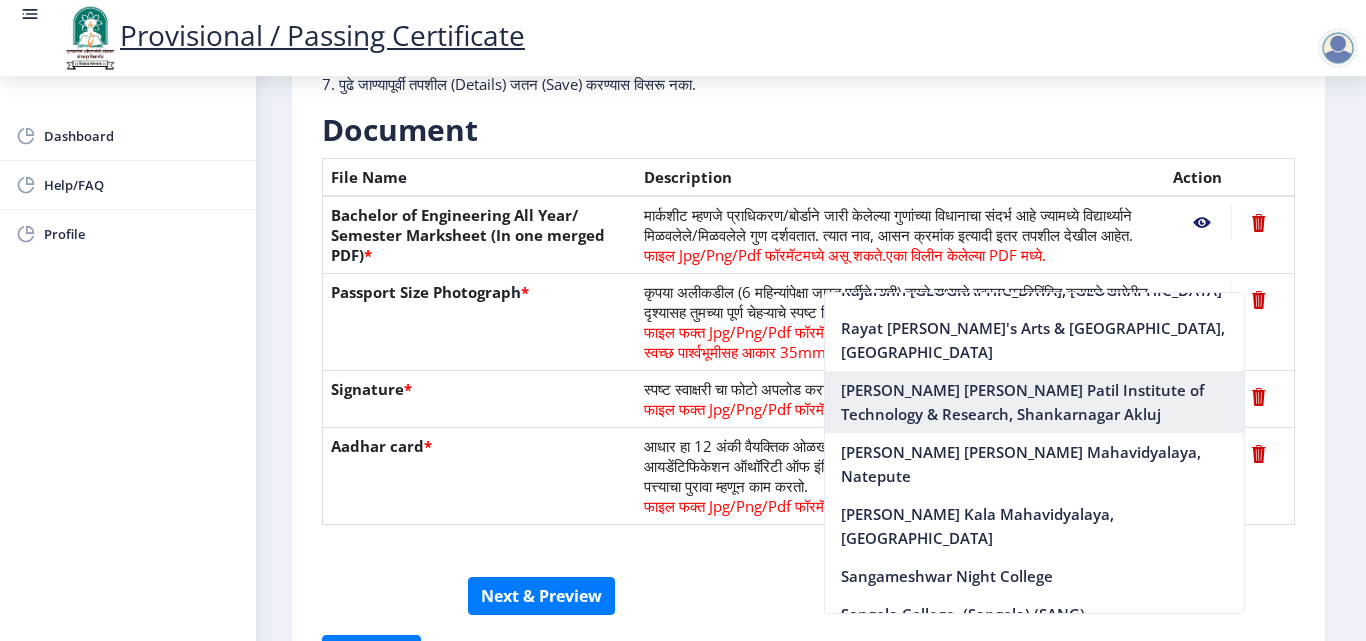 click on "Sahakar Maharshi Shankarrao Mohite Patil Institute of Technology & Research, Shankarnagar Akluj" at bounding box center [1035, 402] 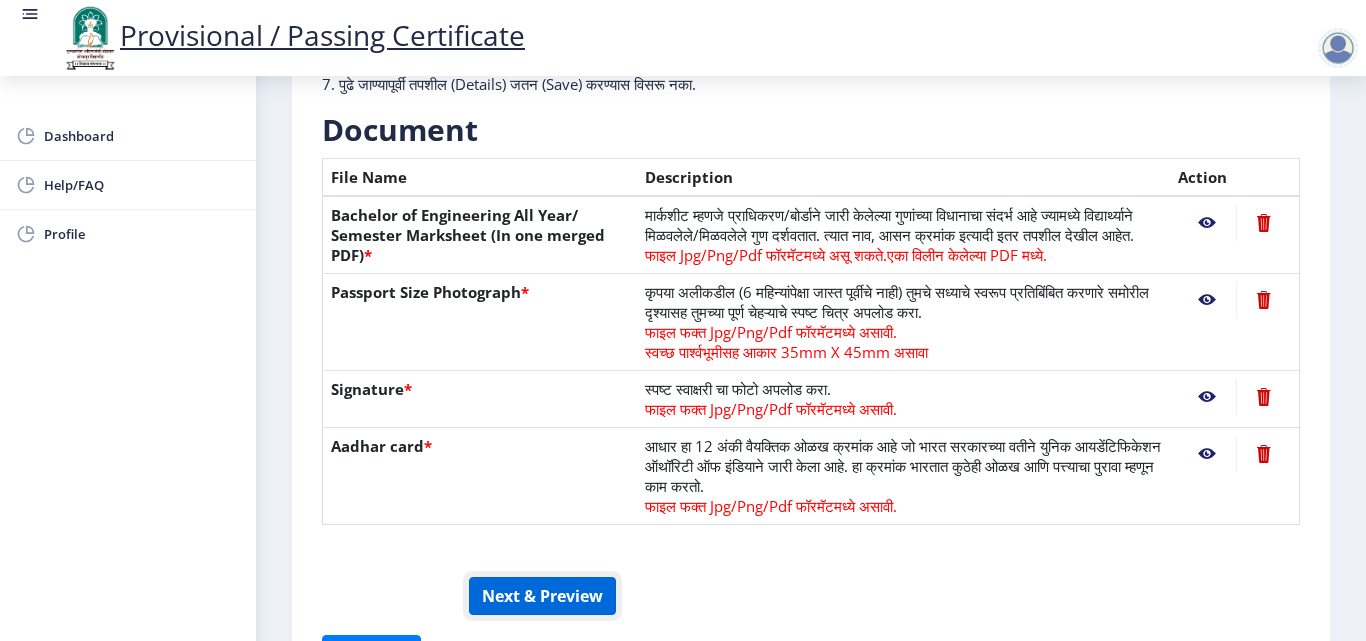 click on "Next & Preview" 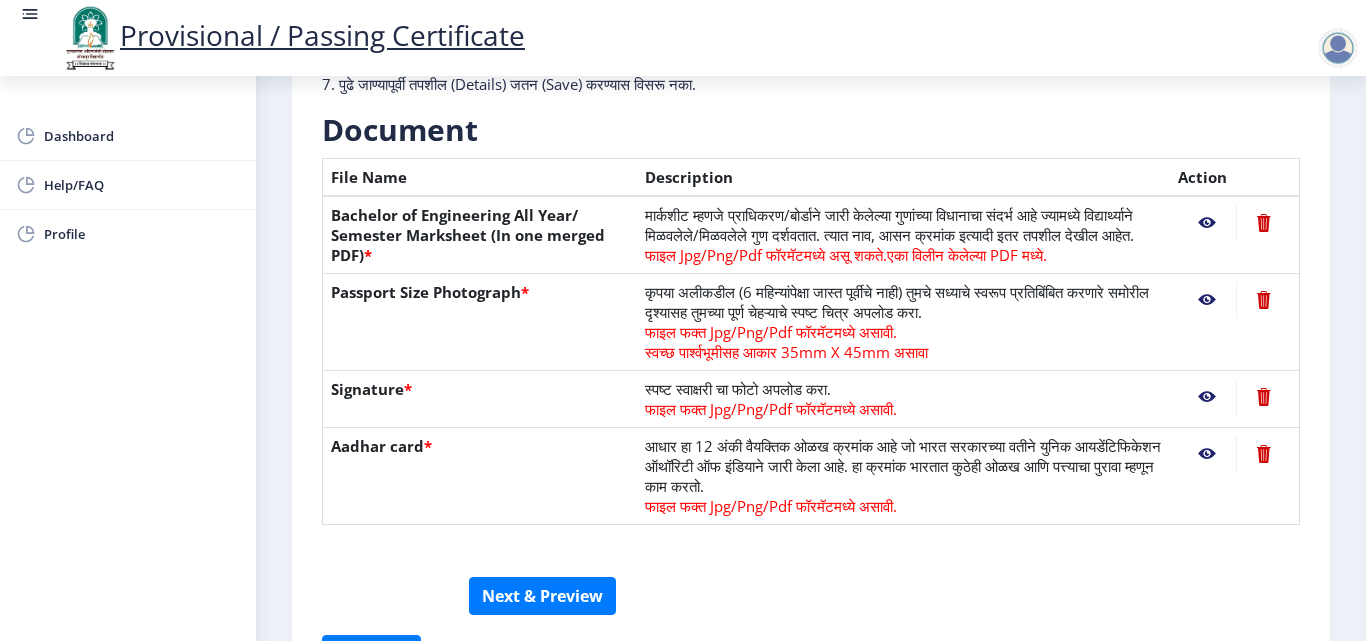 click 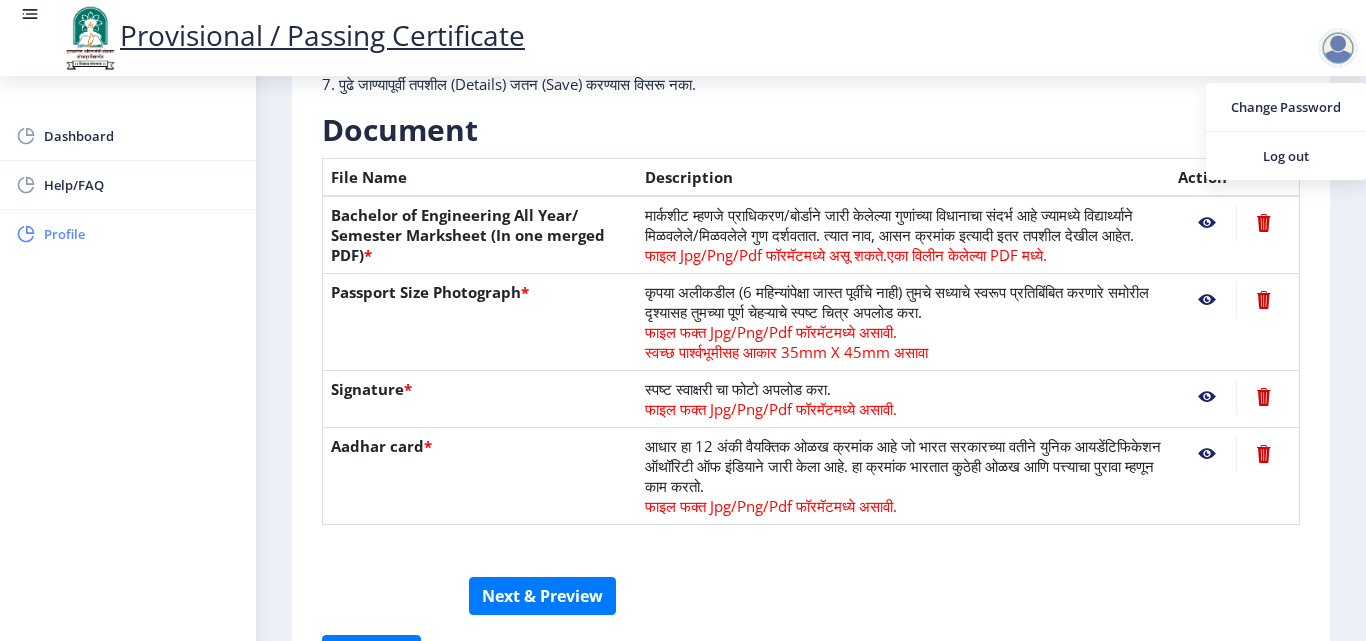 click on "Profile" 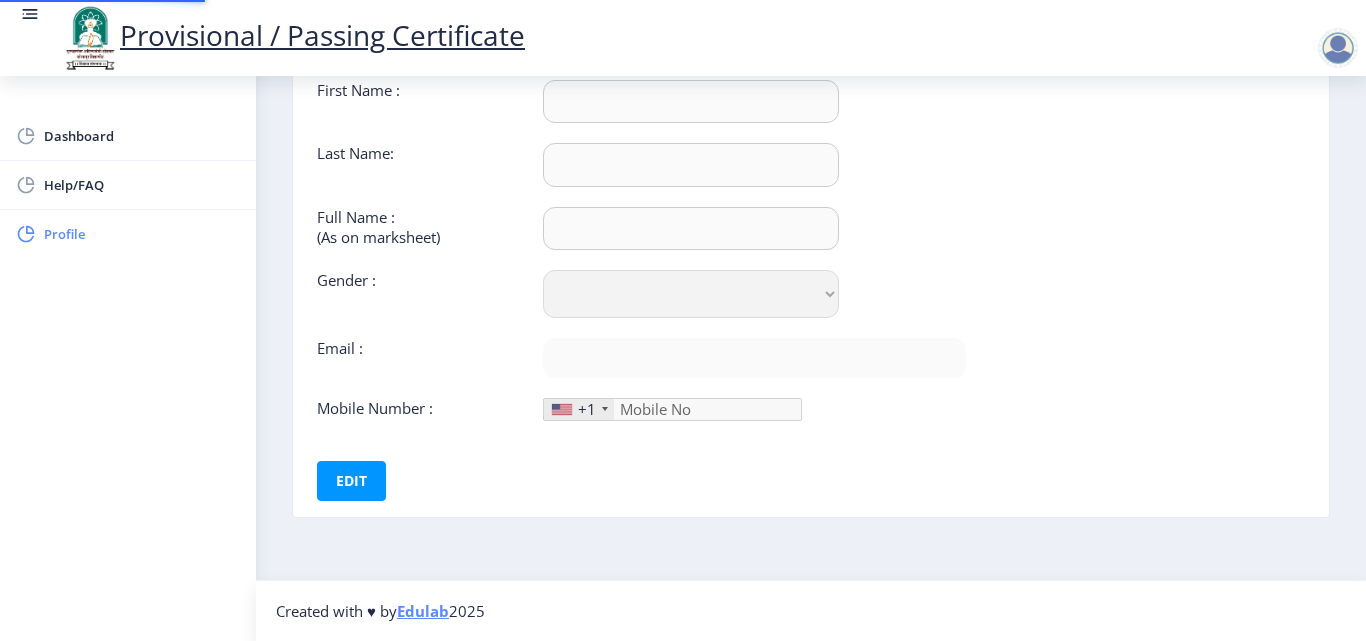 type on "rushikesh" 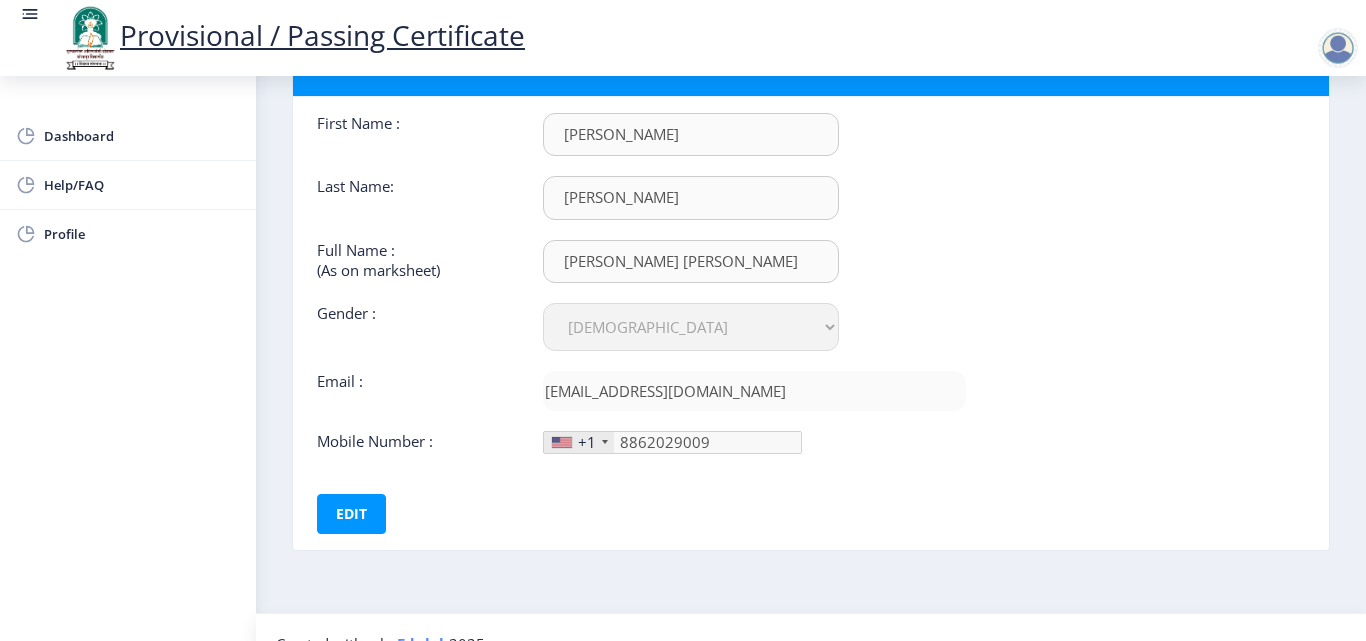 scroll, scrollTop: 143, scrollLeft: 0, axis: vertical 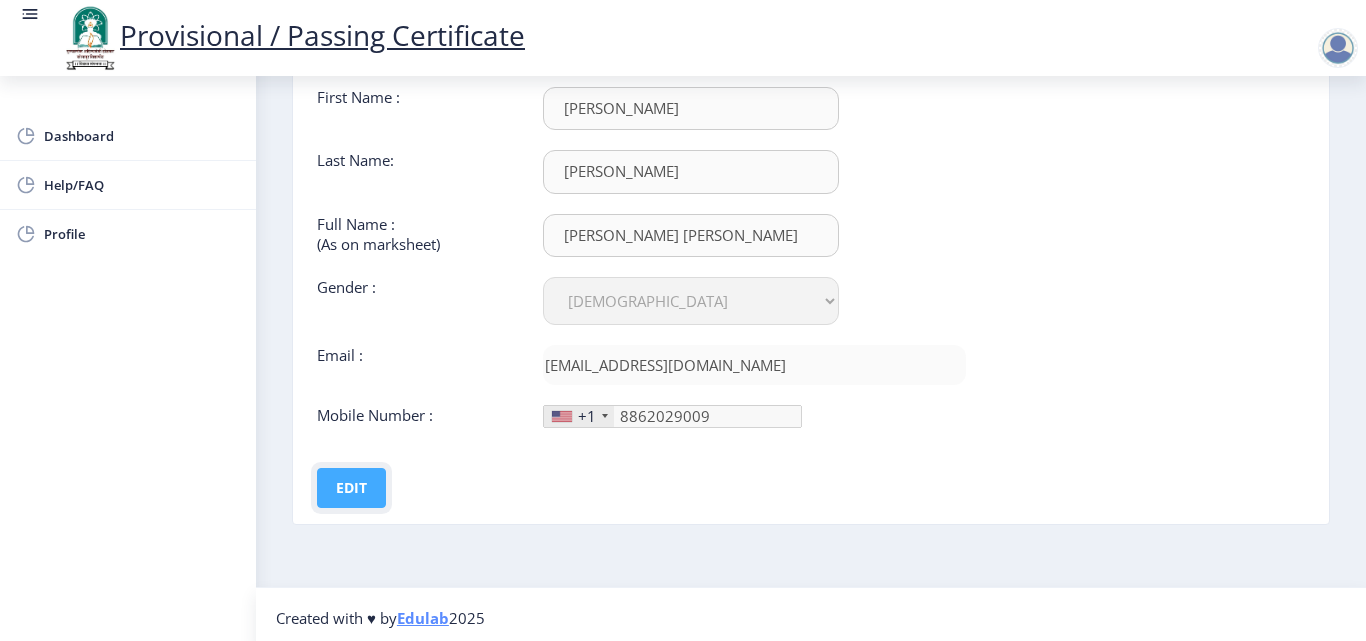 click on "Edit" 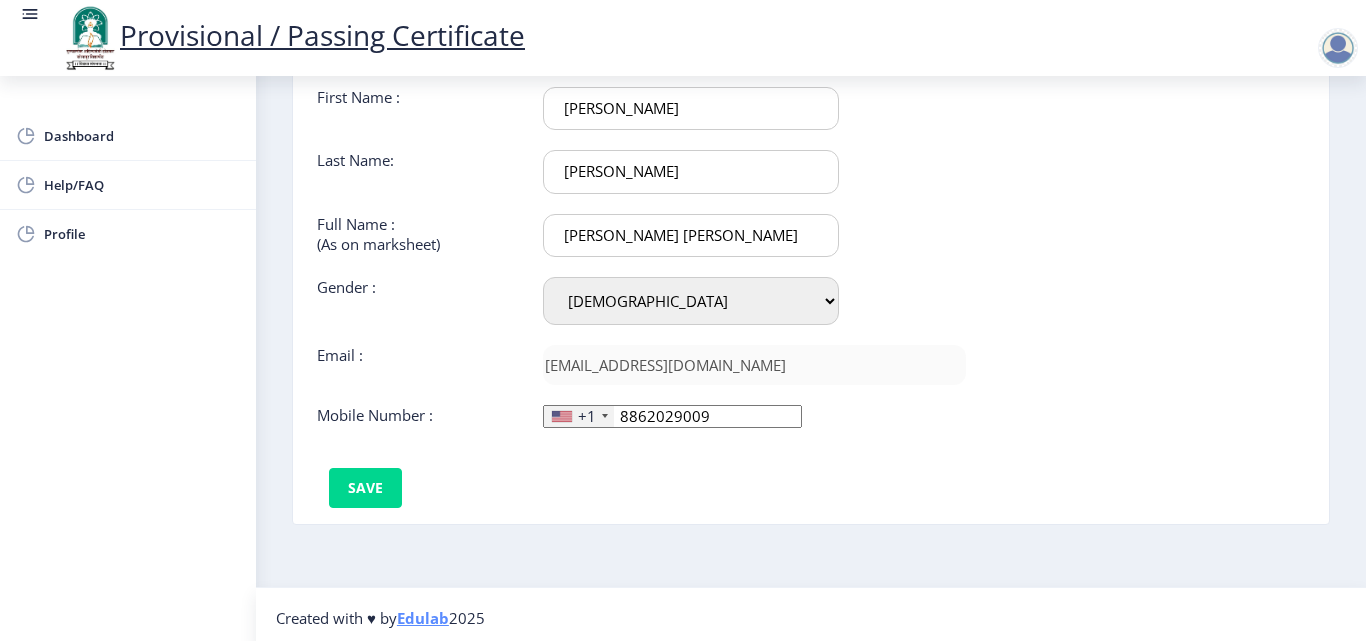 click on "rushikesh" at bounding box center (691, 108) 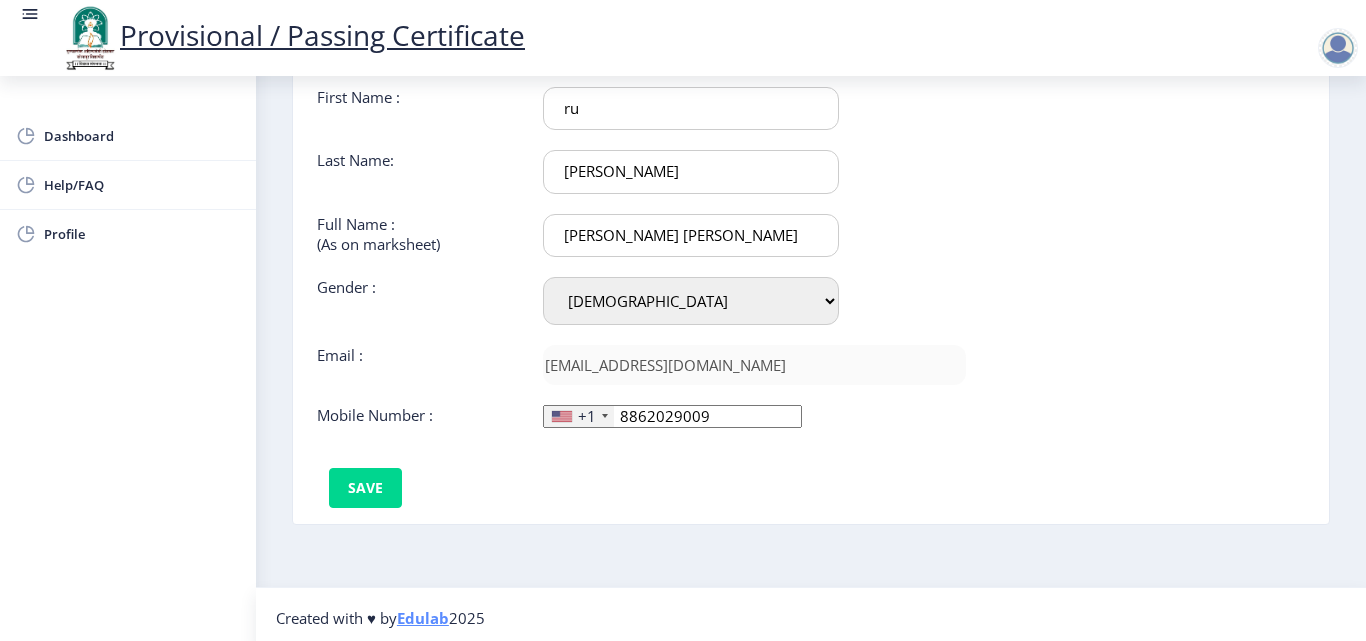 type on "r" 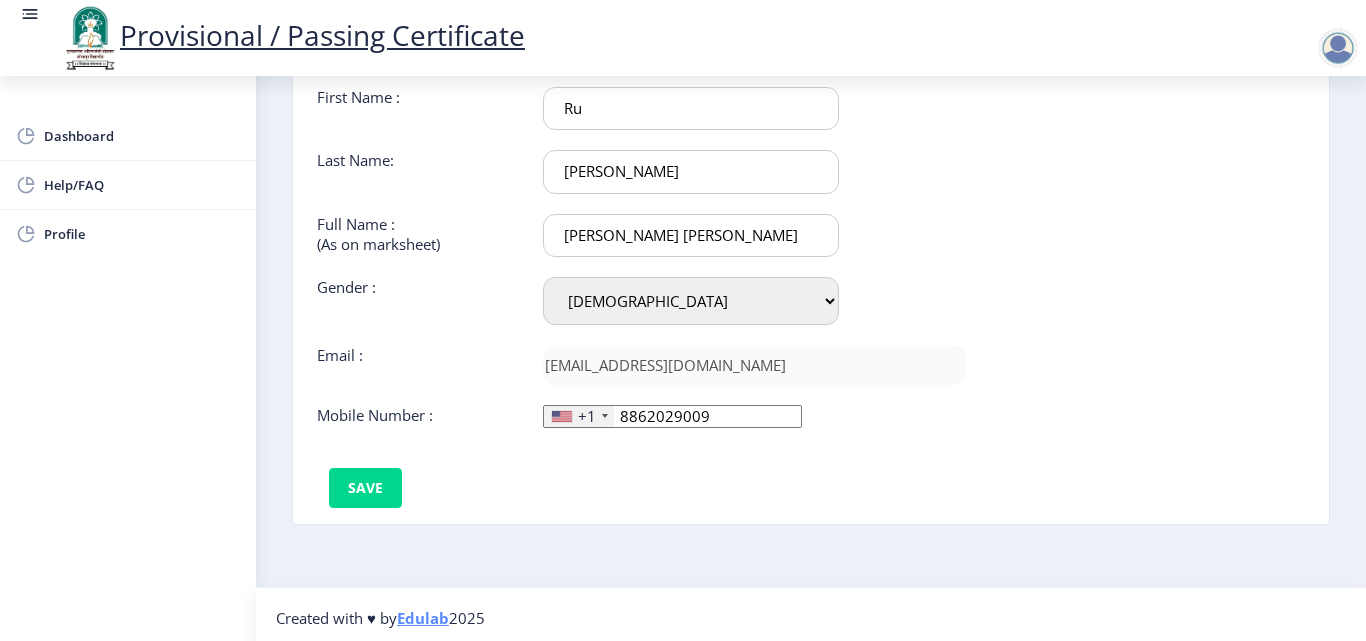 type on "R" 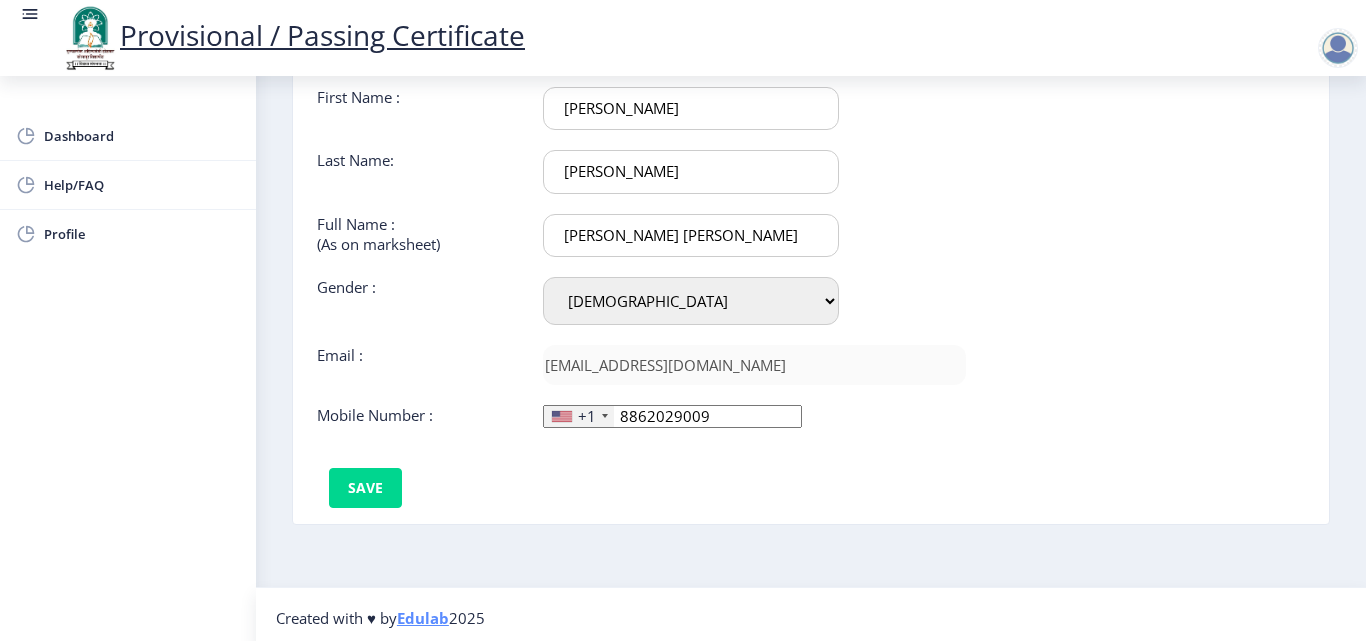 type on "RUSHIKESH" 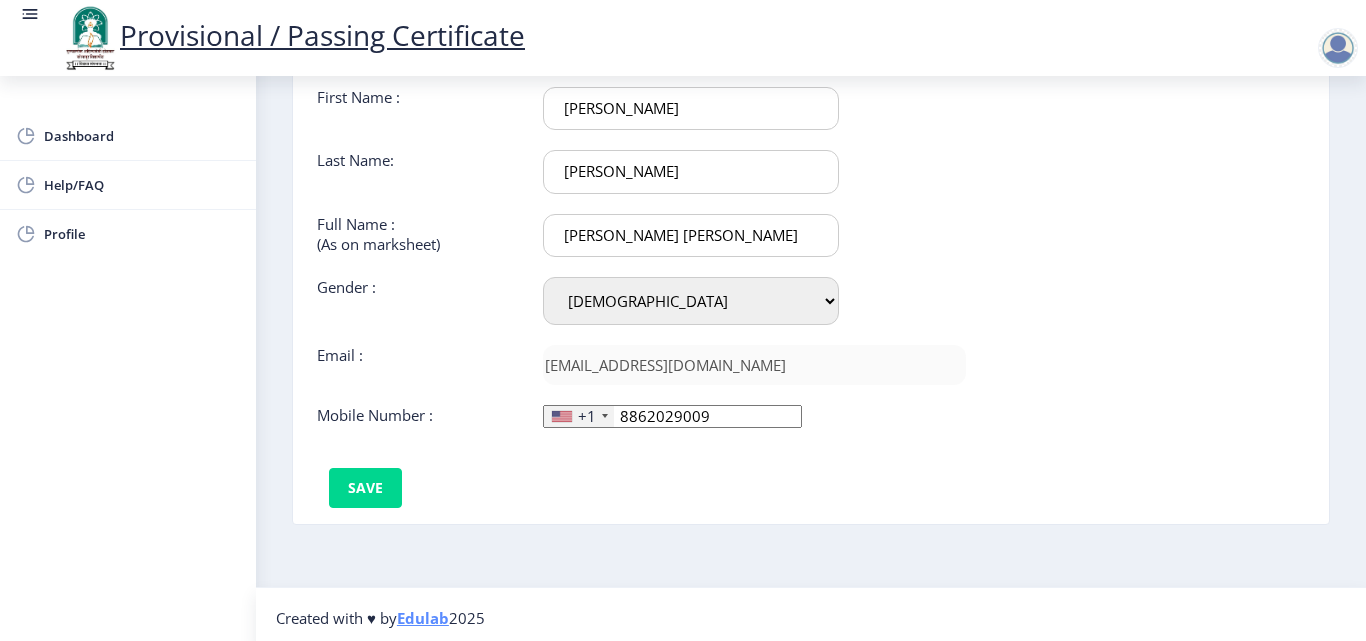 click on "DESHMANE RUSHIKESH CHANDRAKANT" at bounding box center [691, 171] 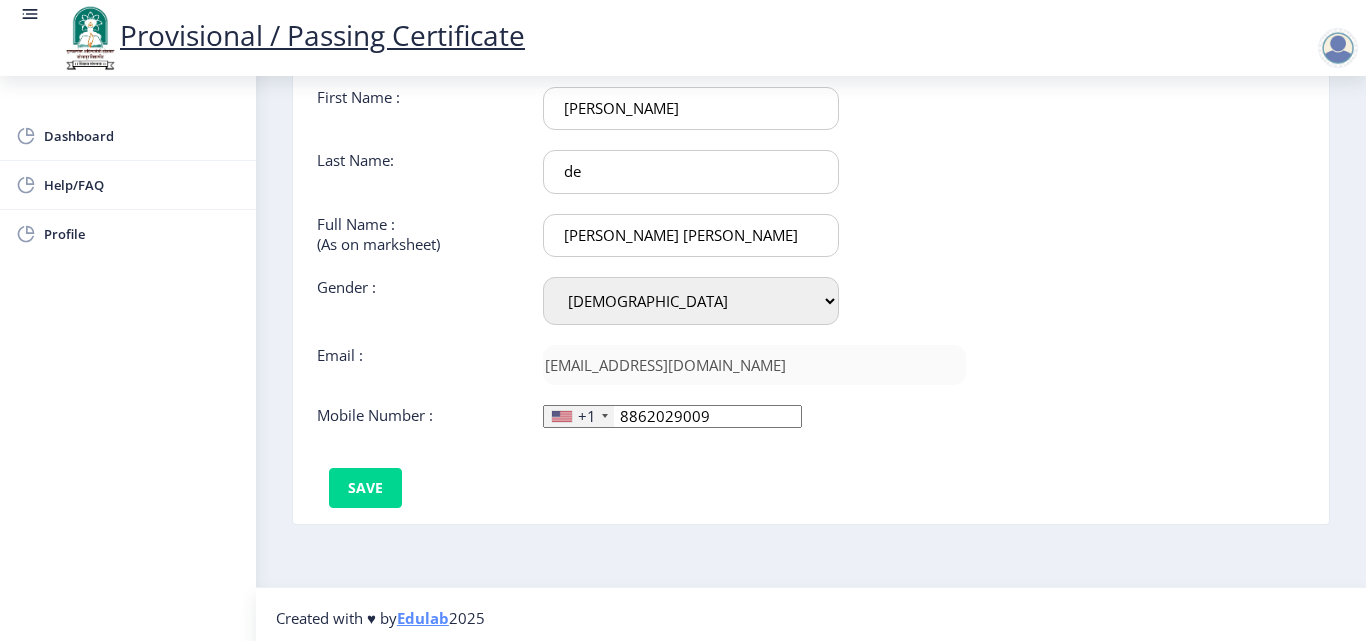 type on "d" 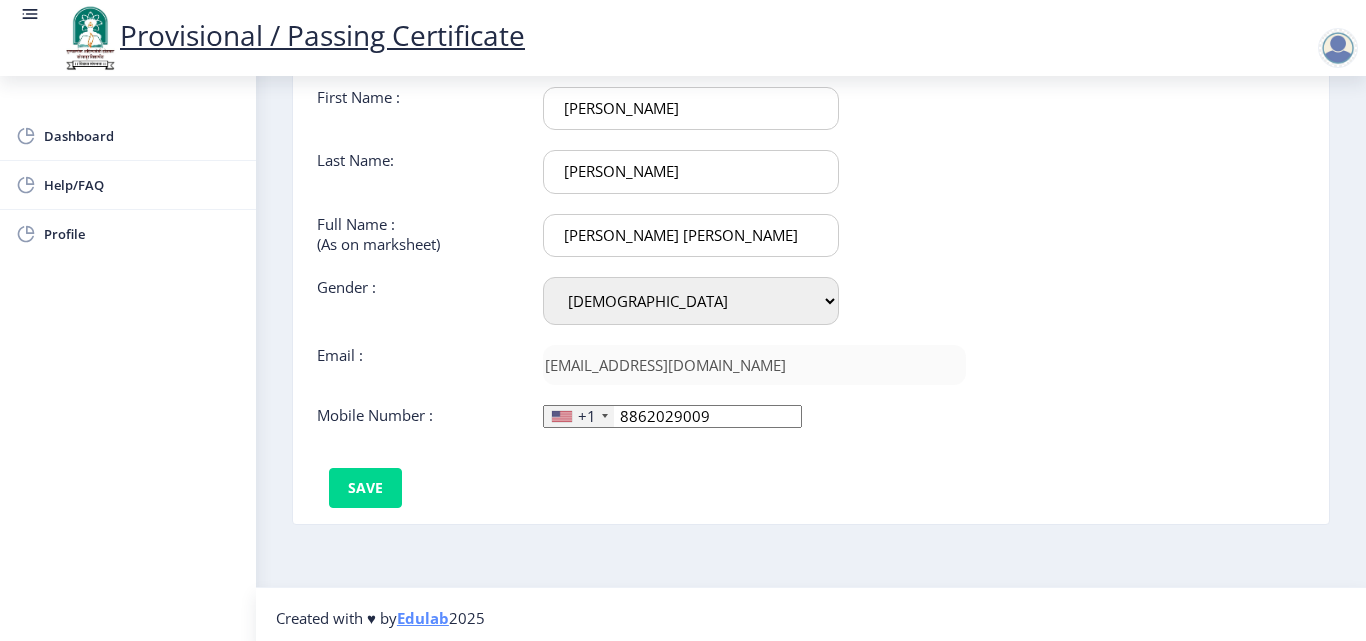 type on "DESHMANE" 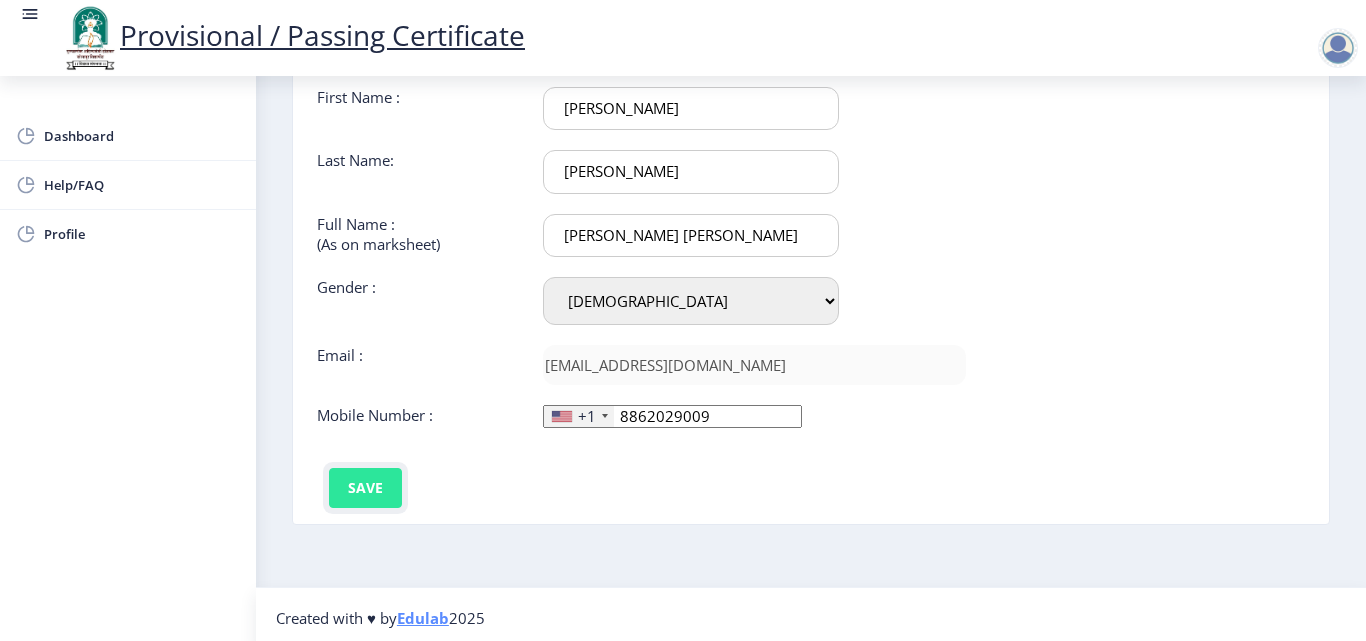 click on "Save" 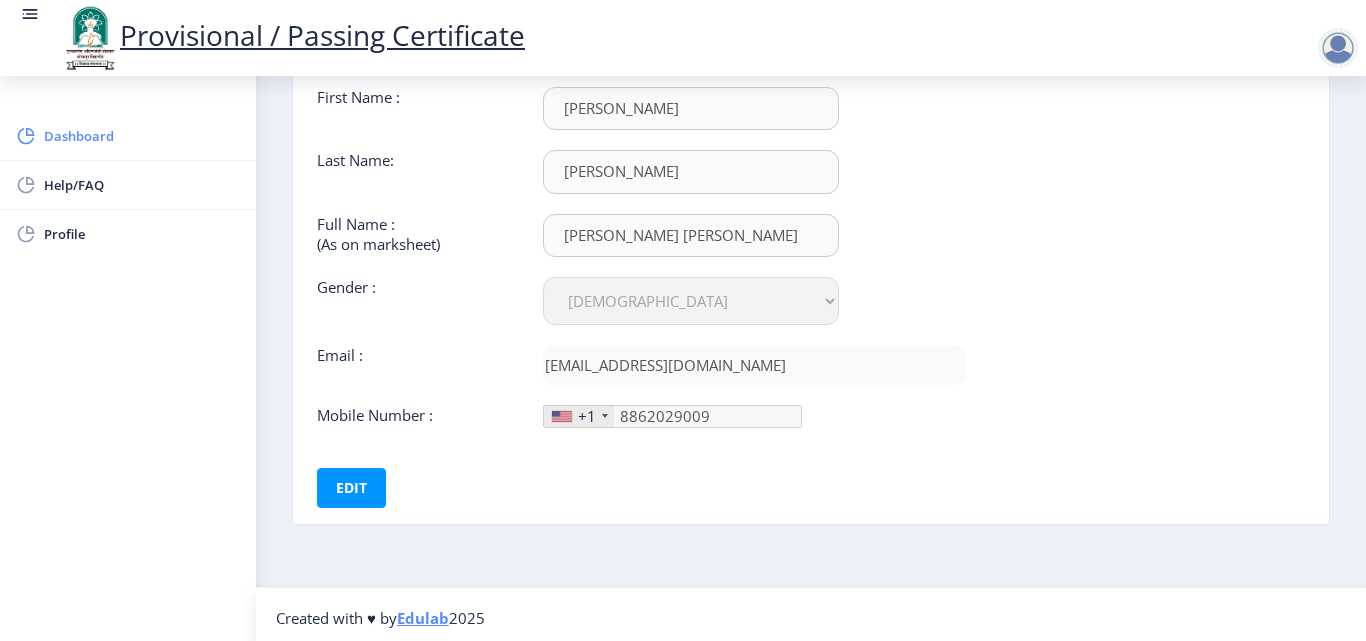 click on "Dashboard" 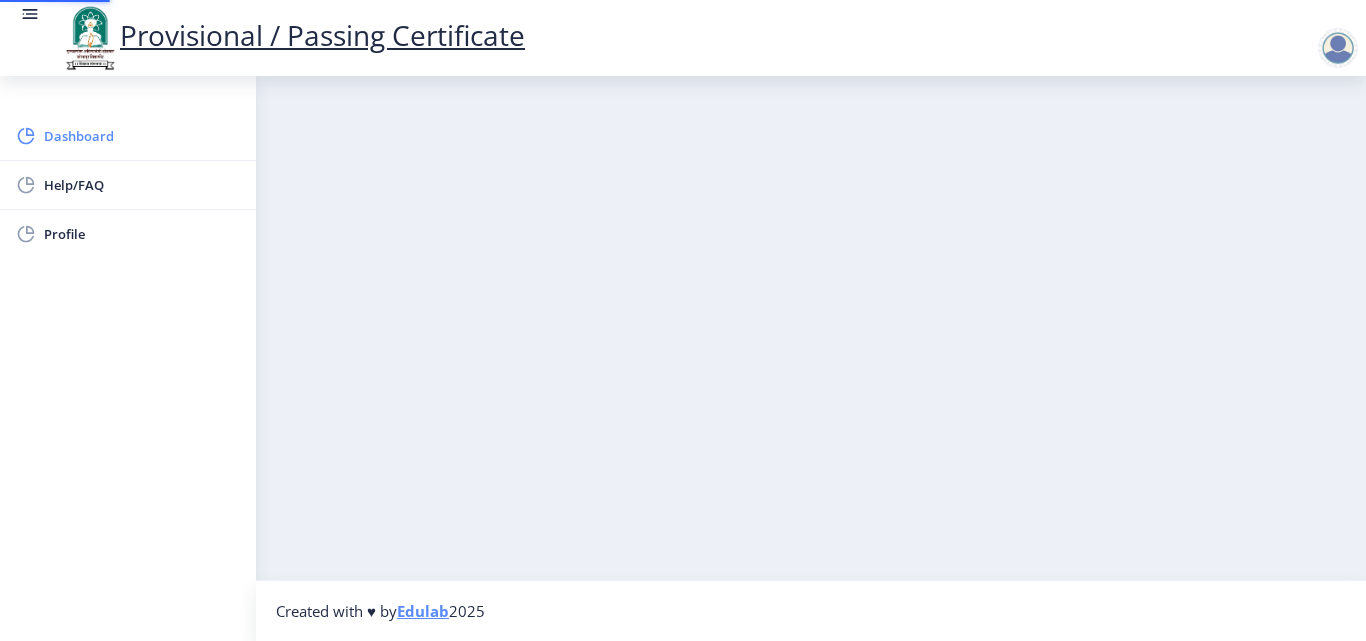 scroll, scrollTop: 0, scrollLeft: 0, axis: both 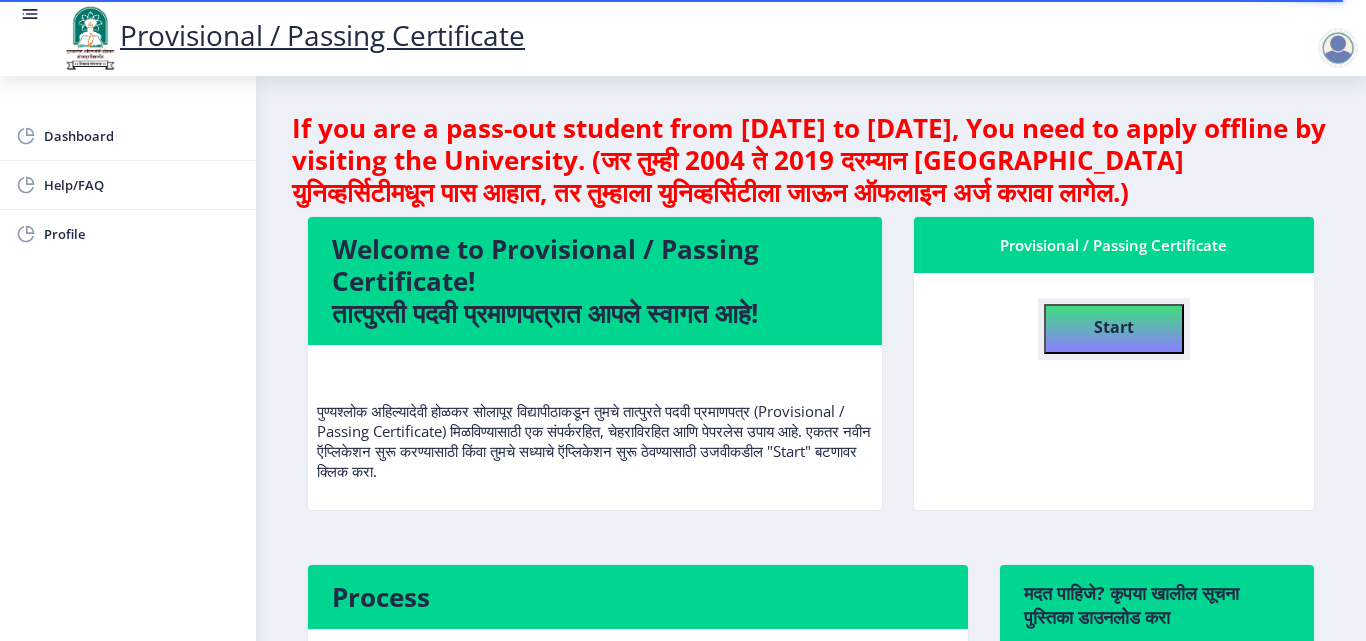 click on "Start" 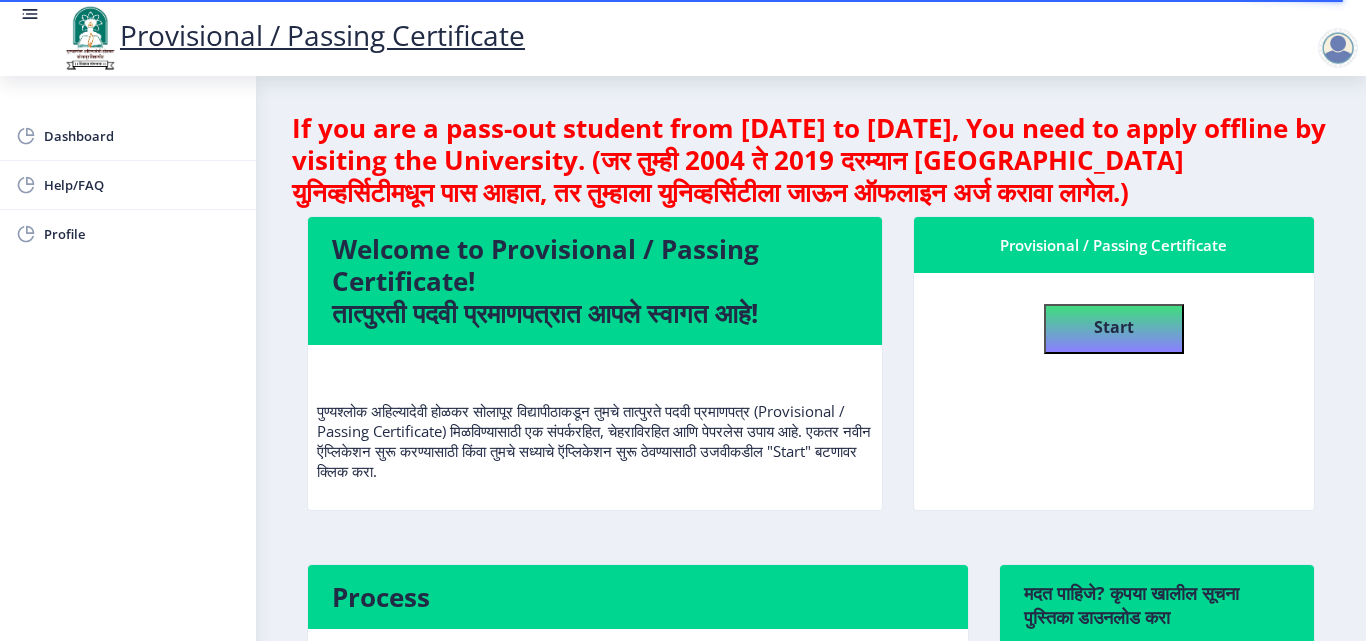 select 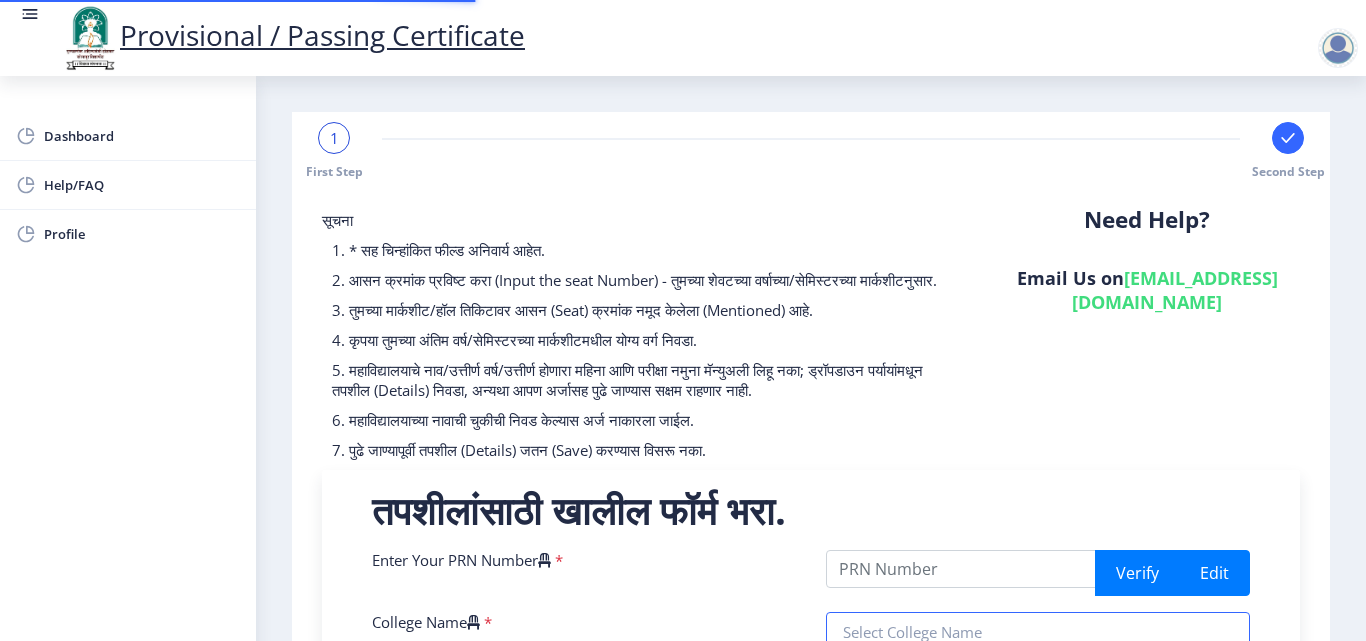 type on "2018032500229795" 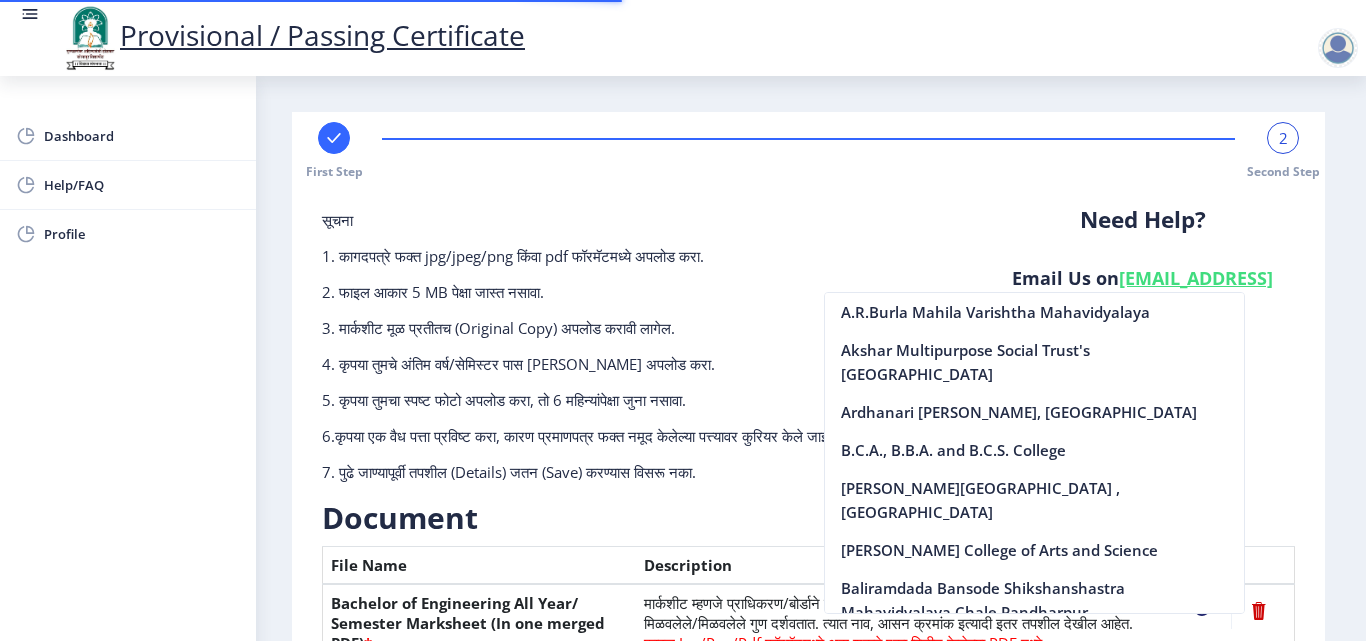 scroll, scrollTop: 388, scrollLeft: 0, axis: vertical 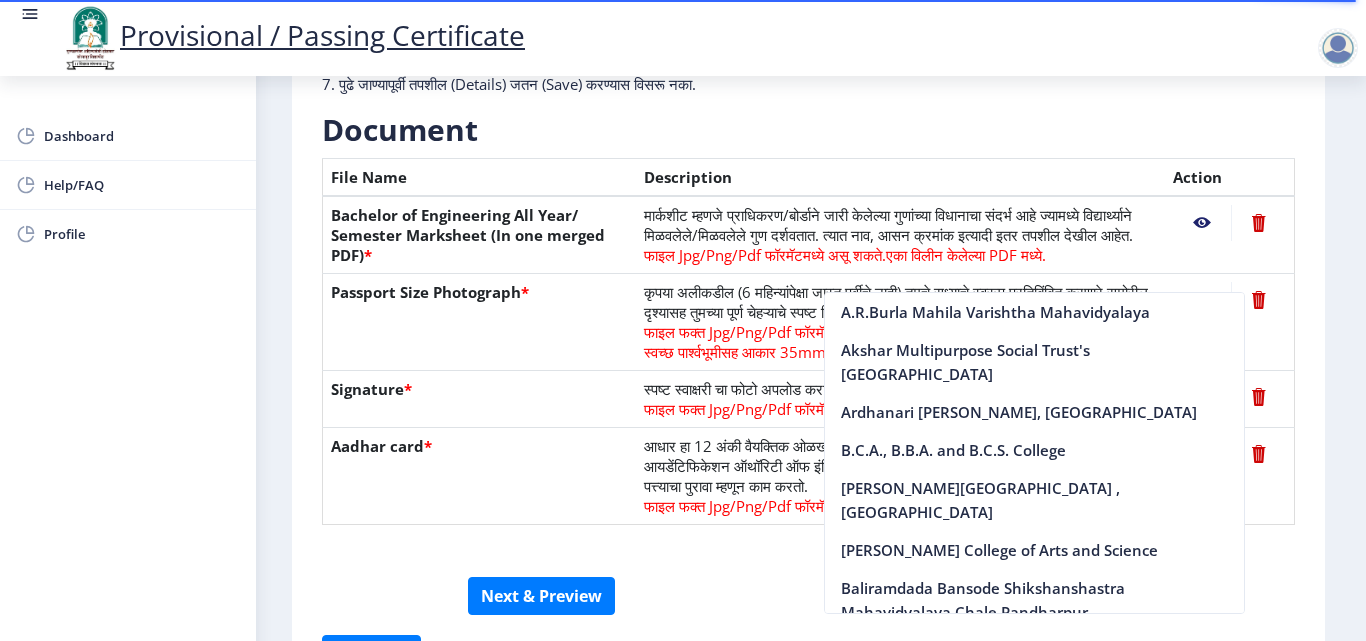 click on "मार्कशीट म्हणजे प्राधिकरण/बोर्डाने जारी केलेल्या गुणांच्या विधानाचा संदर्भ आहे ज्यामध्ये विद्यार्थ्याने मिळवलेले/मिळवलेले गुण दर्शवतात. त्यात नाव, आसन क्रमांक इत्यादी इतर तपशील देखील आहेत.  फाइल Jpg/Png/Pdf फॉरमॅटमध्ये असू शकते.  एका विलीन केलेल्या PDF मध्ये." 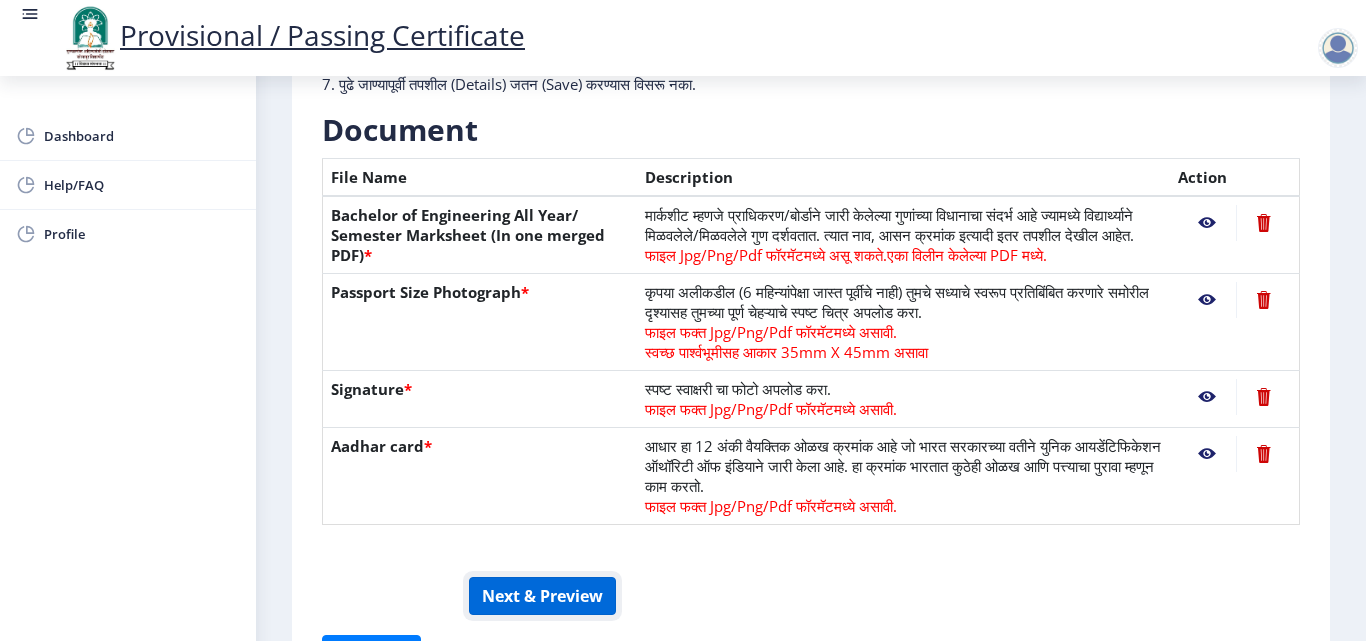 click on "Next & Preview" 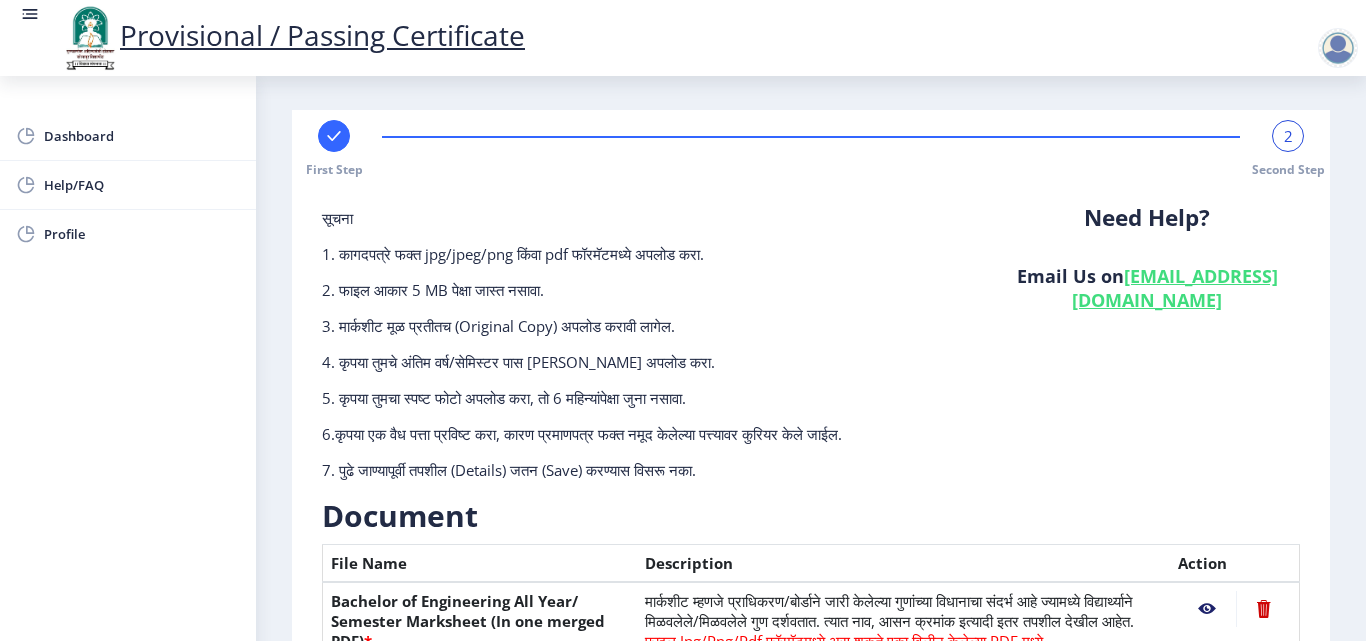 scroll, scrollTop: 0, scrollLeft: 0, axis: both 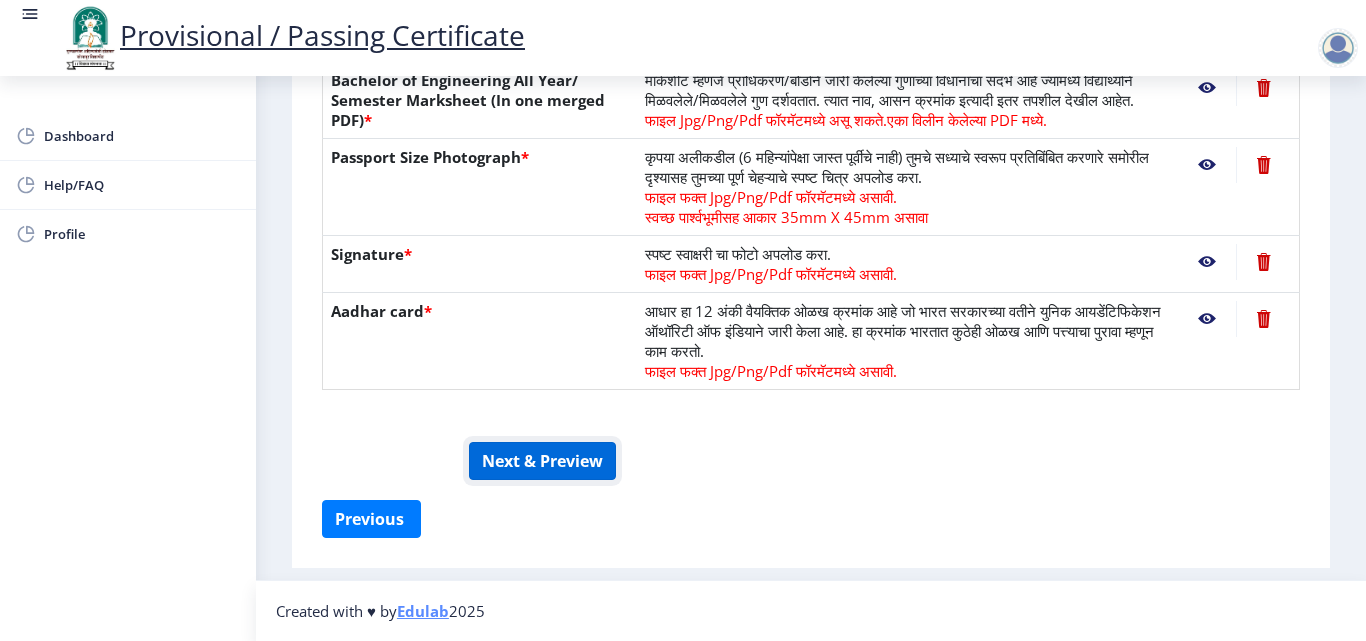 click on "Next & Preview" 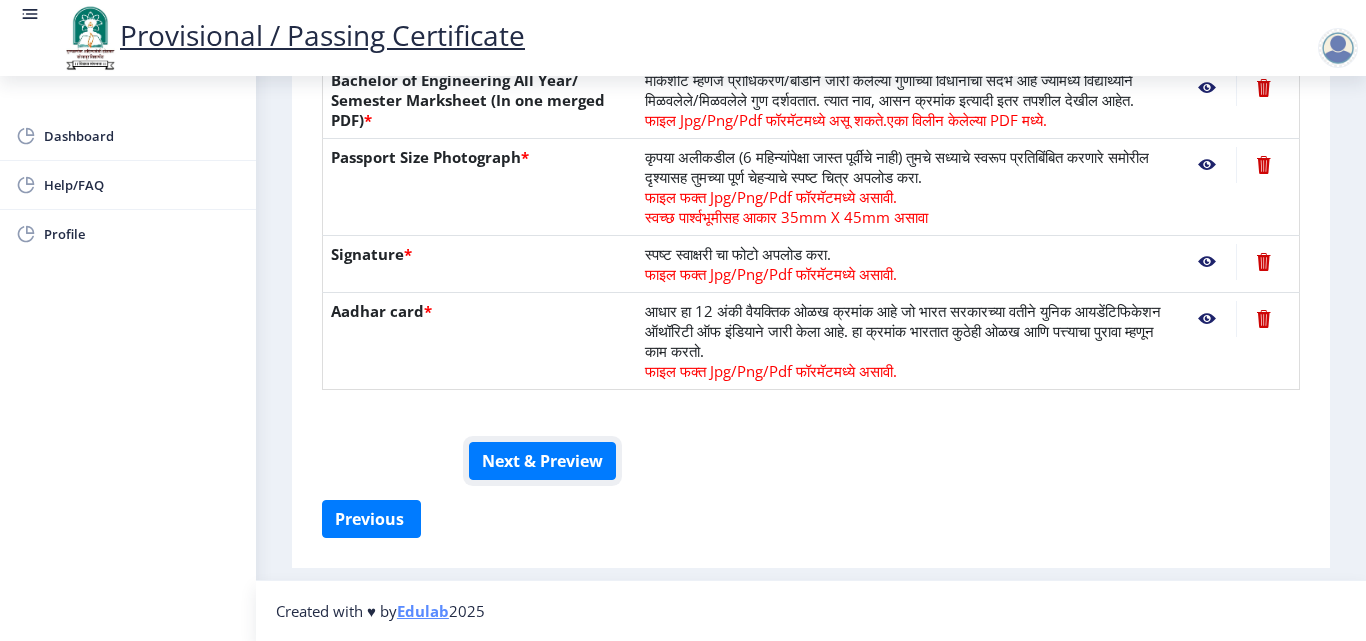 scroll, scrollTop: 0, scrollLeft: 0, axis: both 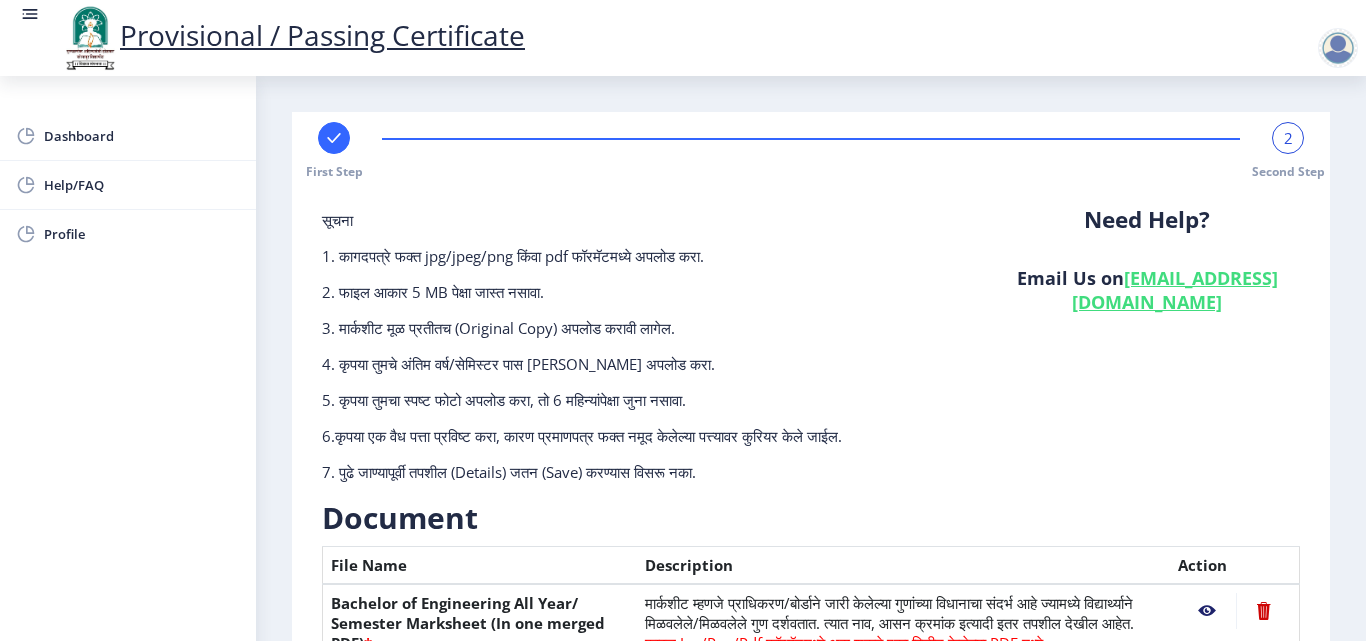 click on "[EMAIL_ADDRESS][DOMAIN_NAME]" 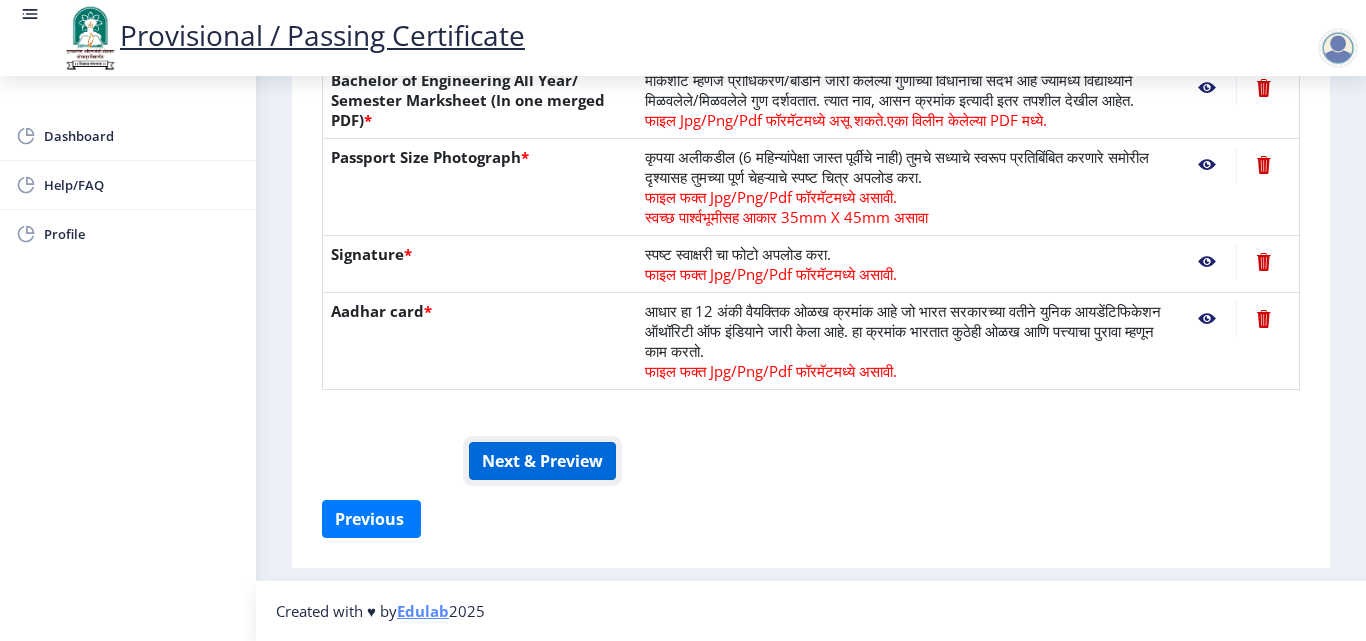 click on "Next & Preview" 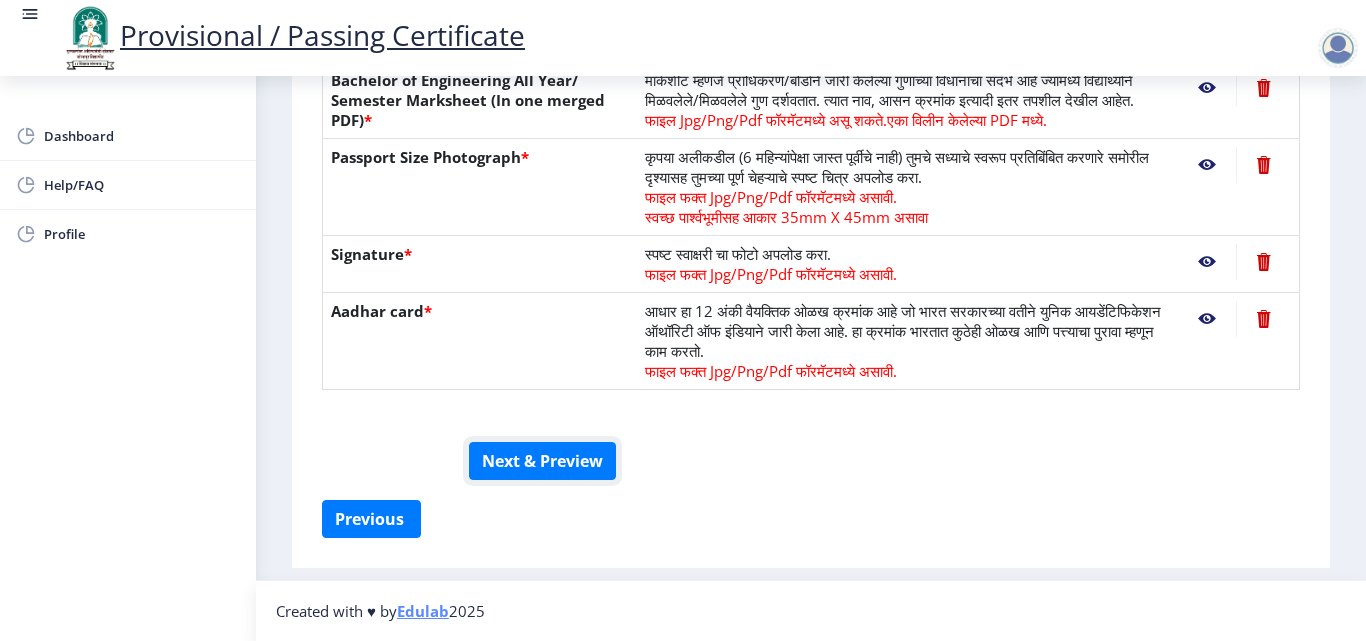 scroll, scrollTop: 0, scrollLeft: 0, axis: both 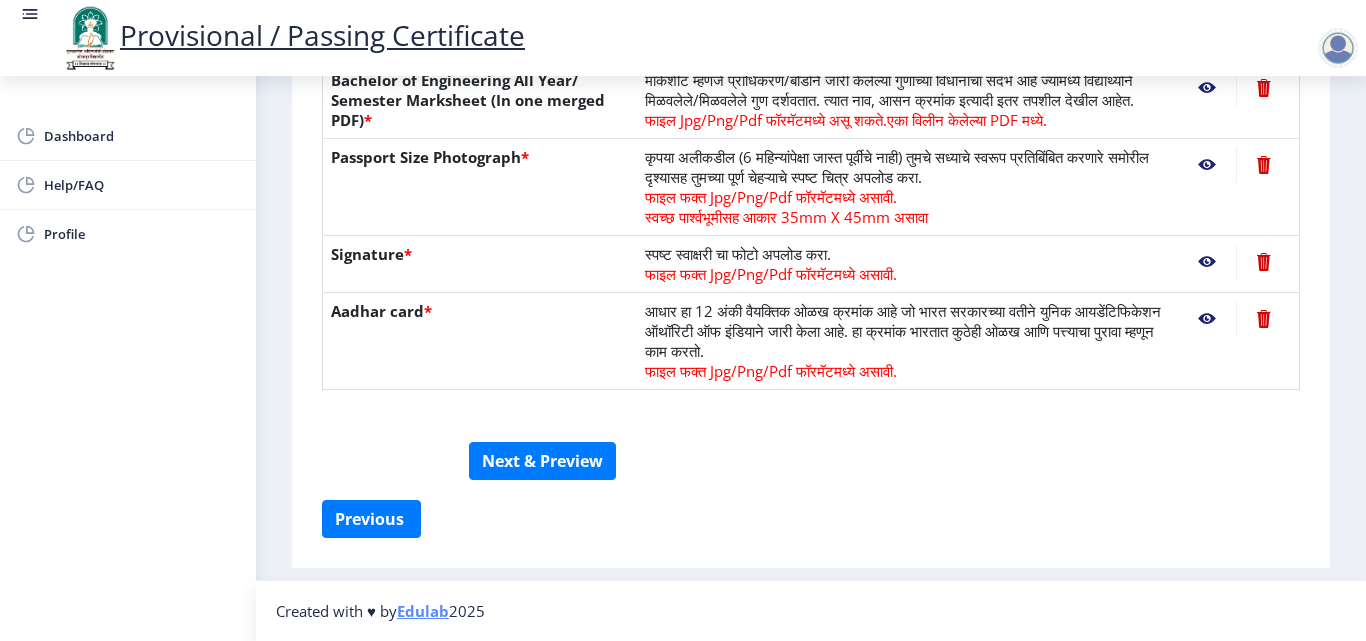 click on "सूचना 1. कागदपत्रे फक्त jpg/jpeg/png किंवा pdf फॉरमॅटमध्ये अपलोड करा.  2. फाइल आकार 5 MB पेक्षा जास्त नसावा.  3. मार्कशीट मूळ प्रतीतच (Original Copy) अपलोड करावी लागेल.  4. कृपया तुमचे अंतिम वर्ष/सेमिस्टर पास मार्कशीट अपलोड करा.  5. कृपया तुमचा स्पष्ट फोटो अपलोड करा, तो 6 महिन्यांपेक्षा जुना नसावा. 6.कृपया एक वैध पत्ता प्रविष्ट करा, कारण प्रमाणपत्र फक्त नमूद केलेल्या पत्त्यावर कुरियर केले जाईल.  Need Help? Email Us on   su.sfc@studentscenter.in  Document  File Name" 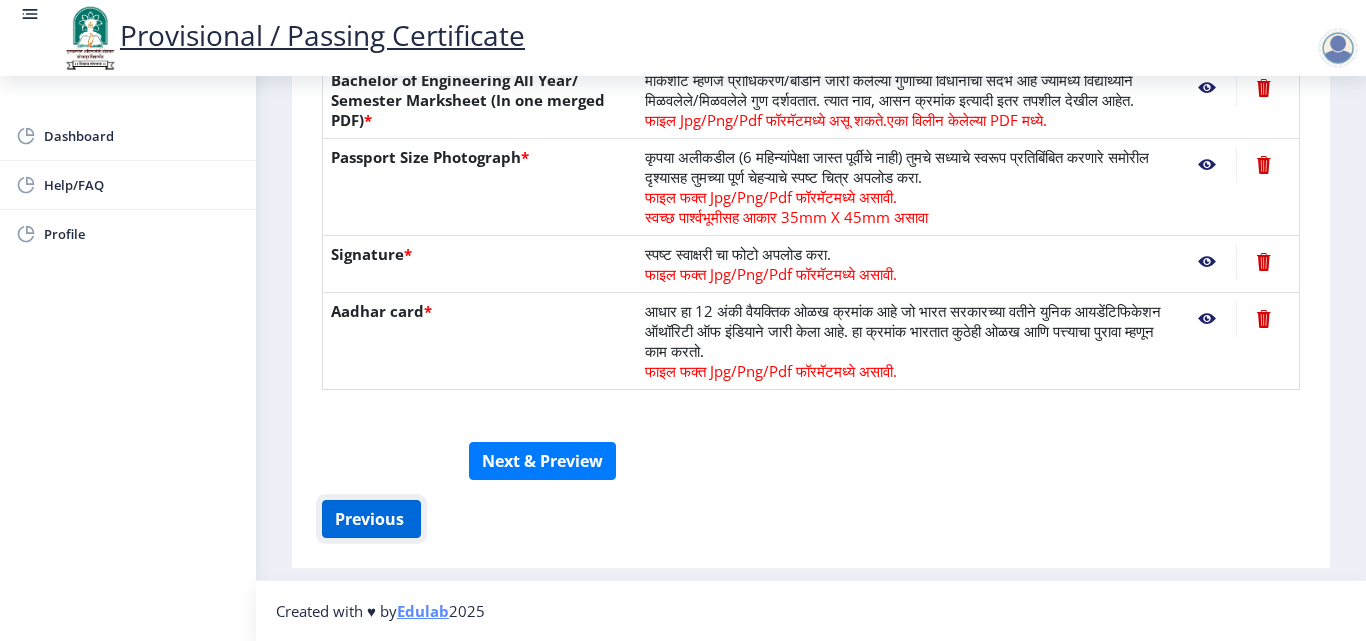 click on "Previous ‍" 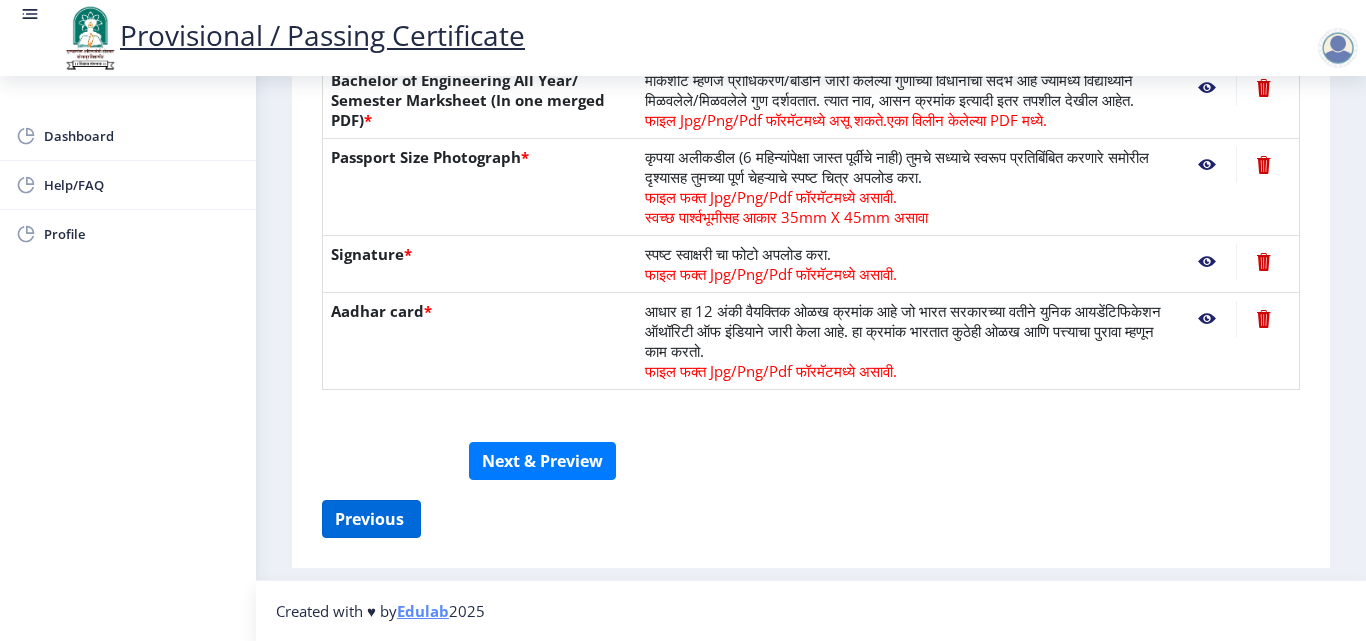 select on "Grade A+" 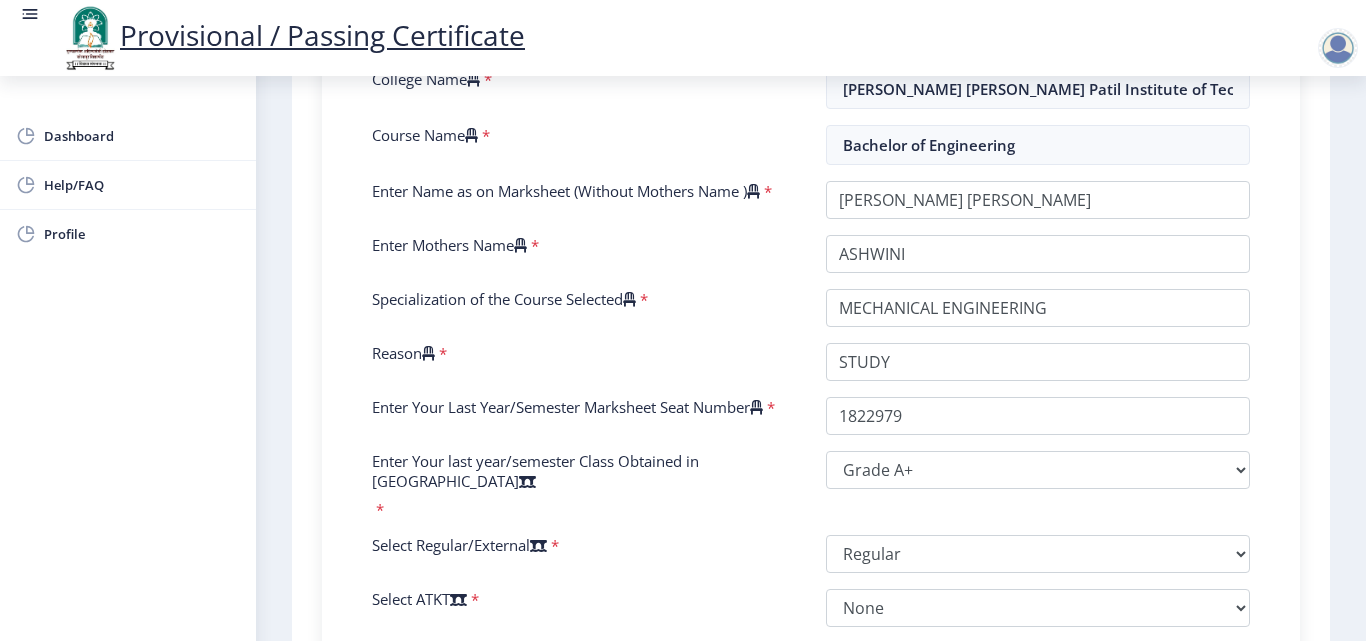 scroll, scrollTop: 0, scrollLeft: 0, axis: both 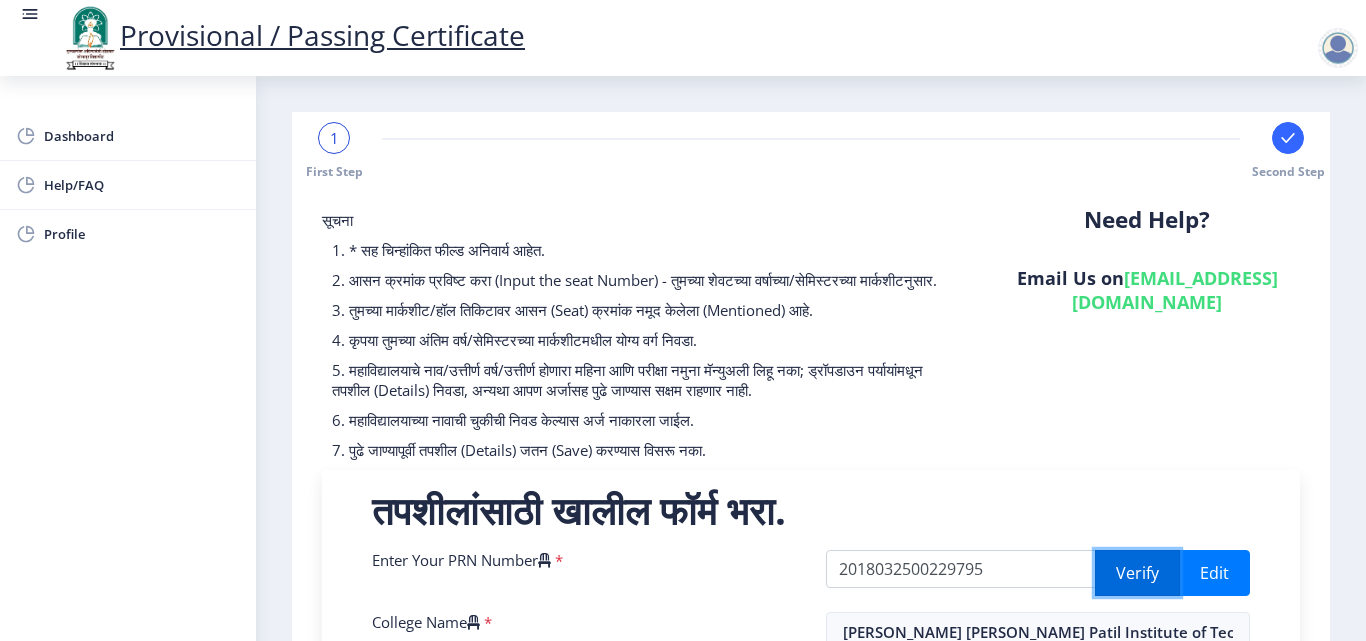 click on "Verify" at bounding box center (1137, 573) 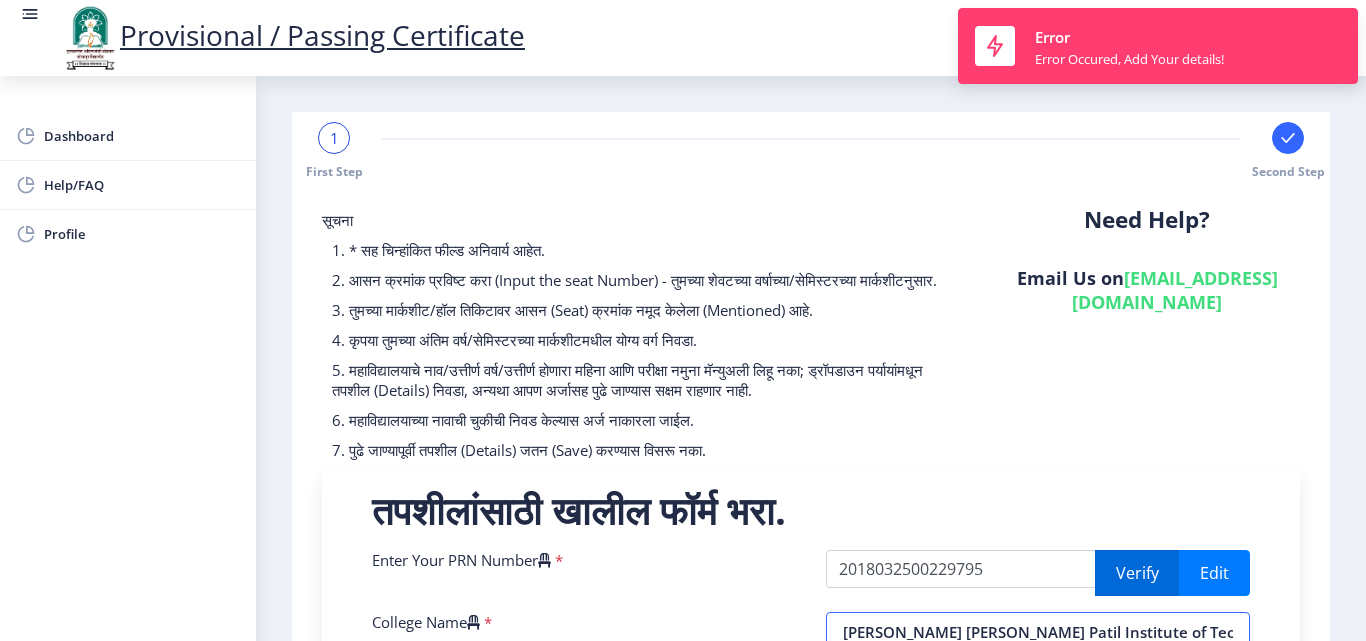 select on "Grade A+" 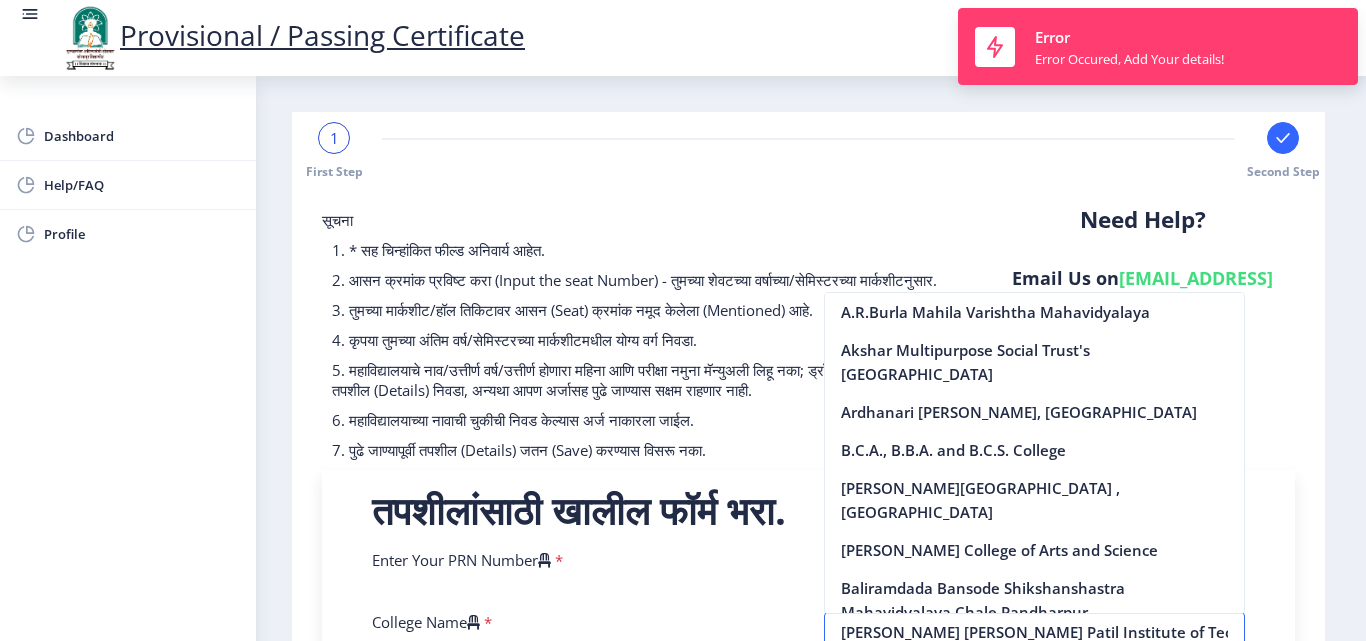 scroll, scrollTop: 388, scrollLeft: 0, axis: vertical 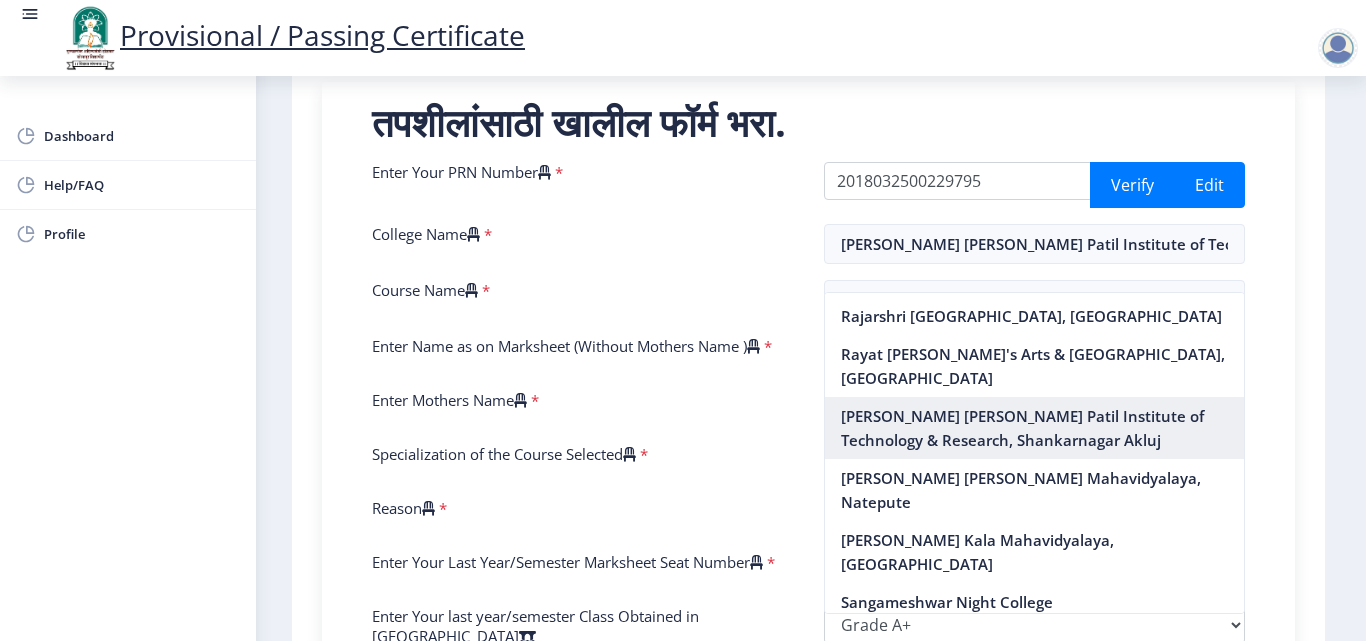 click on "Sahakar Maharshi Shankarrao Mohite Patil Institute of Technology & Research, Shankarnagar Akluj" at bounding box center (1035, 428) 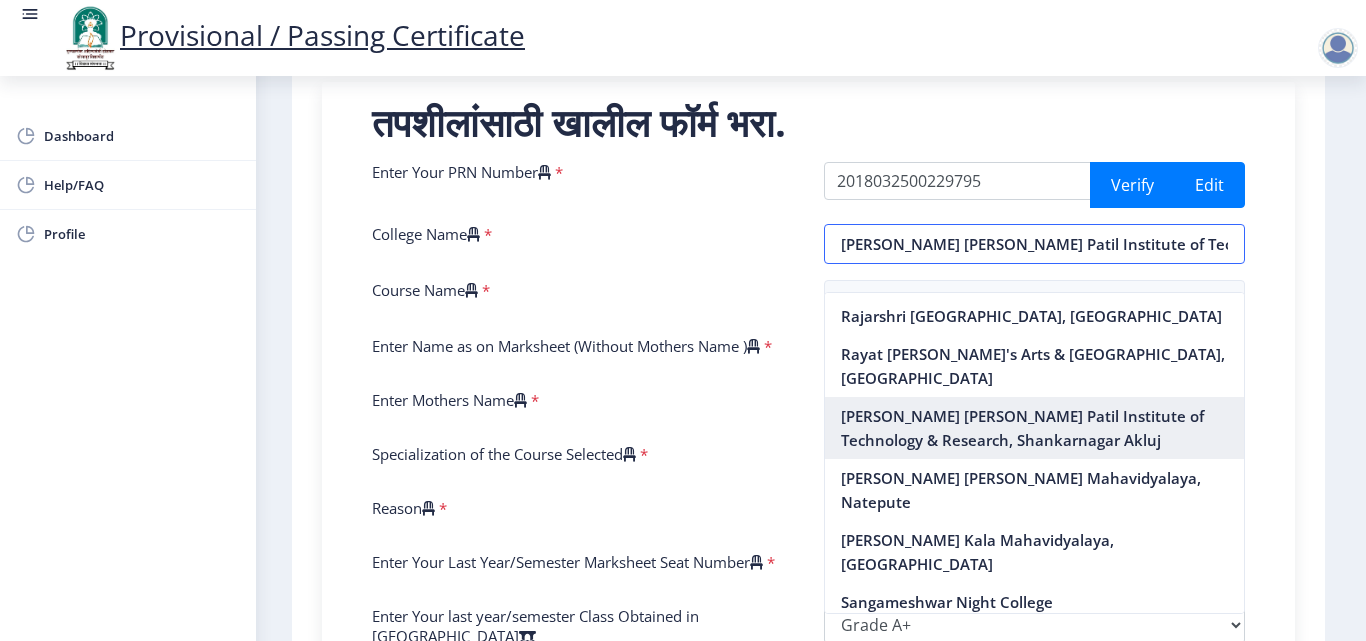 scroll, scrollTop: 0, scrollLeft: 326, axis: horizontal 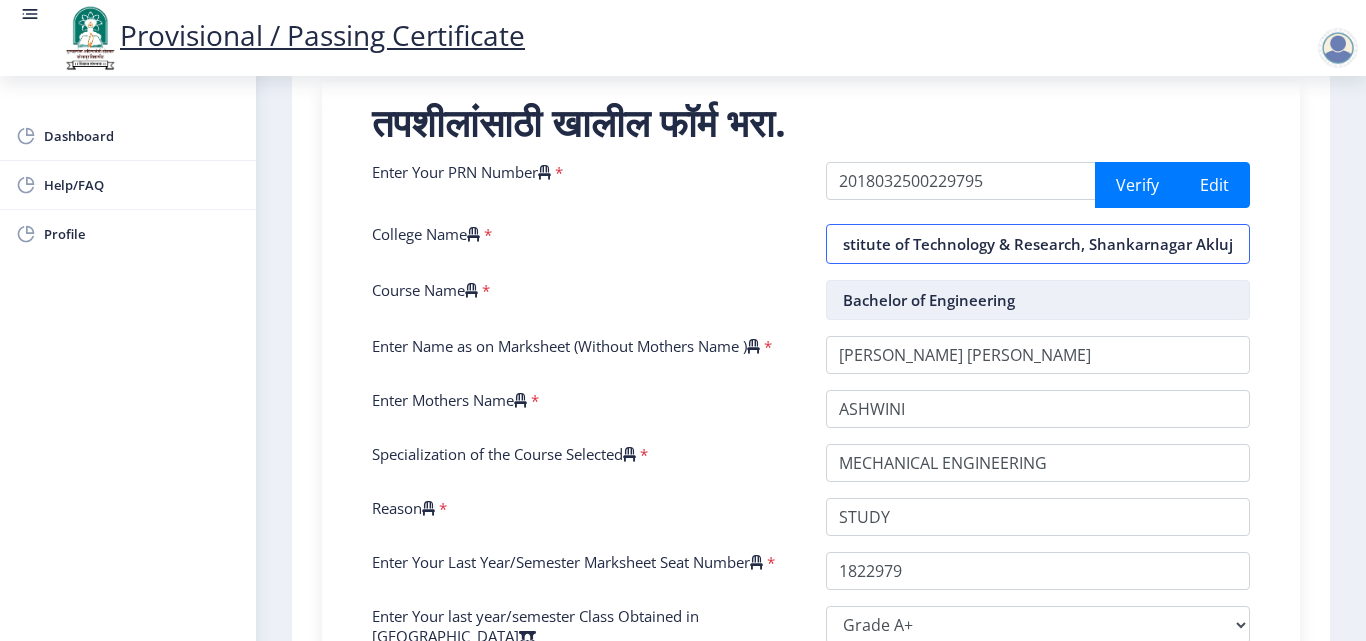 click on "Save" at bounding box center (380, 1023) 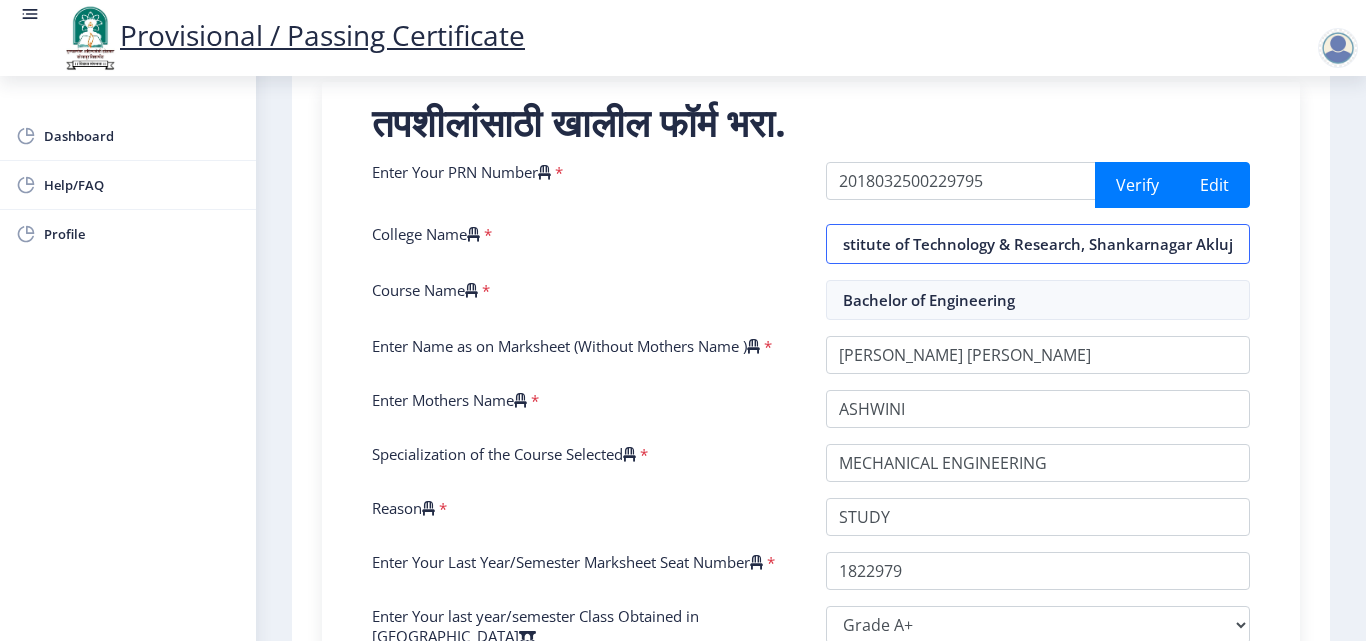 click on "Save" at bounding box center [380, 1023] 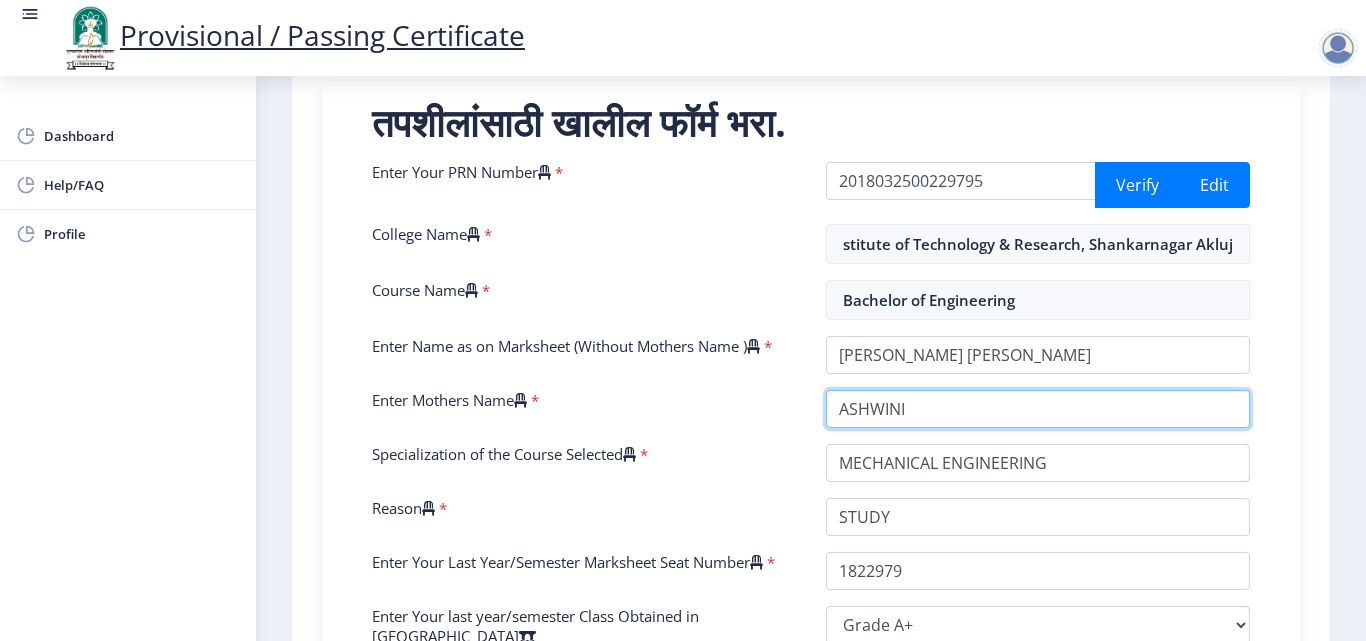 scroll, scrollTop: 0, scrollLeft: 0, axis: both 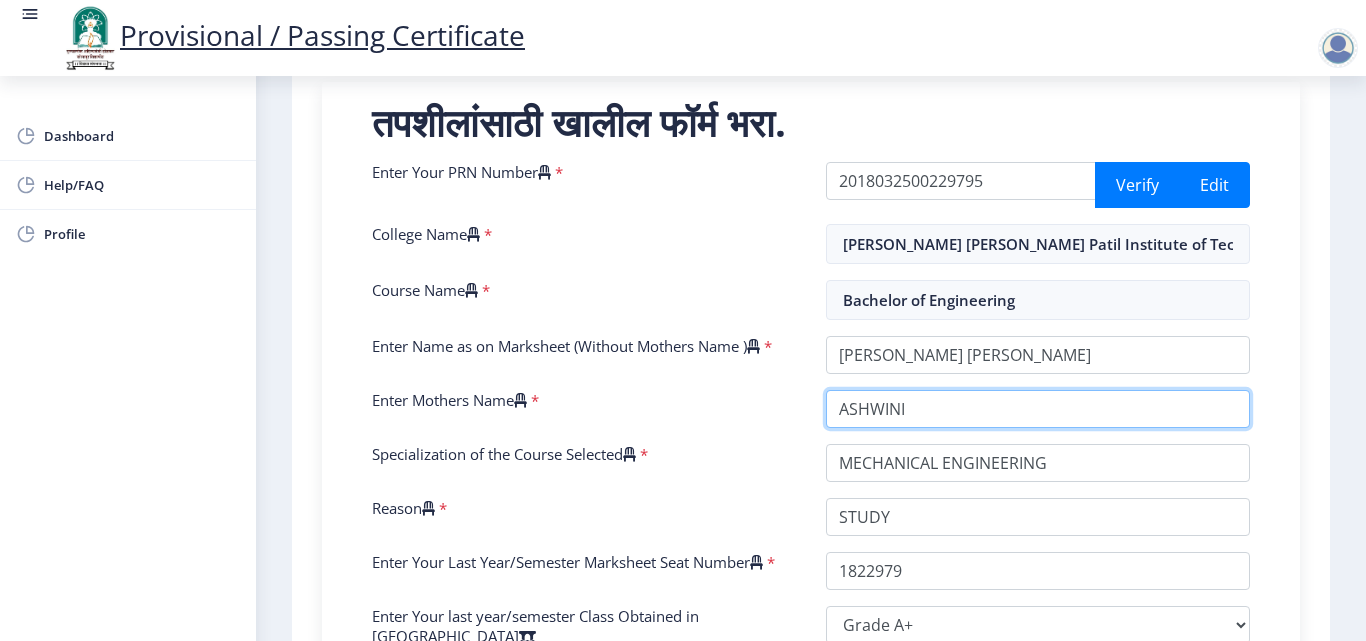 click on "Enter Mothers Name" at bounding box center [1038, 409] 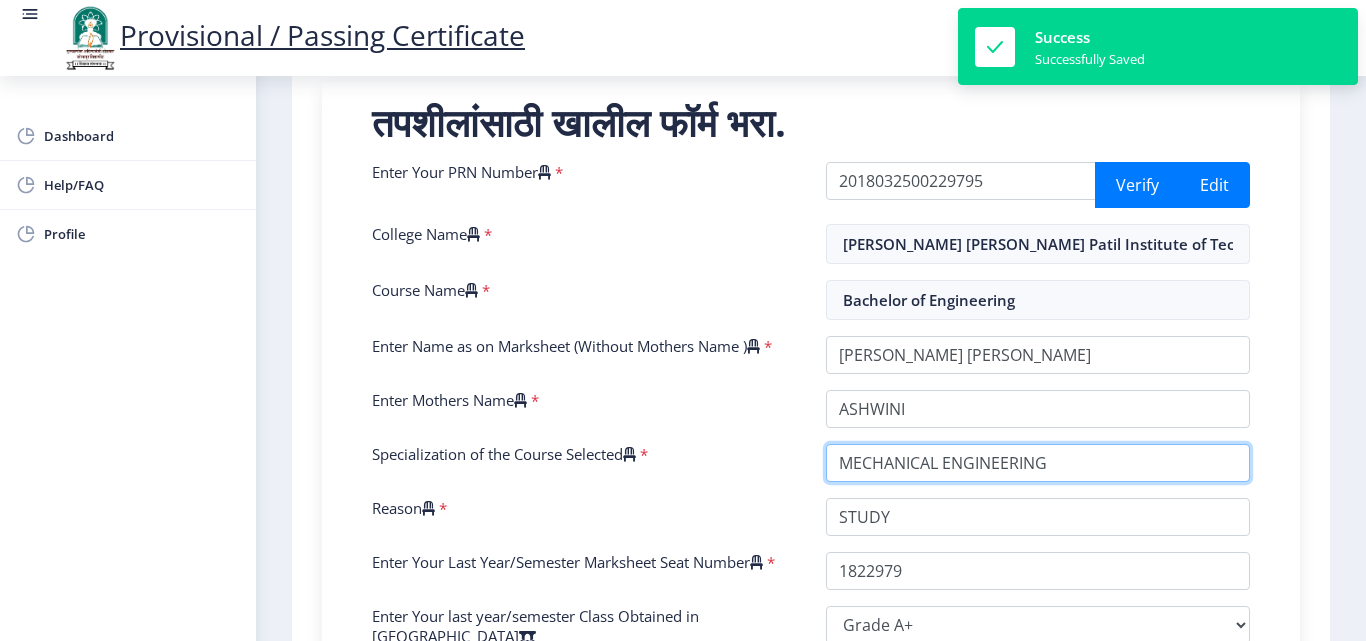 click on "Specialization of the Course Selected" at bounding box center (1038, 463) 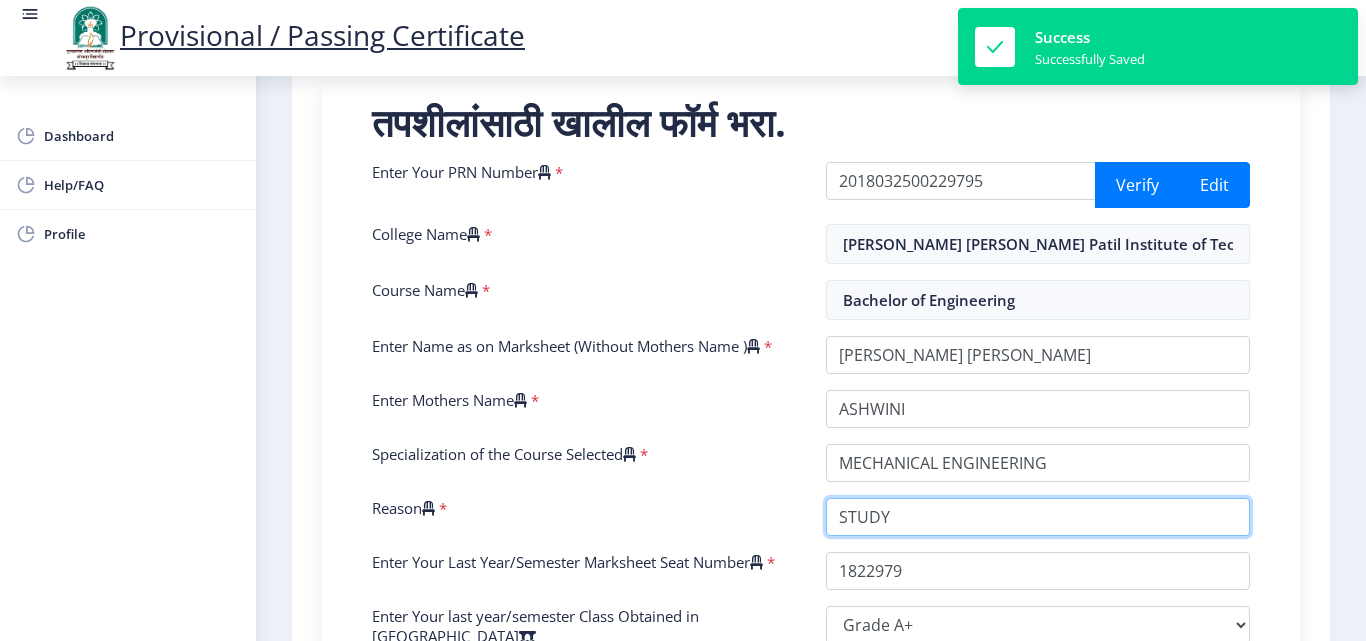 click on "Reason" at bounding box center (1038, 517) 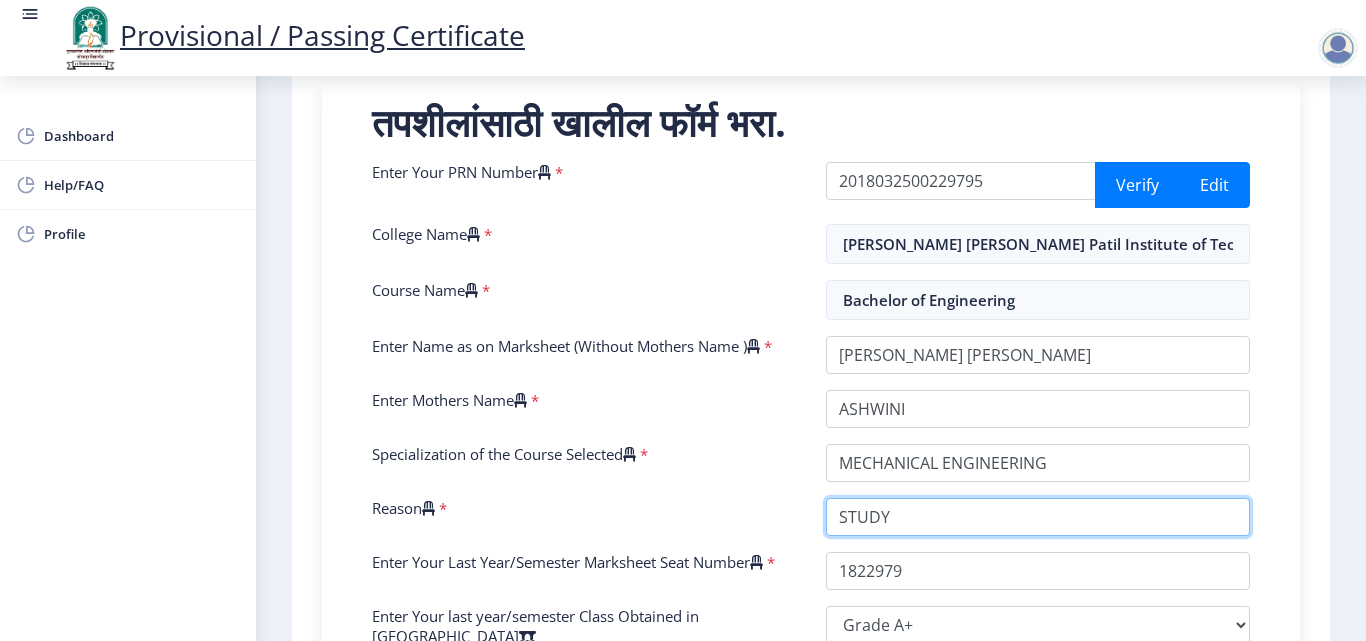 click on "Save" at bounding box center (380, 1023) 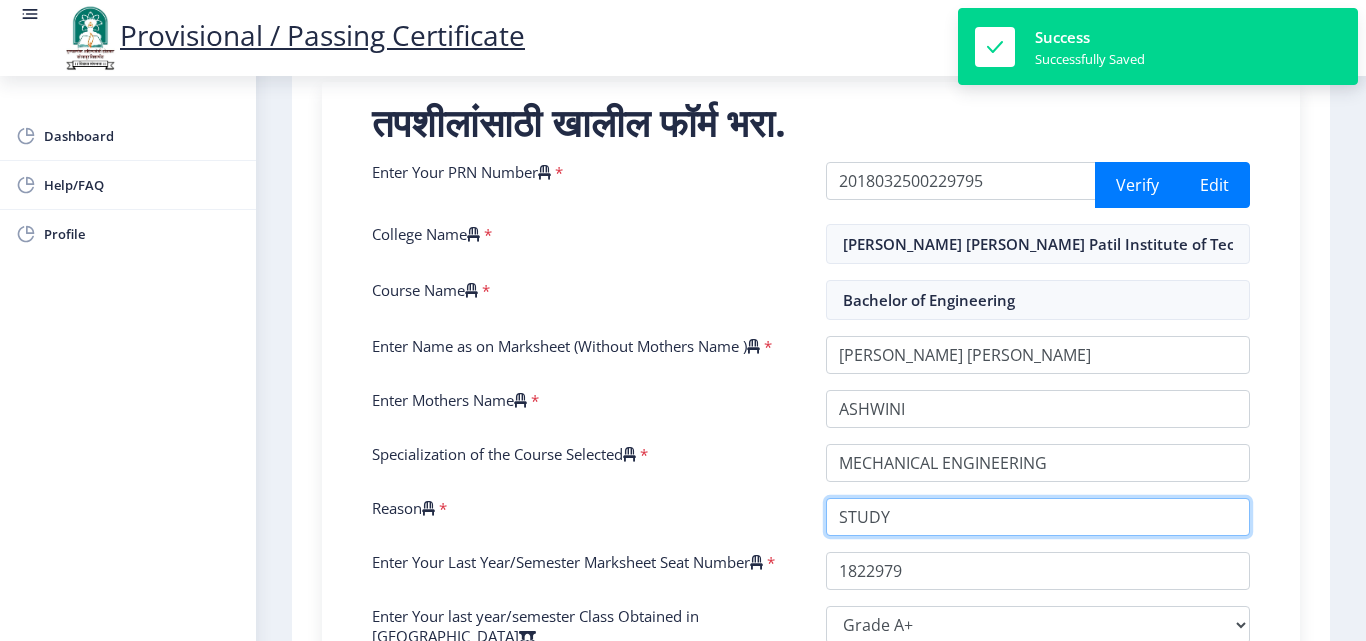 scroll, scrollTop: 949, scrollLeft: 0, axis: vertical 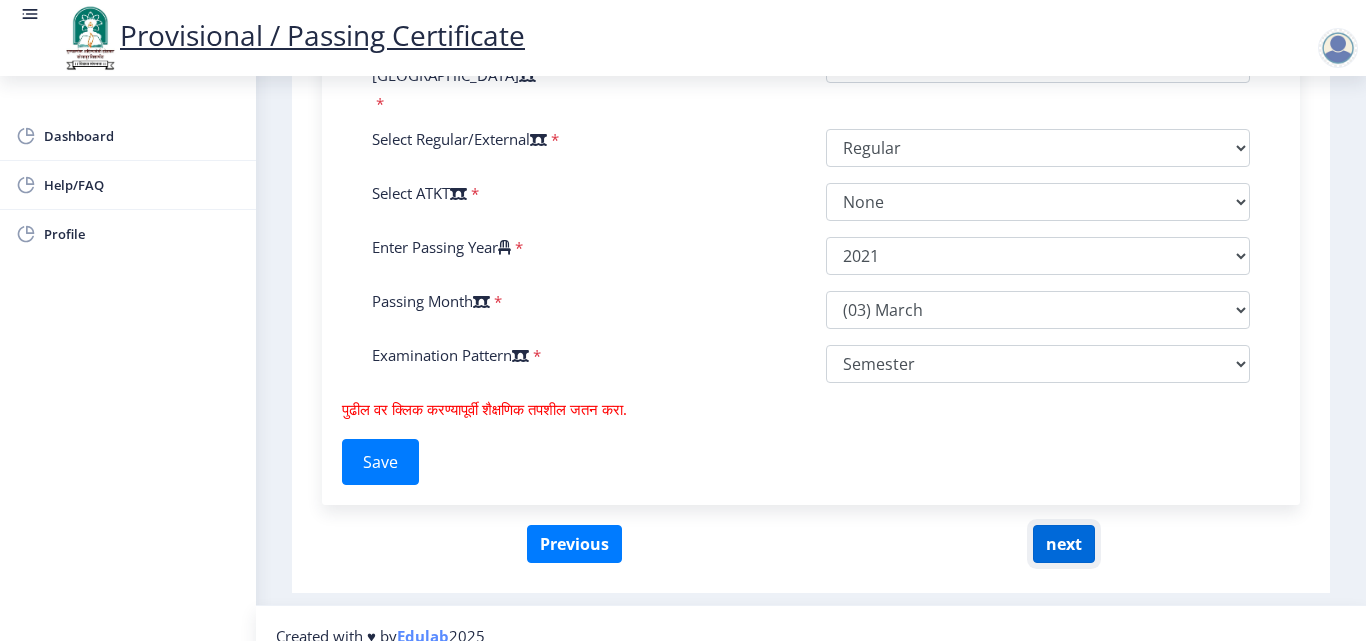 click on "next" 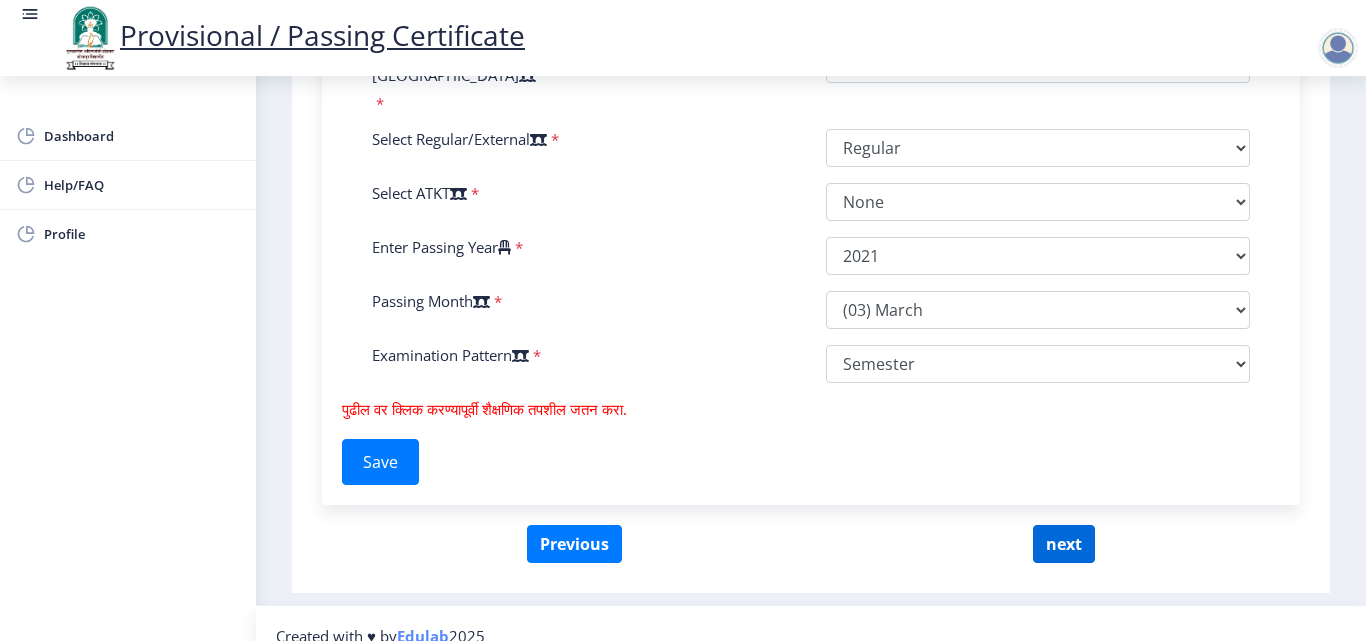 select 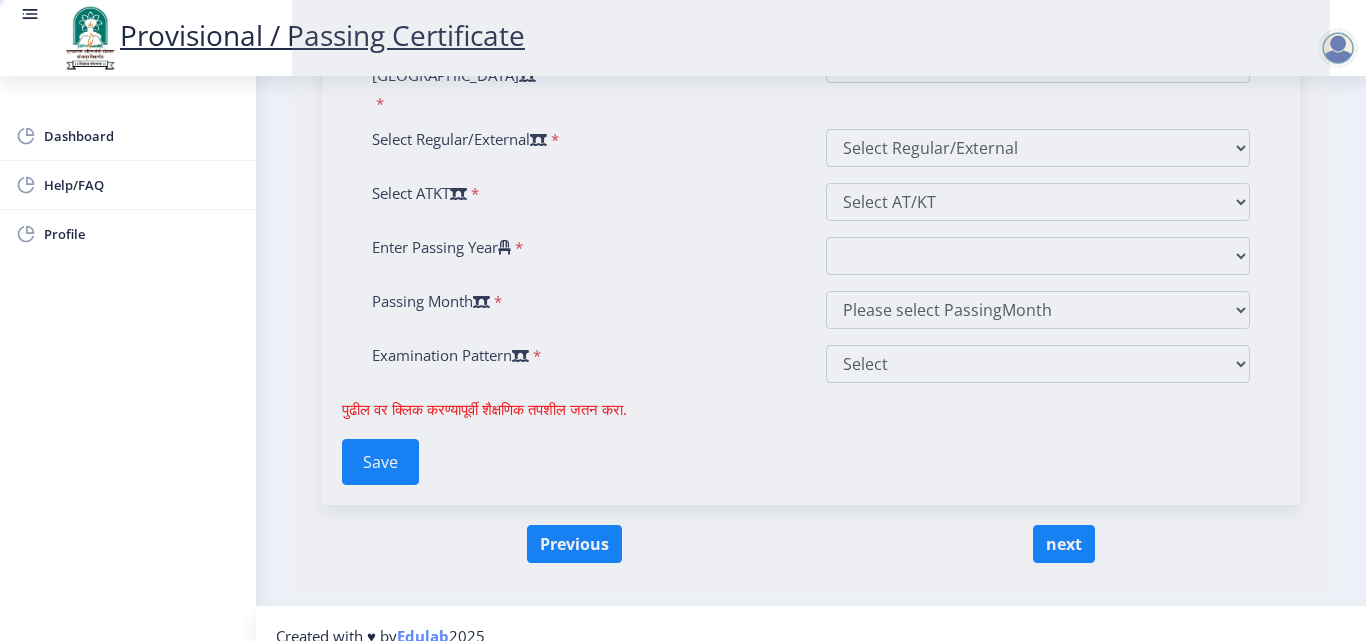 scroll, scrollTop: 0, scrollLeft: 0, axis: both 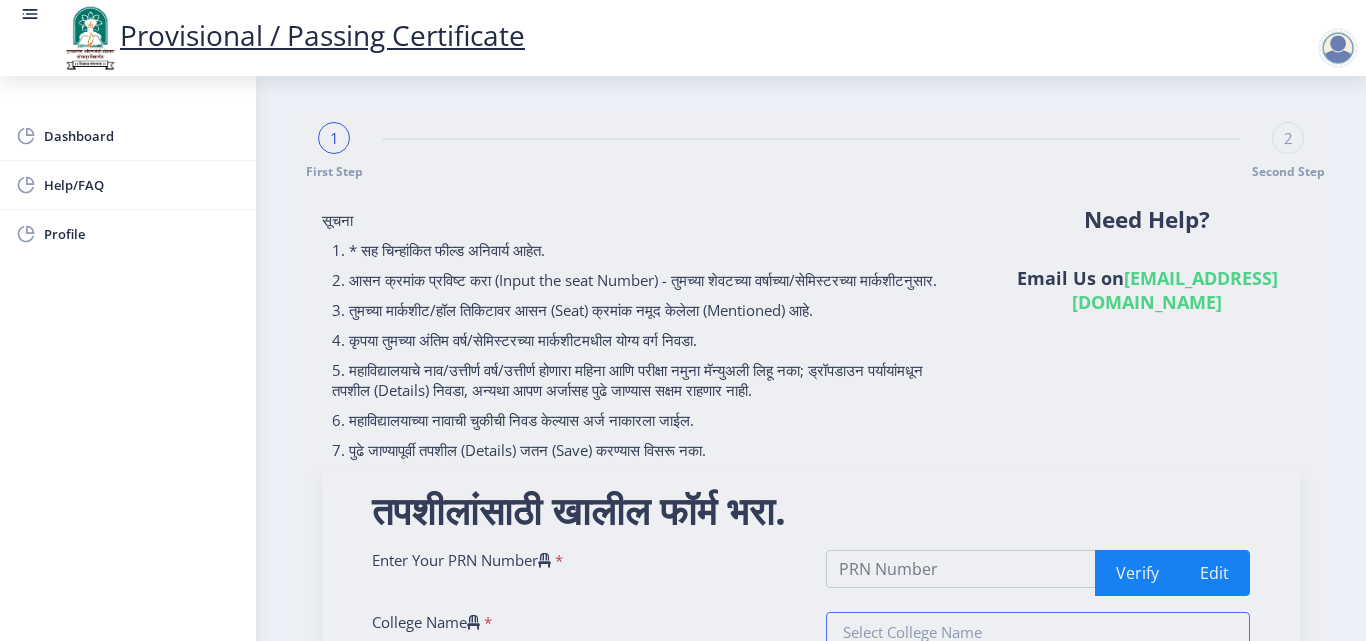 type on "2018032500229795" 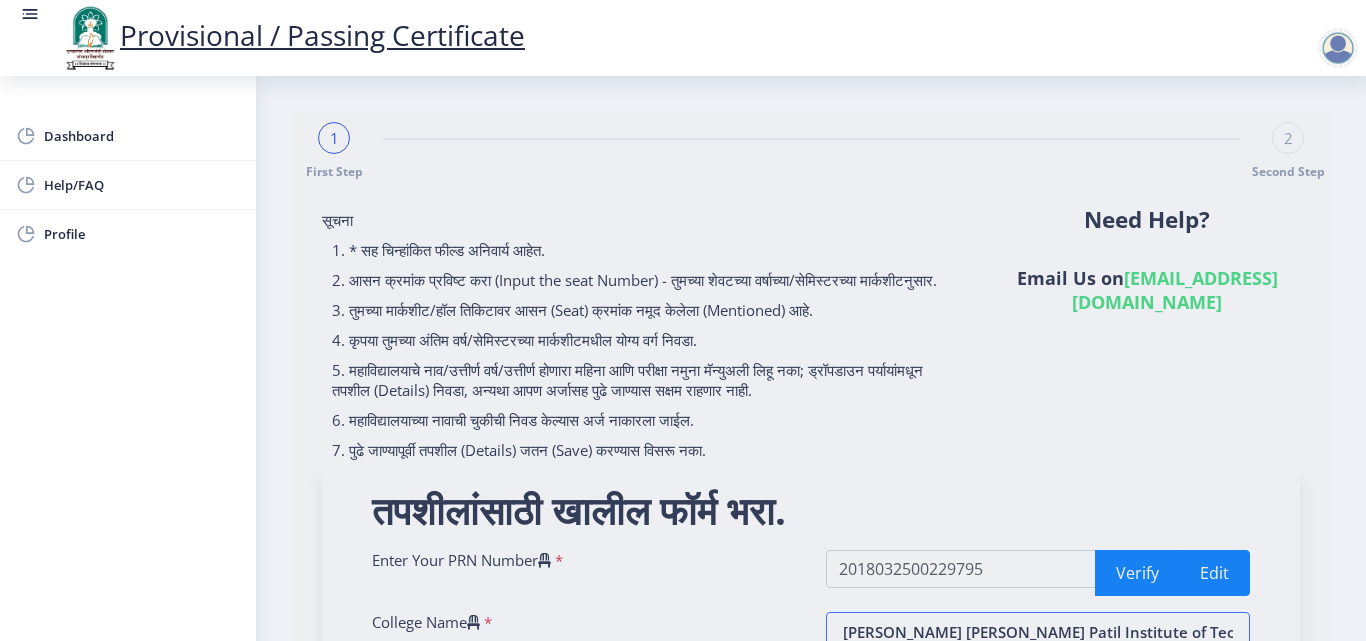 scroll, scrollTop: 388, scrollLeft: 0, axis: vertical 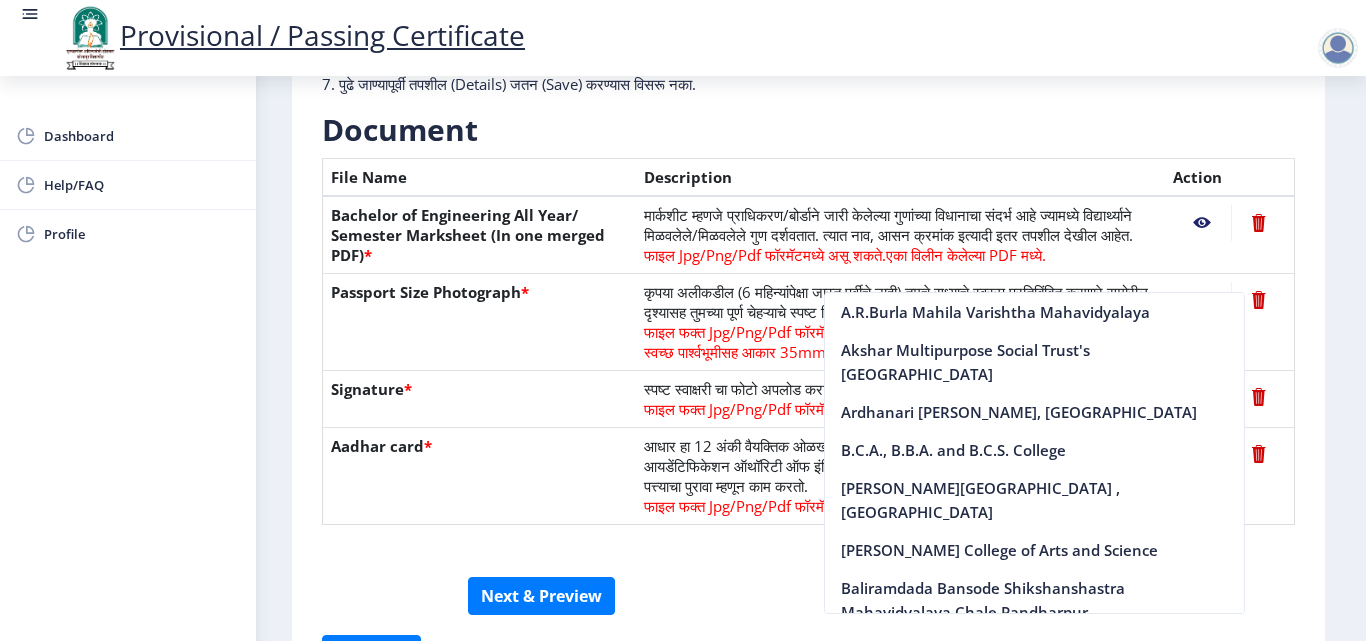 click on "मार्कशीट म्हणजे प्राधिकरण/बोर्डाने जारी केलेल्या गुणांच्या विधानाचा संदर्भ आहे ज्यामध्ये विद्यार्थ्याने मिळवलेले/मिळवलेले गुण दर्शवतात. त्यात नाव, आसन क्रमांक इत्यादी इतर तपशील देखील आहेत.  फाइल Jpg/Png/Pdf फॉरमॅटमध्ये असू शकते.  एका विलीन केलेल्या PDF मध्ये." 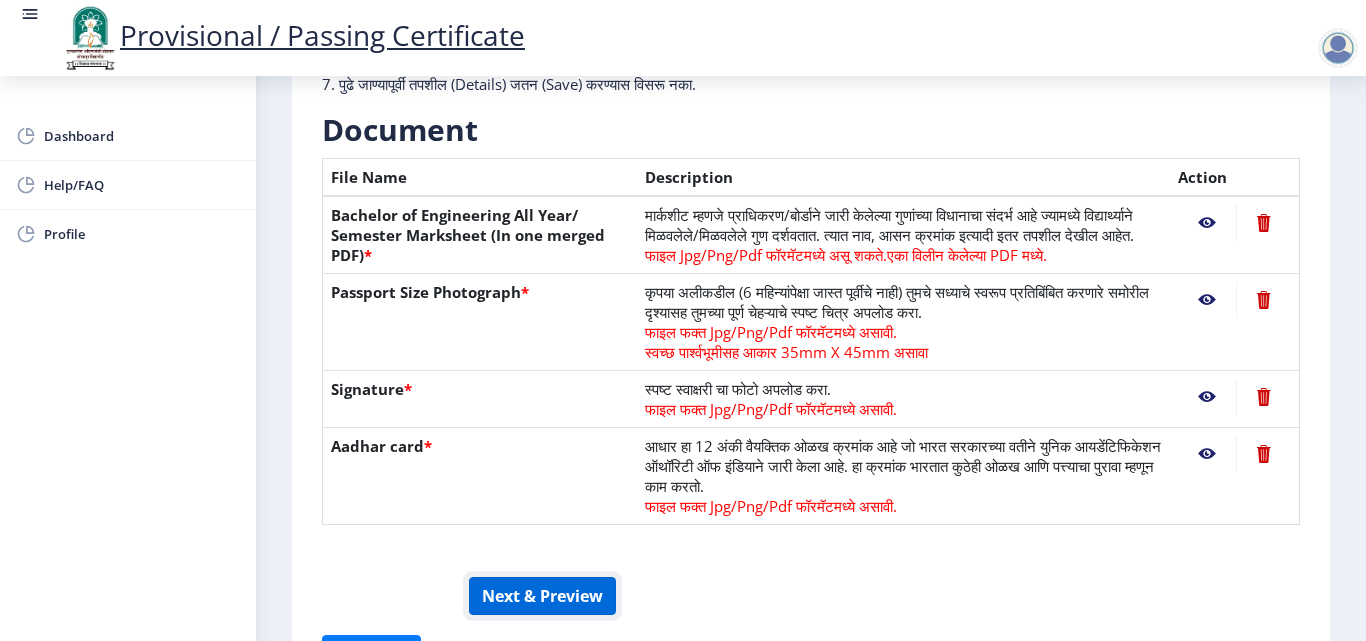 click on "Next & Preview" 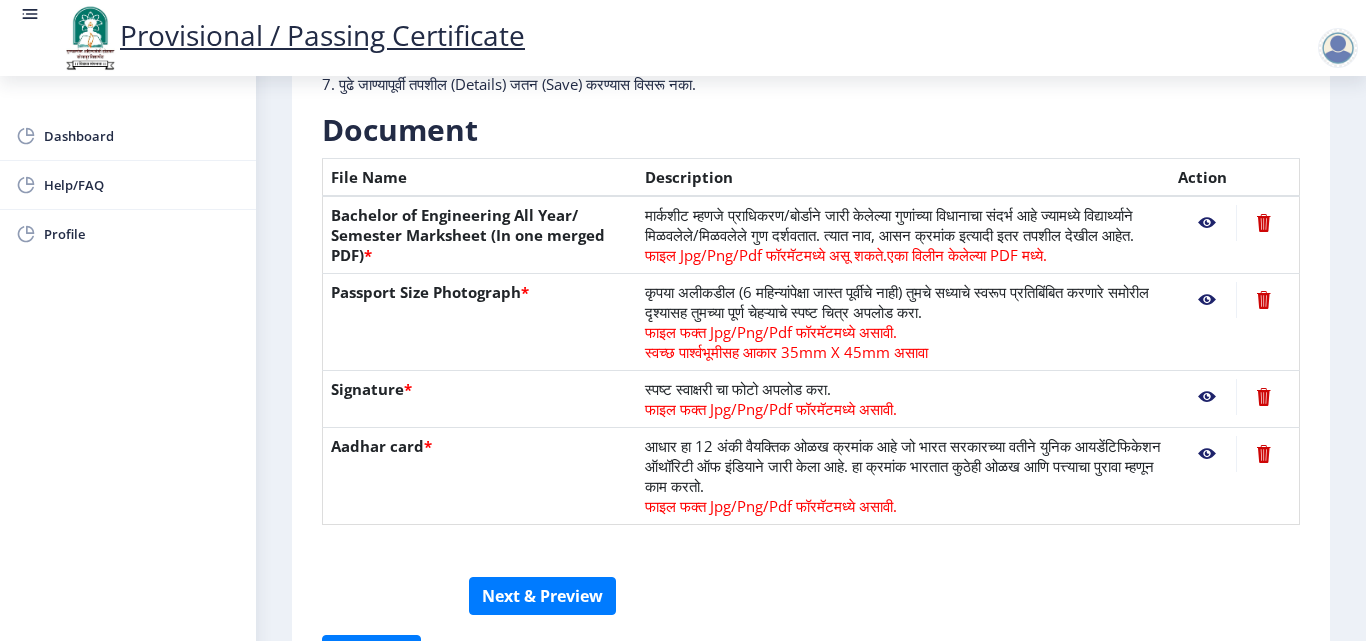 click 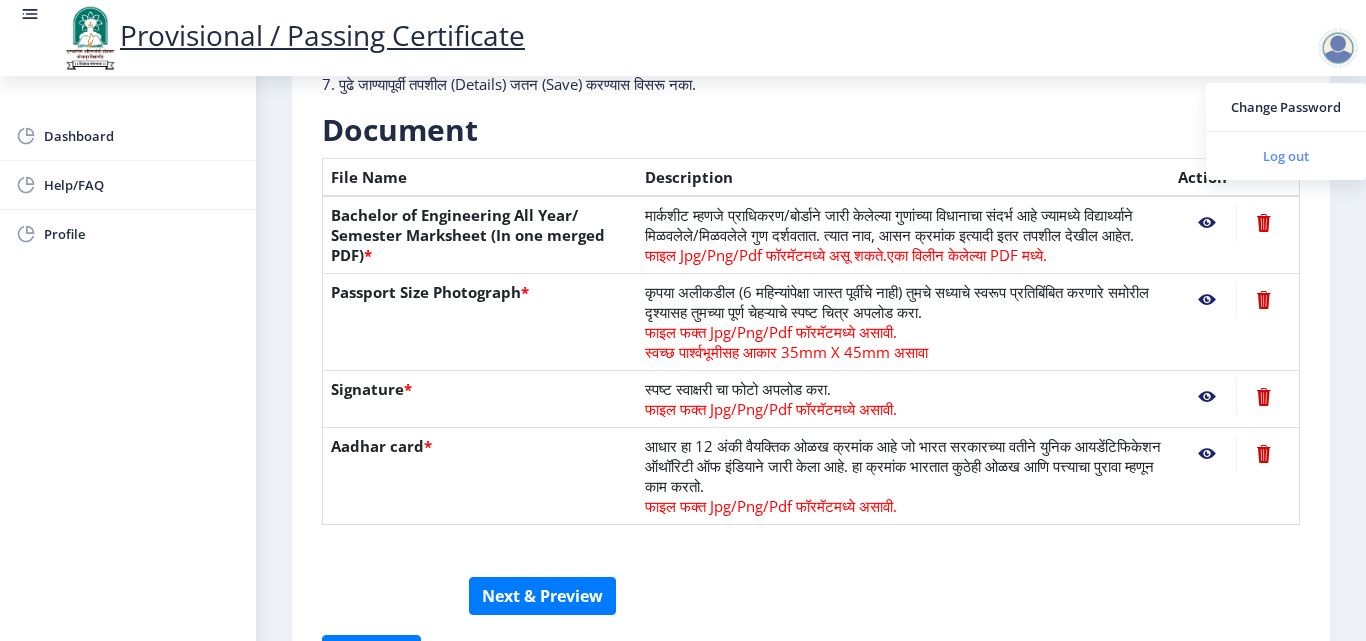 click on "Log out" at bounding box center (1286, 156) 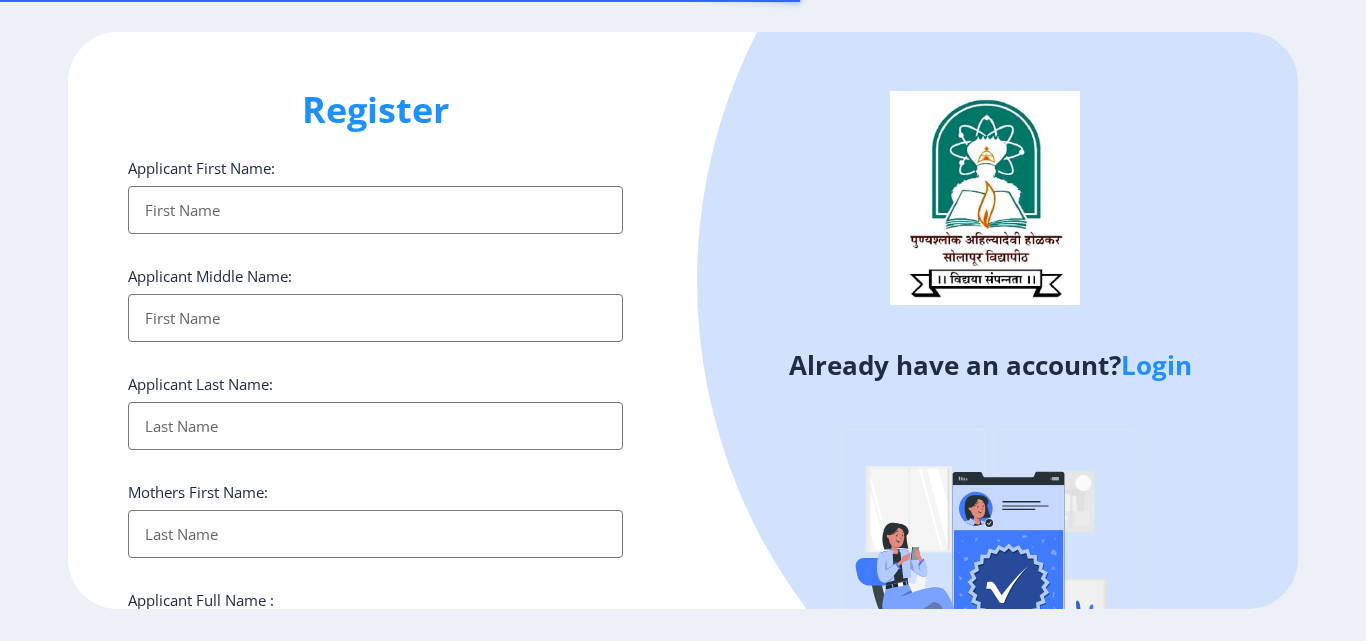 select 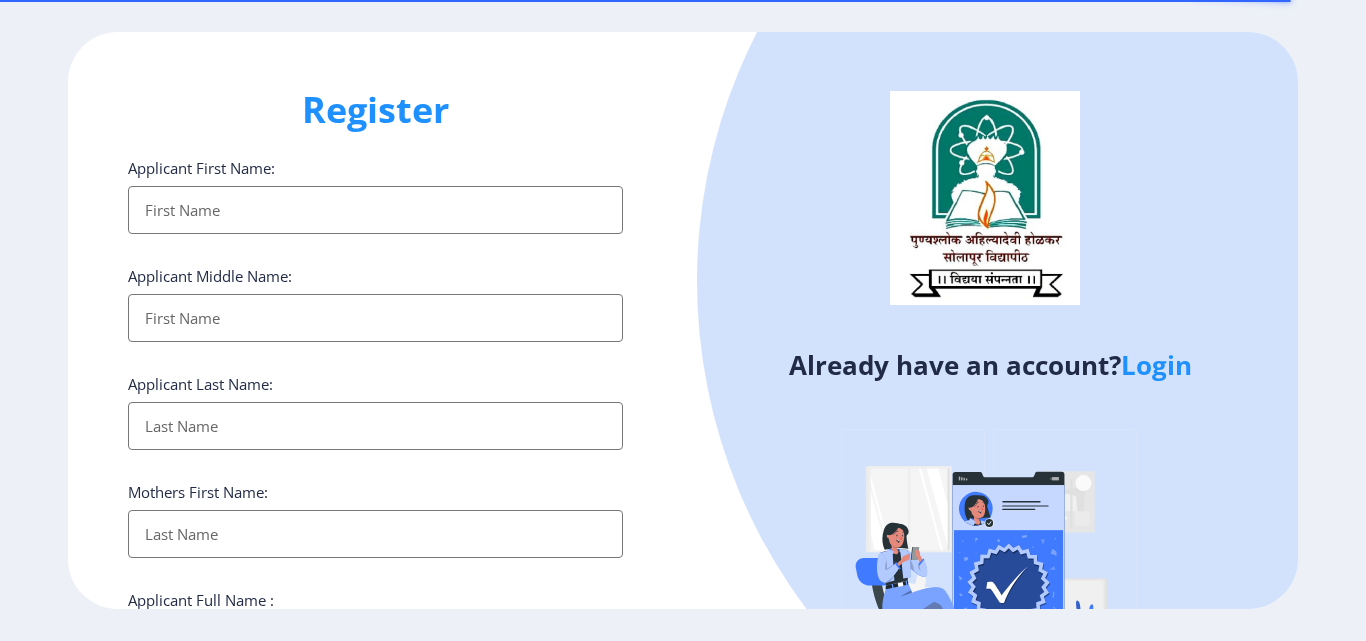 type on "[EMAIL_ADDRESS][DOMAIN_NAME]" 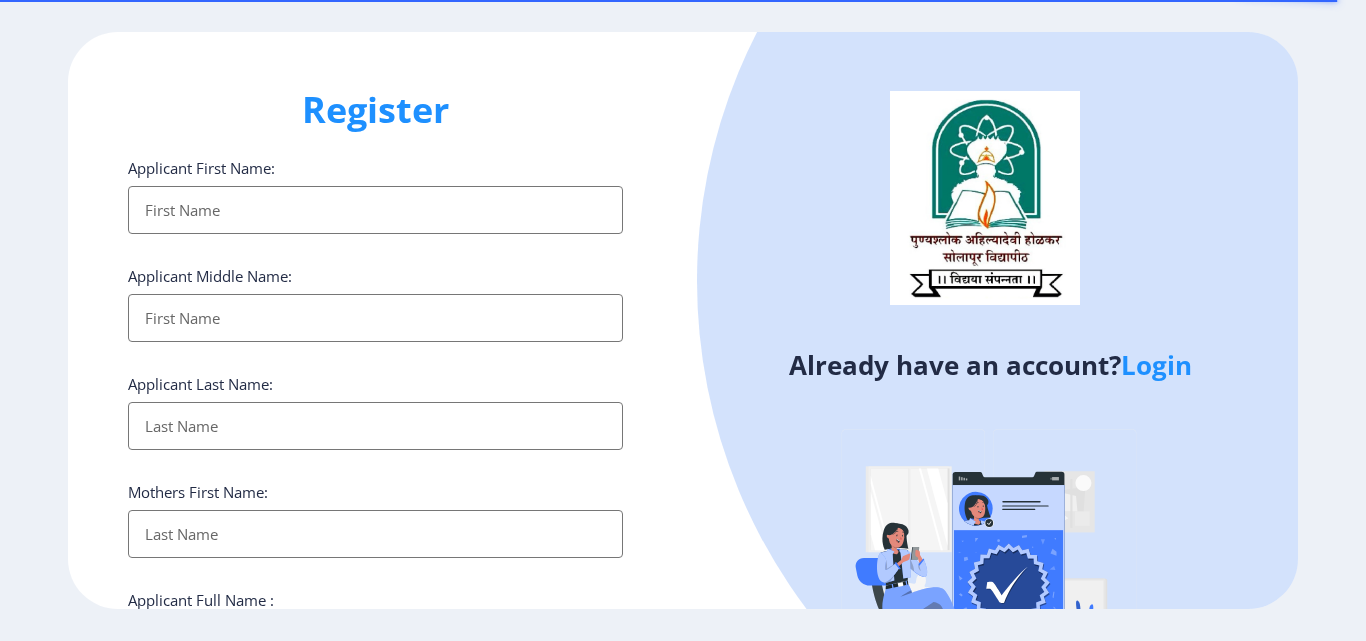 click on "Register Applicant First Name: Applicant Middle Name: Applicant Last Name: Mothers First Name: Applicant Full Name : (As on marksheet) Aadhar Number :  Gender: Select Gender Male Female Other  Country Code and Mobile number  *  +91 India (भारत) +91 Afghanistan (‫افغانستان‬‎) +93 Albania (Shqipëri) +355 Algeria (‫الجزائر‬‎) +213 American Samoa +1 Andorra +376 Angola +244 Anguilla +1 Antigua and Barbuda +1 Argentina +54 Armenia (Հայաստան) +374 Aruba +297 Australia +61 Austria (Österreich) +43 Azerbaijan (Azərbaycan) +994 Bahamas +1 Bahrain (‫البحرين‬‎) +973 Bangladesh (বাংলাদেশ) +880 Barbados +1 Belarus (Беларусь) +375 Belgium (België) +32 Belize +501 Benin (Bénin) +229 Bermuda +1 Bhutan (འབྲུག) +975 Bolivia +591 Bosnia and Herzegovina (Босна и Херцеговина) +387 Botswana +267 Brazil (Brasil) +55 British Indian Ocean Territory +246 British Virgin Islands +1 Brunei +673 Bulgaria (България) +359" 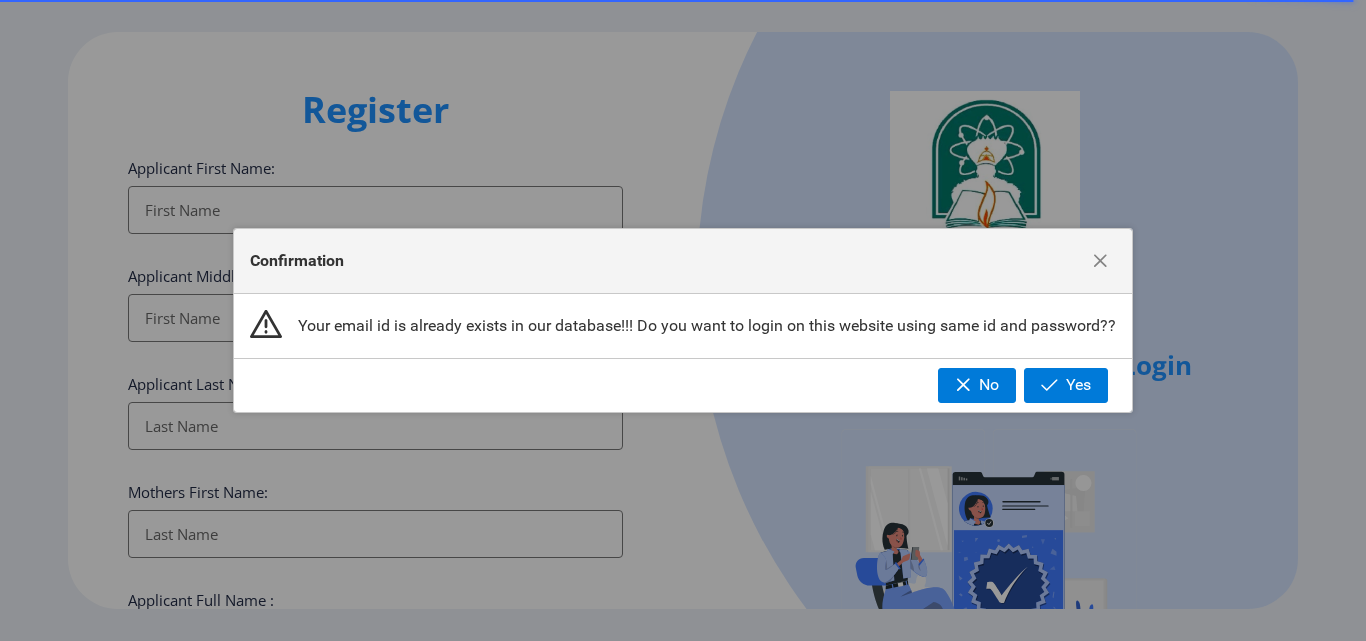 drag, startPoint x: 1165, startPoint y: 359, endPoint x: 694, endPoint y: 526, distance: 499.72992 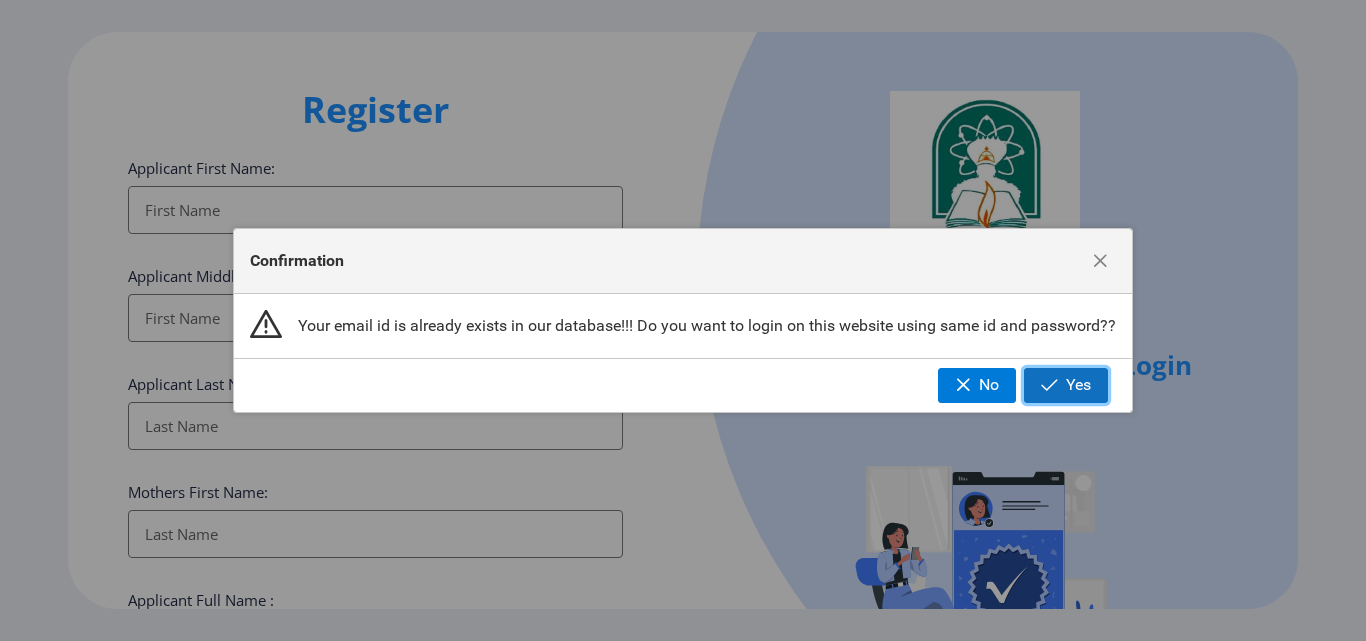 click on "Yes" 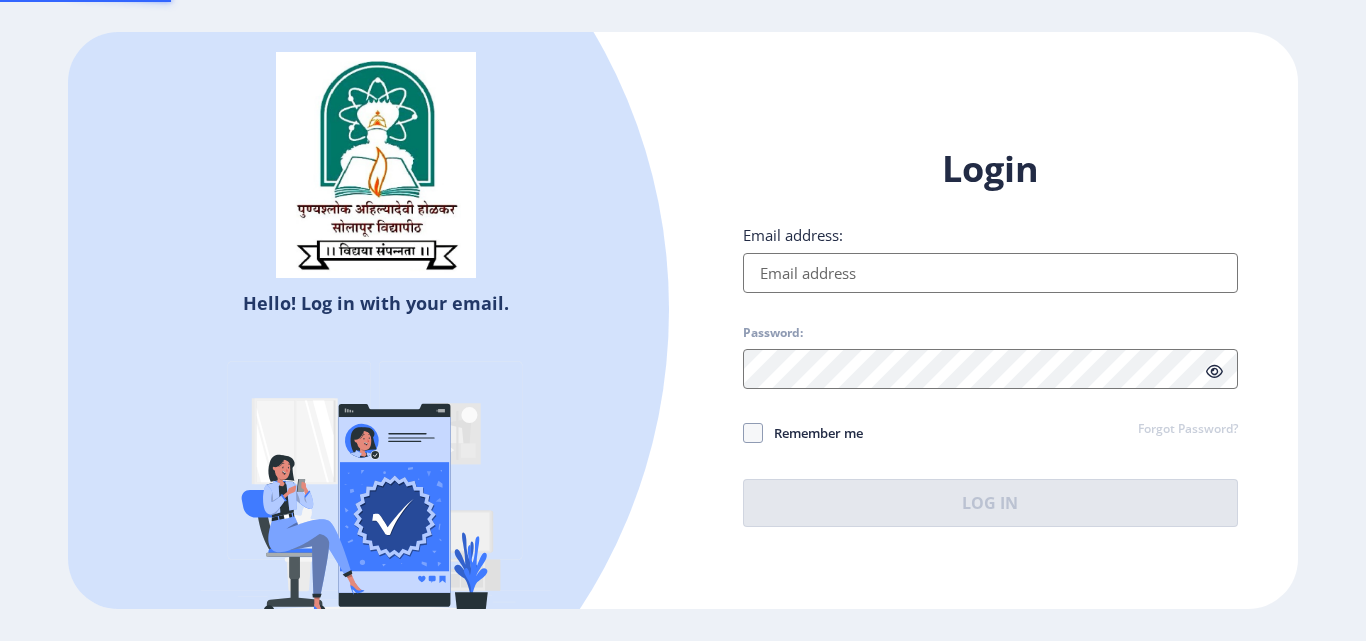 type on "[EMAIL_ADDRESS][DOMAIN_NAME]" 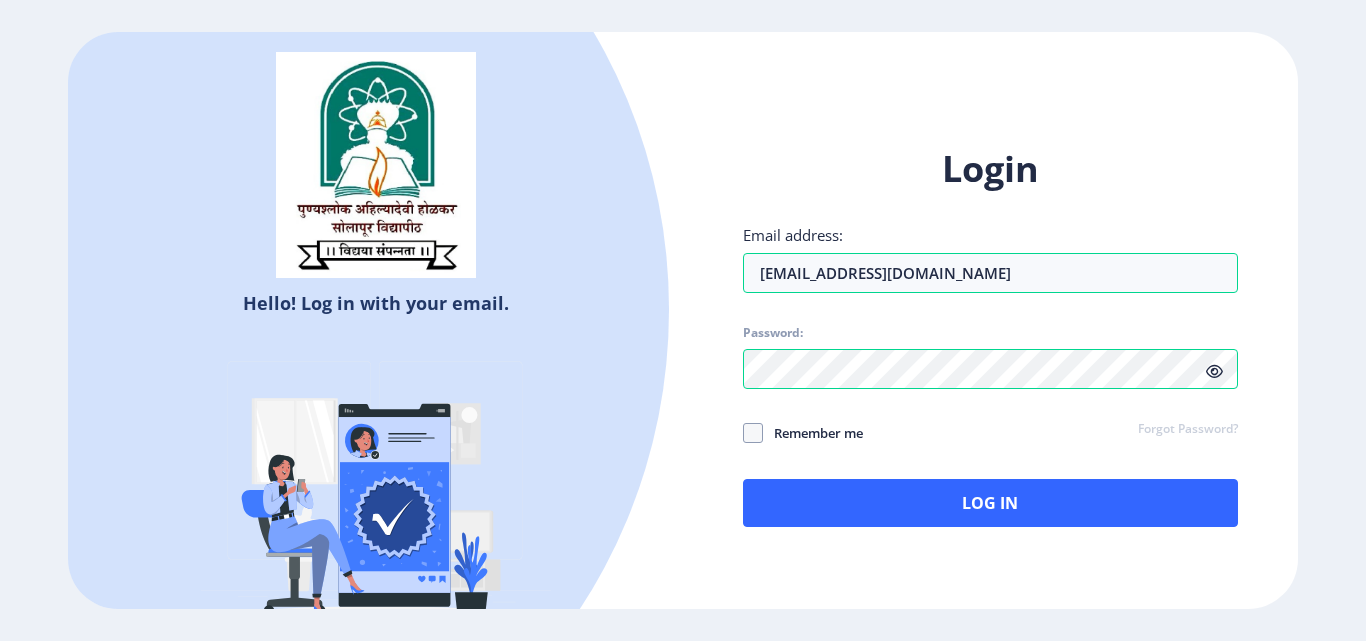 click on "Remember me" 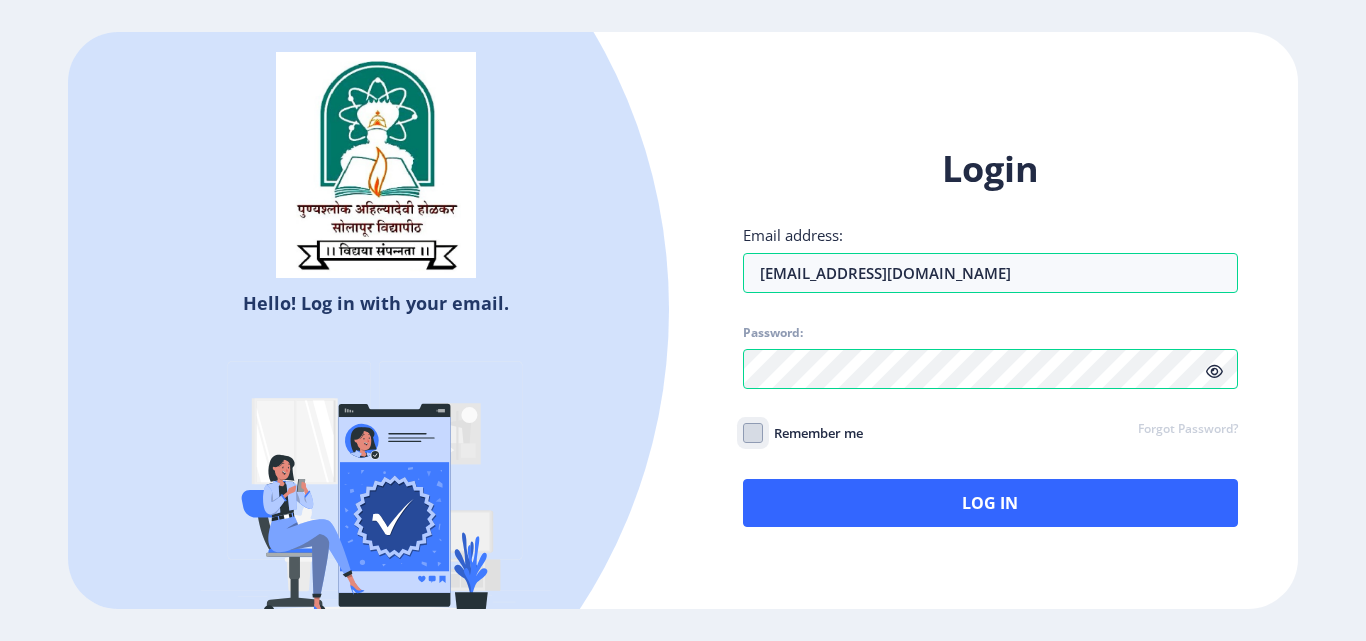 click on "Remember me" 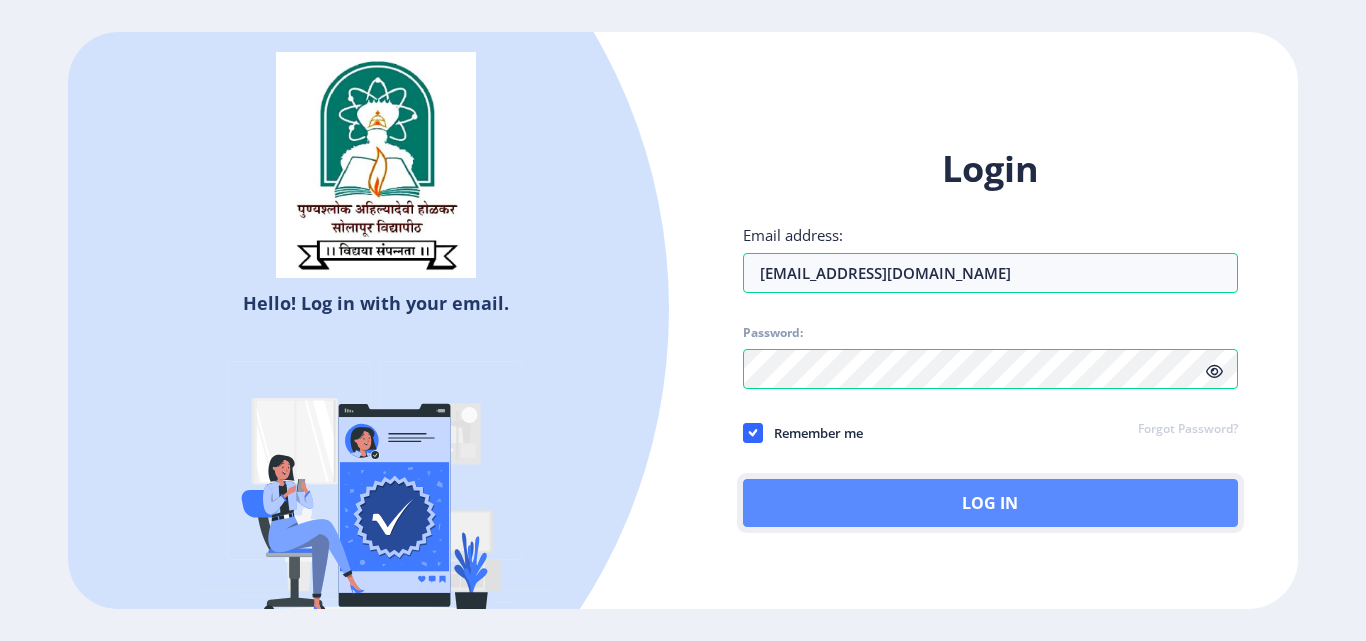 click on "Log In" 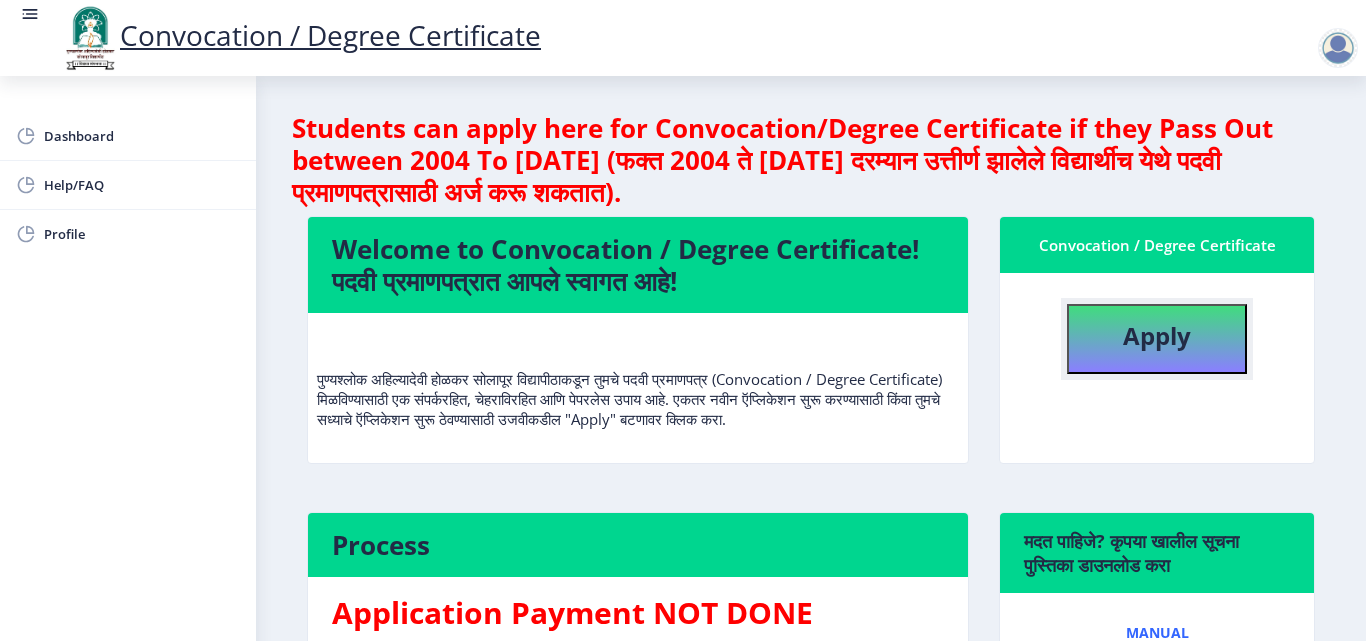 click on "Apply" 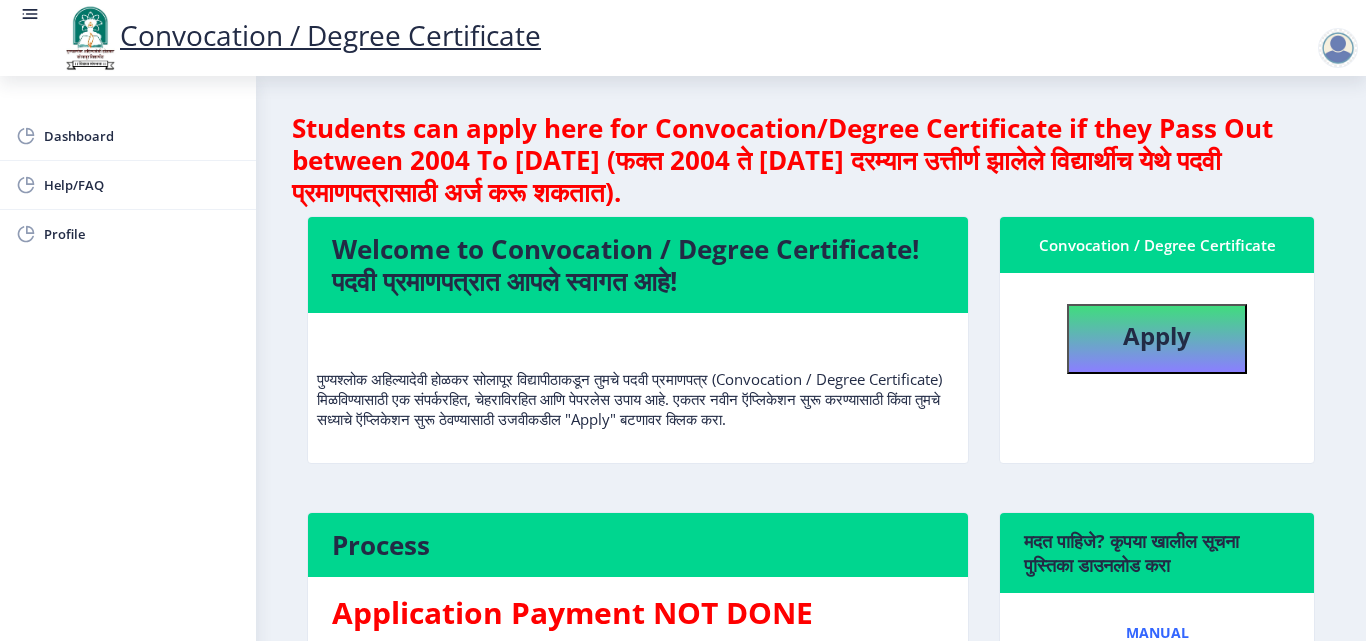 select 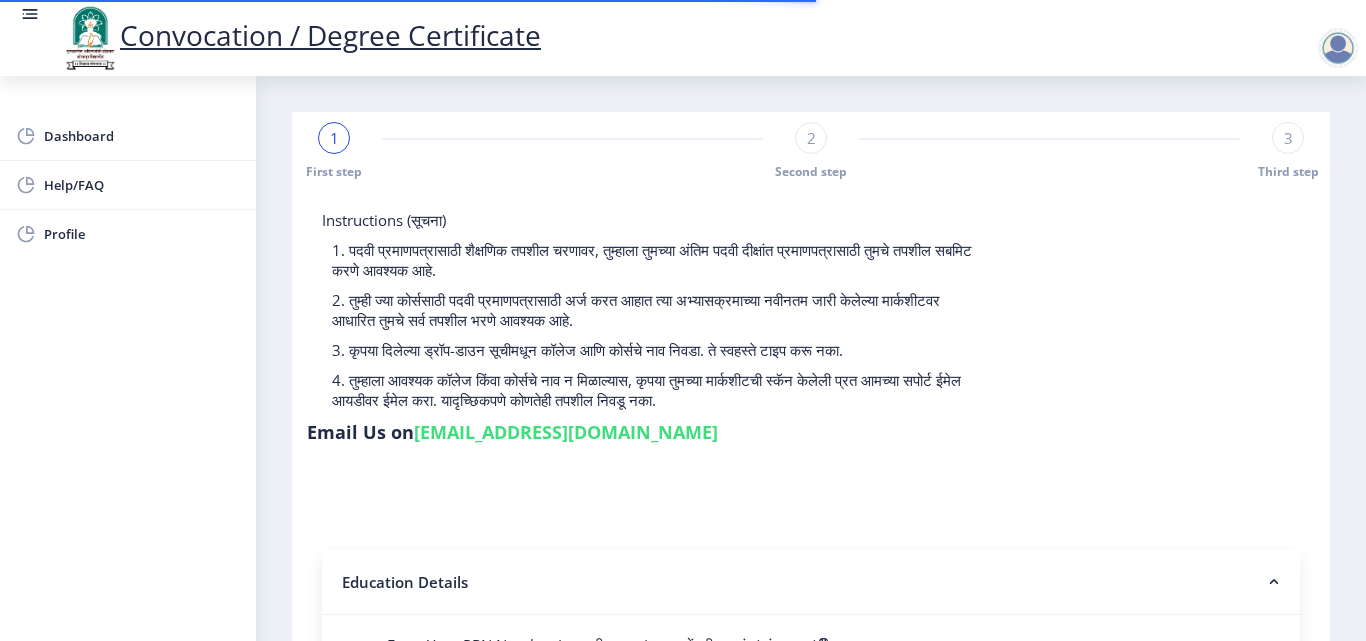 scroll, scrollTop: 561, scrollLeft: 0, axis: vertical 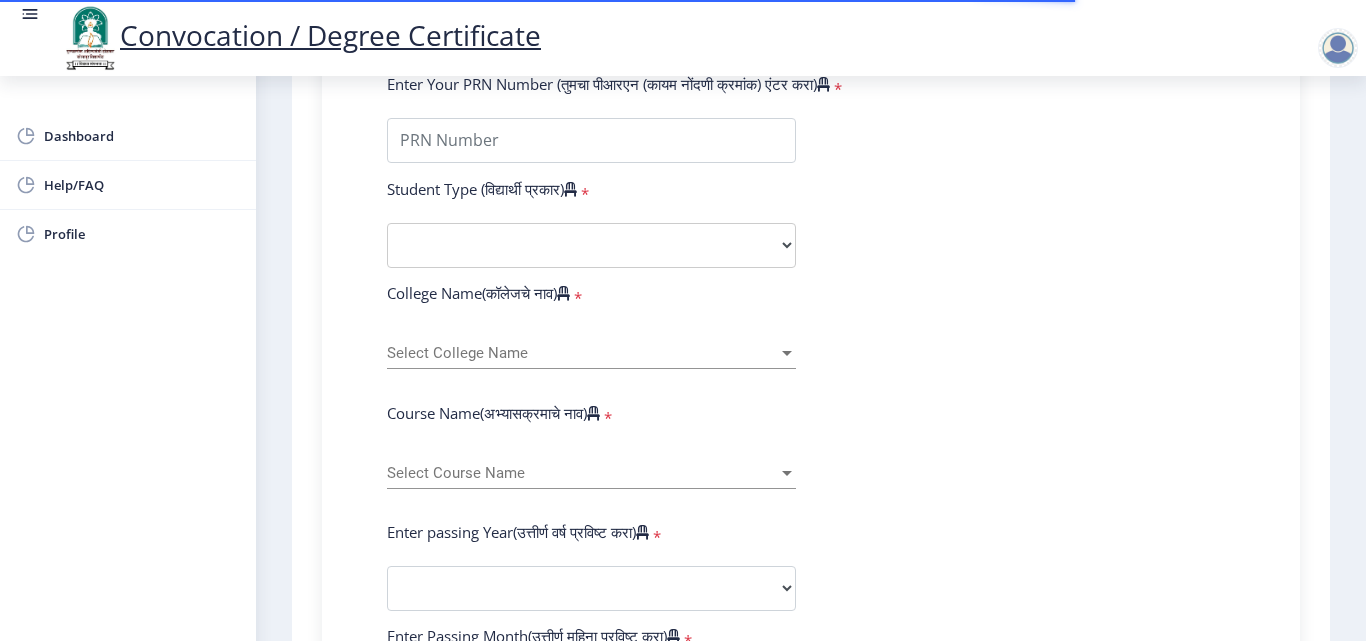 click on "Enter Your PRN Number (तुमचा पीआरएन (कायम नोंदणी क्रमांक) एंटर करा)   * Student Type (विद्यार्थी प्रकार)    * Select Student Type Regular External College Name(कॉलेजचे नाव)   * Select College Name Select College Name Course Name(अभ्यासक्रमाचे नाव)   * Select Course Name Select Course Name Enter passing Year(उत्तीर्ण वर्ष प्रविष्ट करा)   *  2025   2024   2023   2022   2021   2020   2019   2018   2017   2016   2015   2014   2013   2012   2011   2010   2009   2008   2007   2006   2005   2004   2003   2002   2001   2000   1999   1998   1997   1996   1995   1994   1993   1992   1991   1990   1989   1988   1987   1986   1985   1984   1983   1982   1981   1980   1979   1978   1977   1976  Enter Passing Month(उत्तीर्ण महिना प्रविष्ट करा)   * Enter Passing Month" 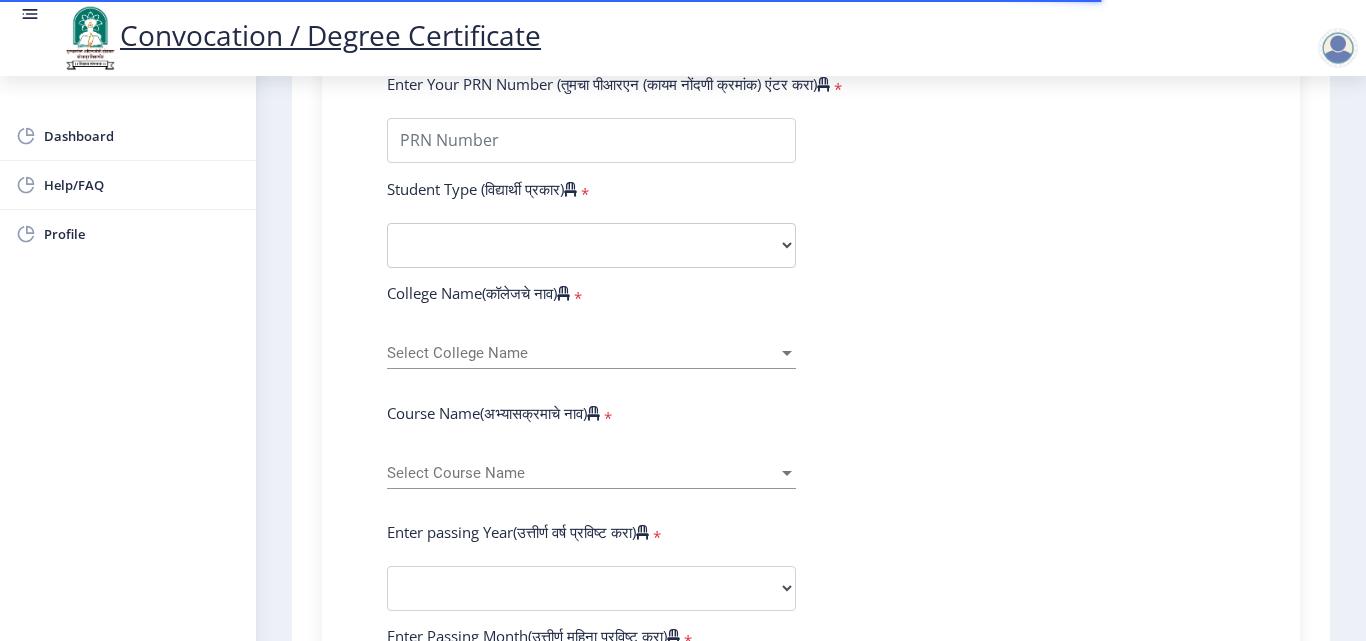 click on "Enter Your PRN Number (तुमचा पीआरएन (कायम नोंदणी क्रमांक) एंटर करा)   * Student Type (विद्यार्थी प्रकार)    * Select Student Type Regular External College Name(कॉलेजचे नाव)   * Select College Name Select College Name Course Name(अभ्यासक्रमाचे नाव)   * Select Course Name Select Course Name Enter passing Year(उत्तीर्ण वर्ष प्रविष्ट करा)   *  2025   2024   2023   2022   2021   2020   2019   2018   2017   2016   2015   2014   2013   2012   2011   2010   2009   2008   2007   2006   2005   2004   2003   2002   2001   2000   1999   1998   1997   1996   1995   1994   1993   1992   1991   1990   1989   1988   1987   1986   1985   1984   1983   1982   1981   1980   1979   1978   1977   1976  Enter Passing Month(उत्तीर्ण महिना प्रविष्ट करा)   * Enter Passing Month" 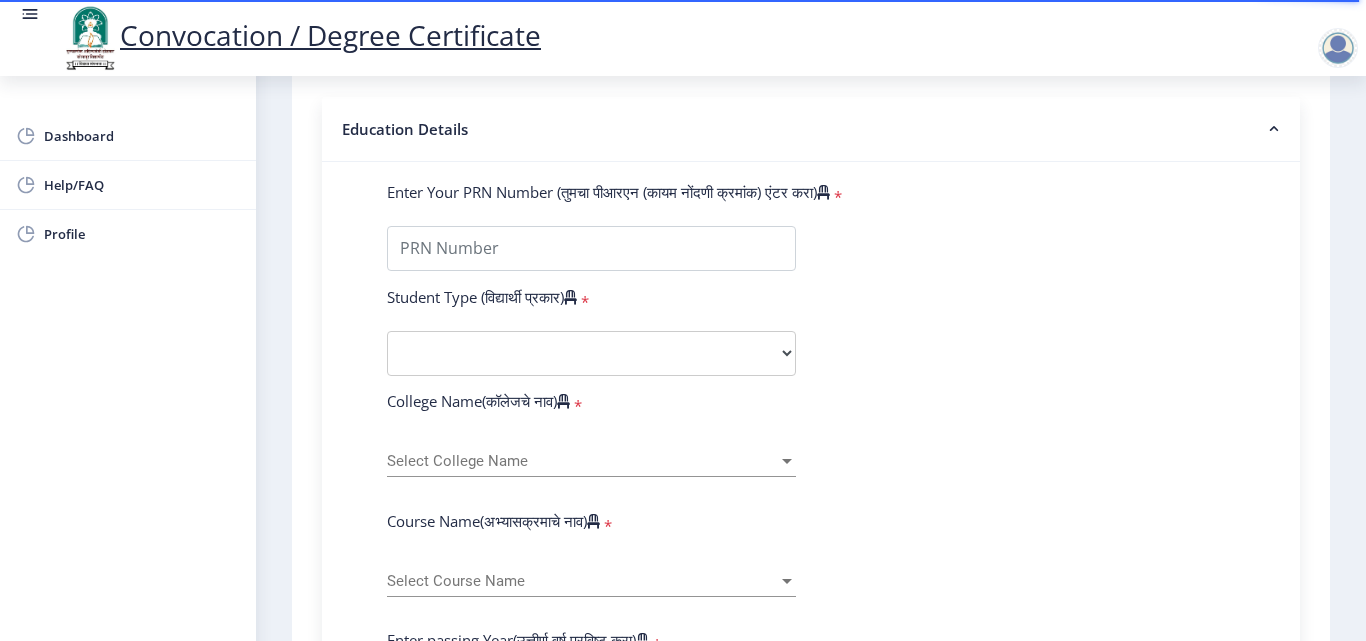 scroll, scrollTop: 361, scrollLeft: 0, axis: vertical 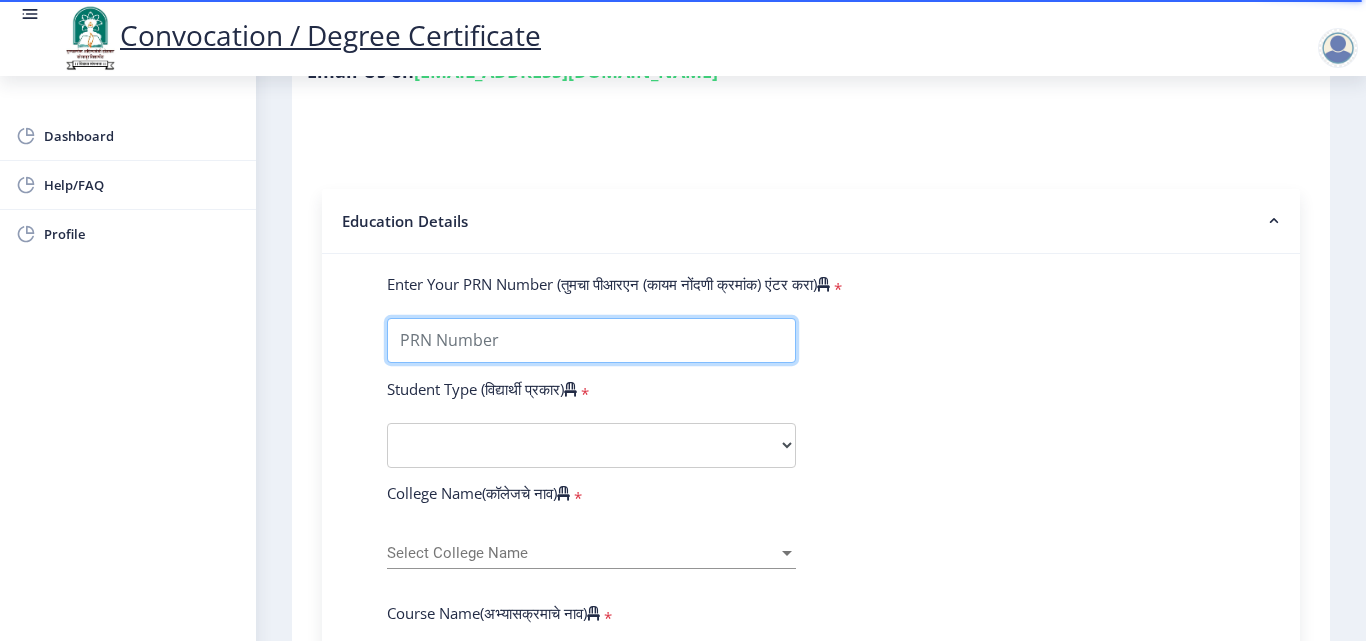 click on "Enter Your PRN Number (तुमचा पीआरएन (कायम नोंदणी क्रमांक) एंटर करा)" at bounding box center (591, 340) 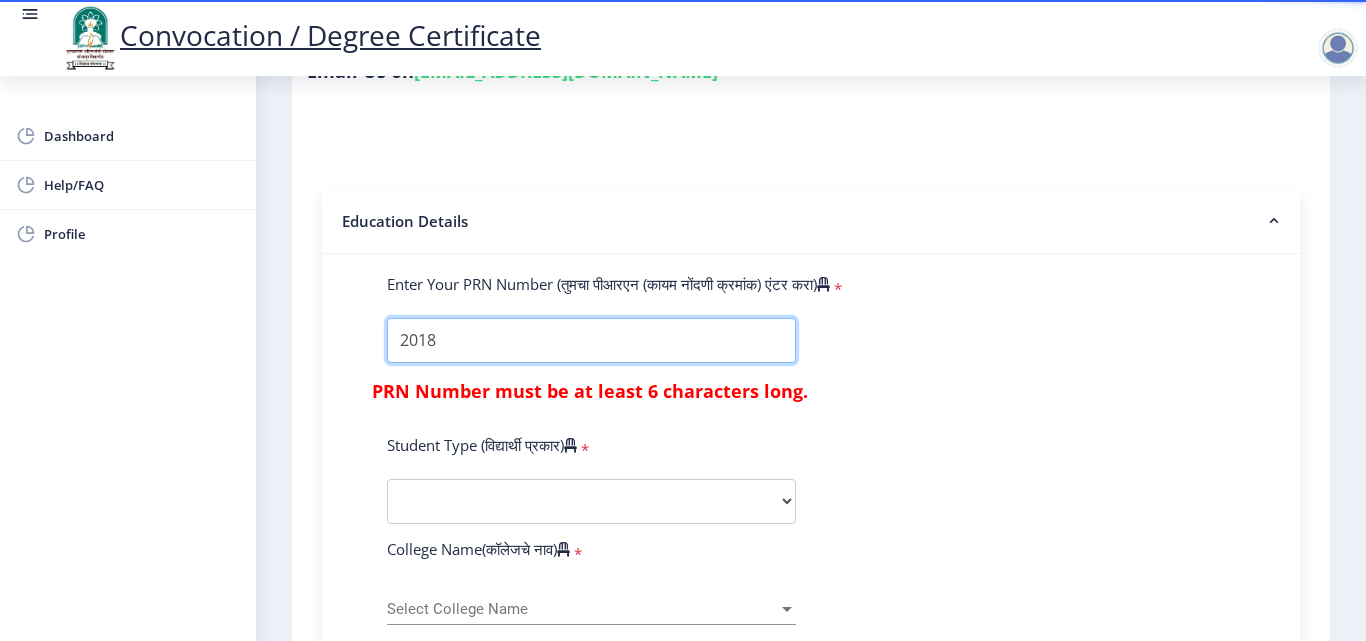 type on "2018" 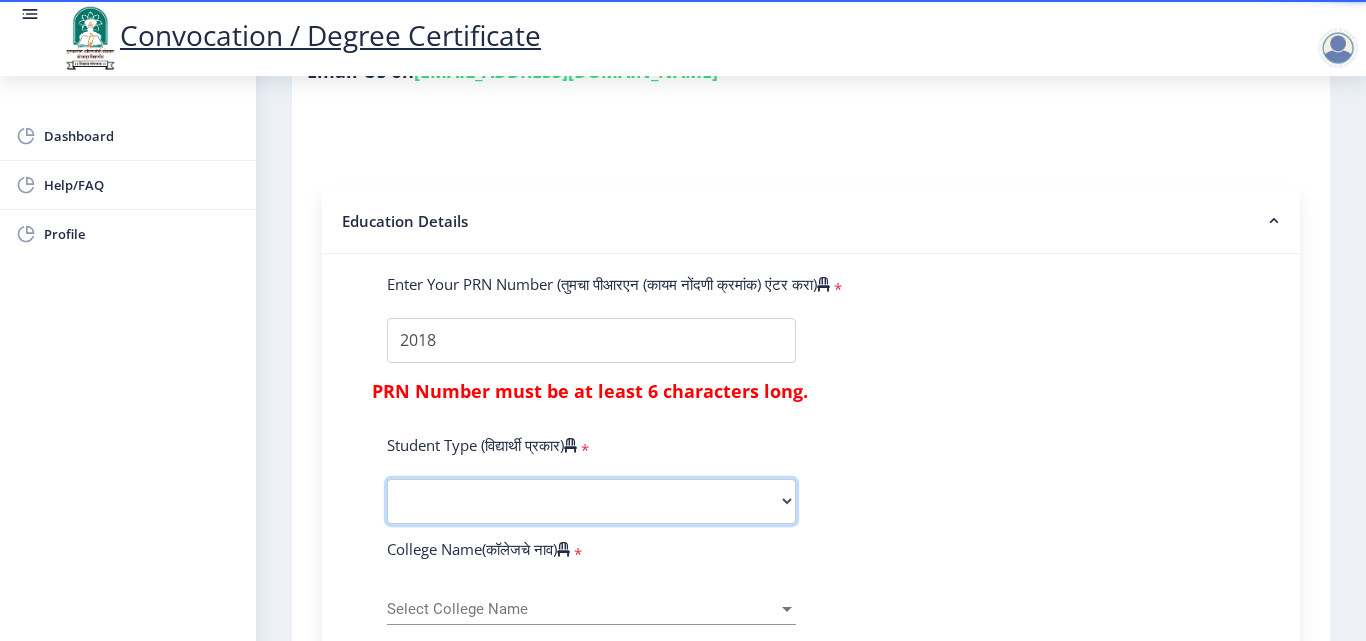 click on "Select Student Type Regular External" at bounding box center (591, 501) 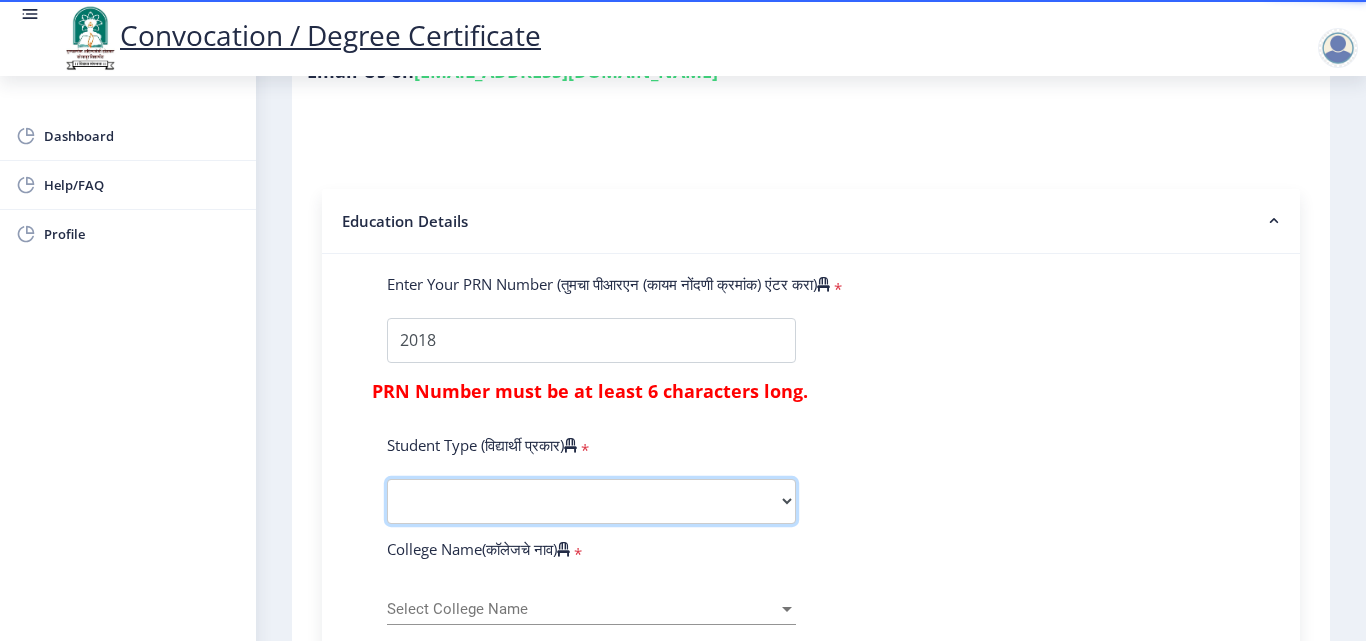 select on "Regular" 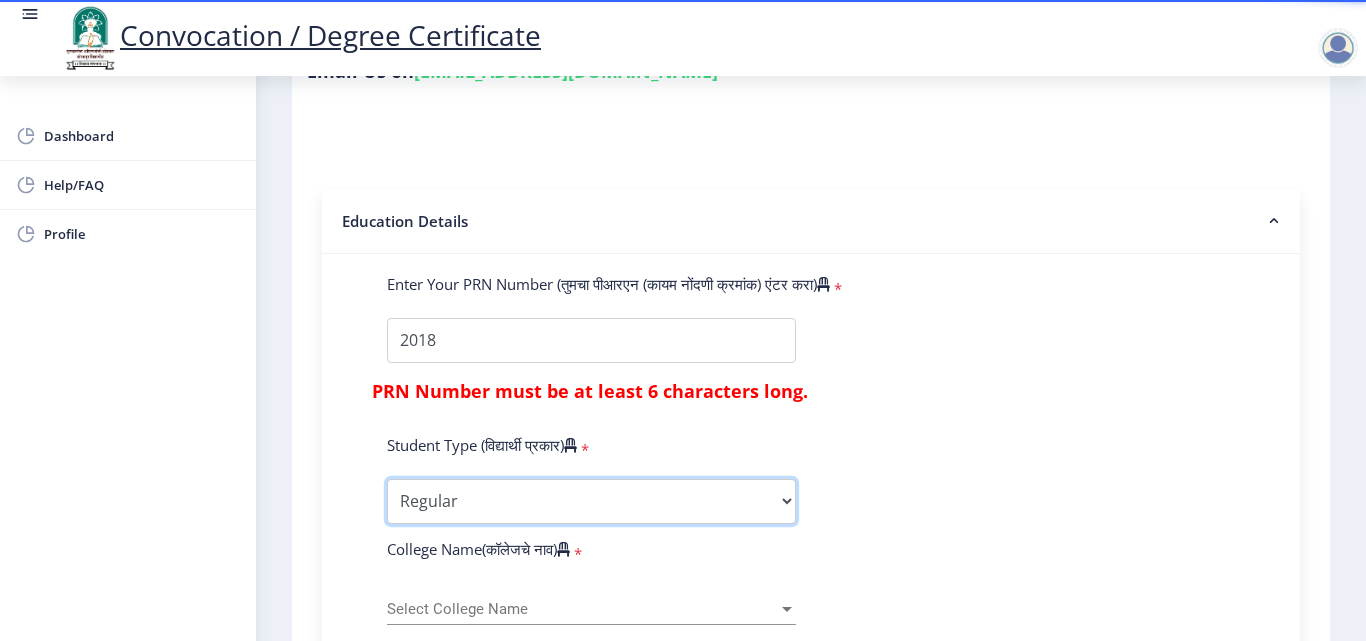 click on "Select Student Type Regular External" at bounding box center [591, 501] 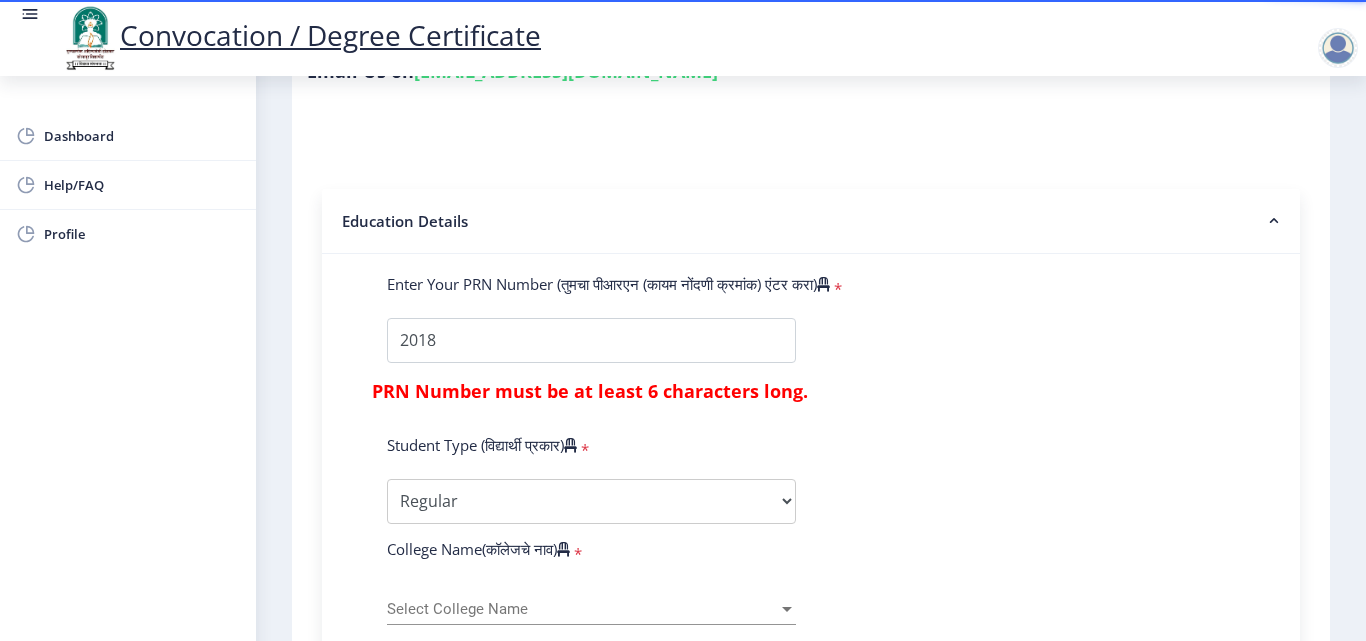 click on "Select College Name" at bounding box center (582, 609) 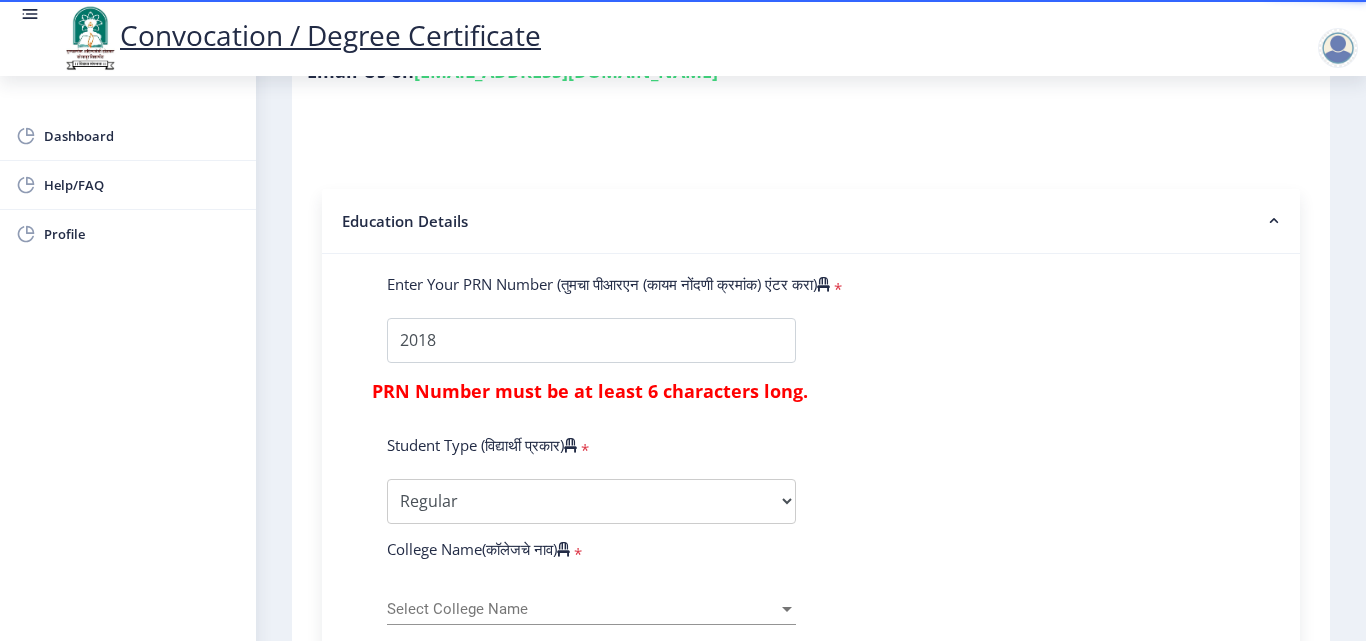click at bounding box center (787, 609) 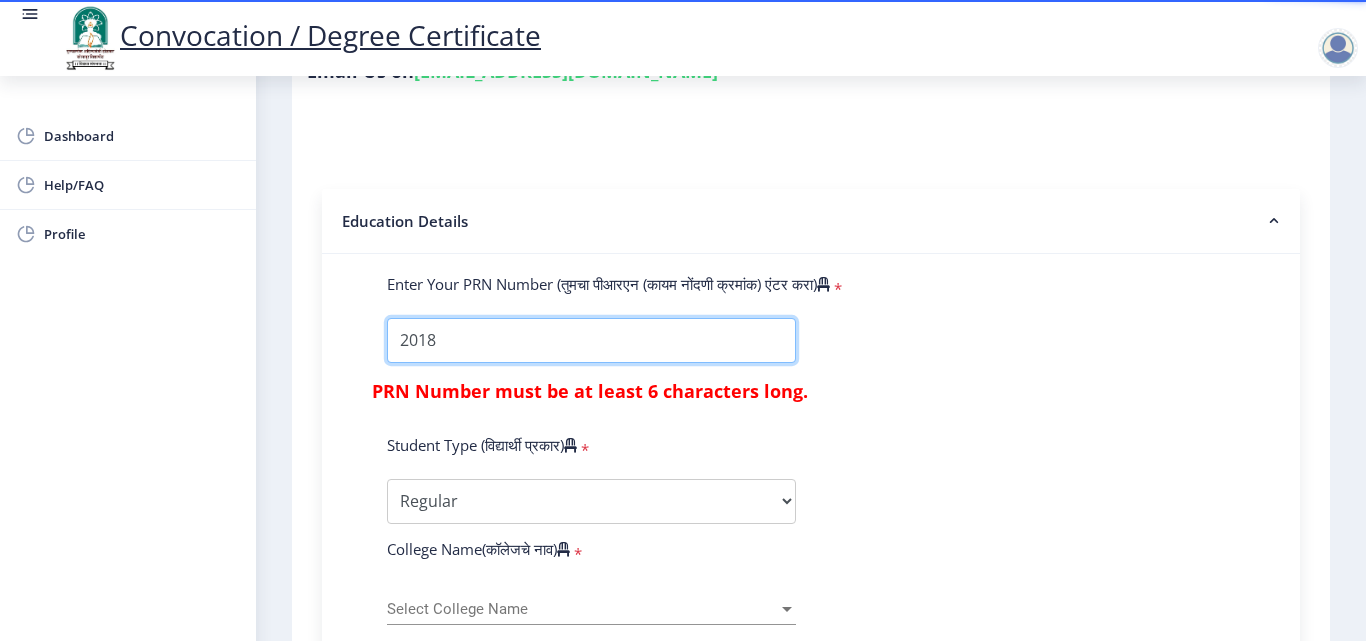 click on "Enter Your PRN Number (तुमचा पीआरएन (कायम नोंदणी क्रमांक) एंटर करा)" at bounding box center (591, 340) 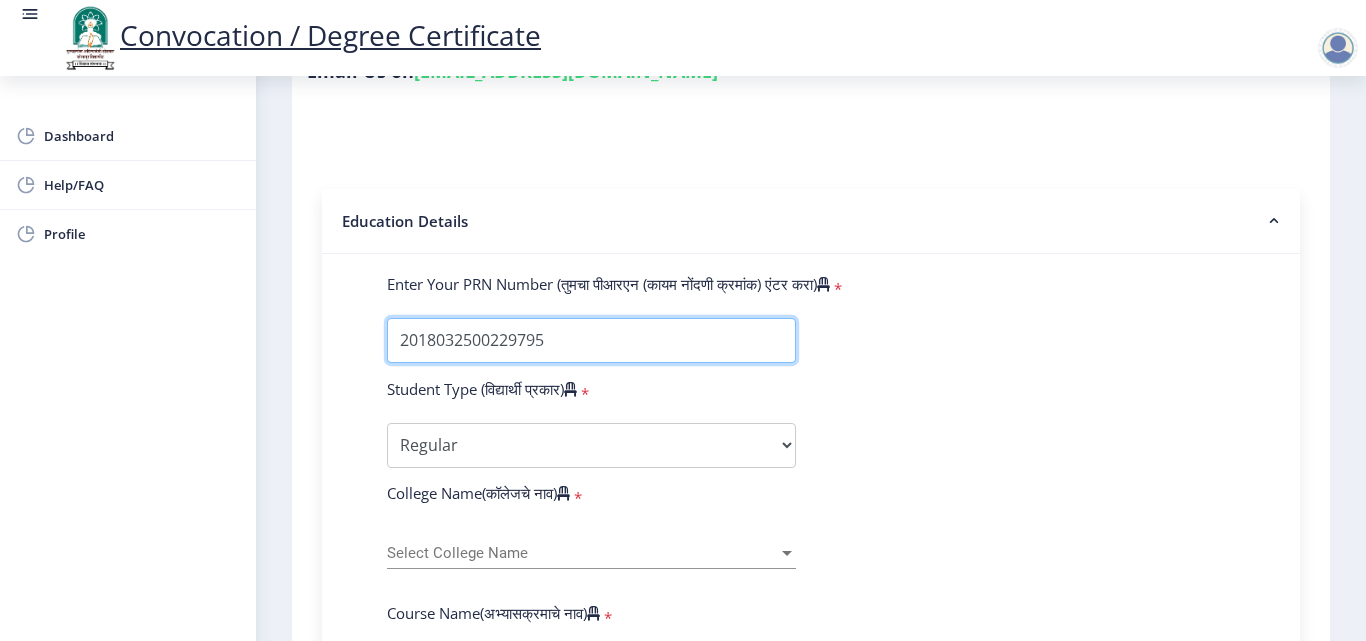 type on "2018032500229795" 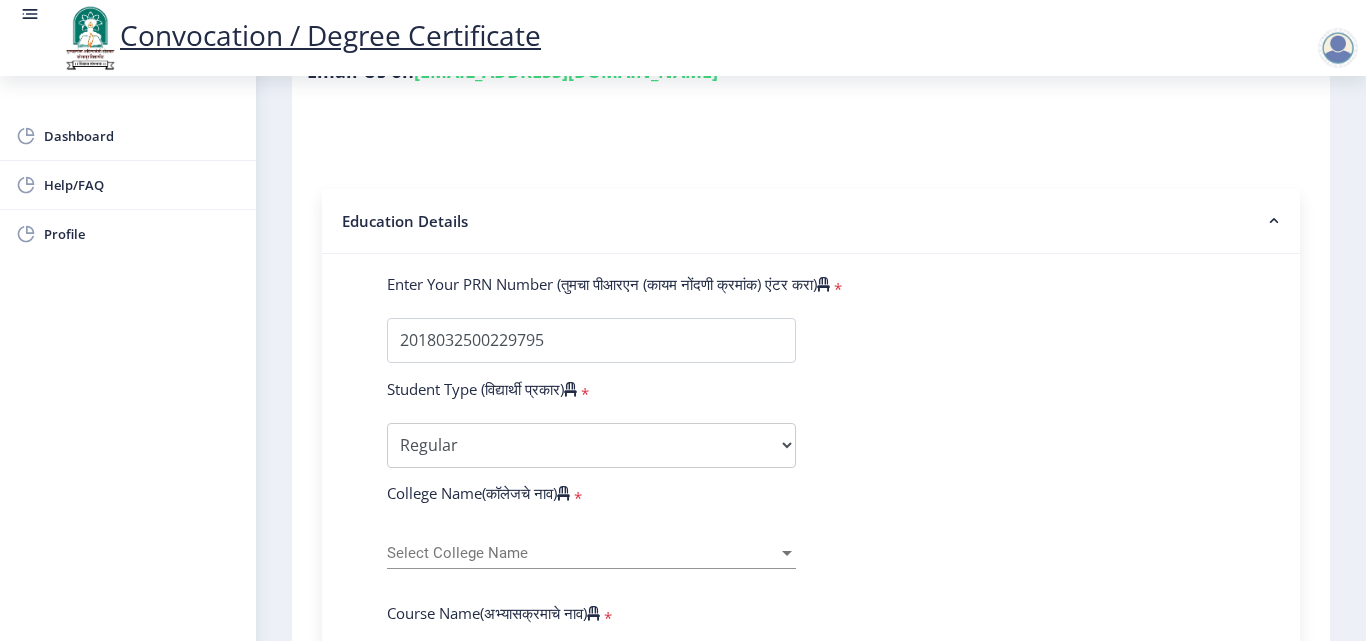 click on "Select College Name" at bounding box center (582, 553) 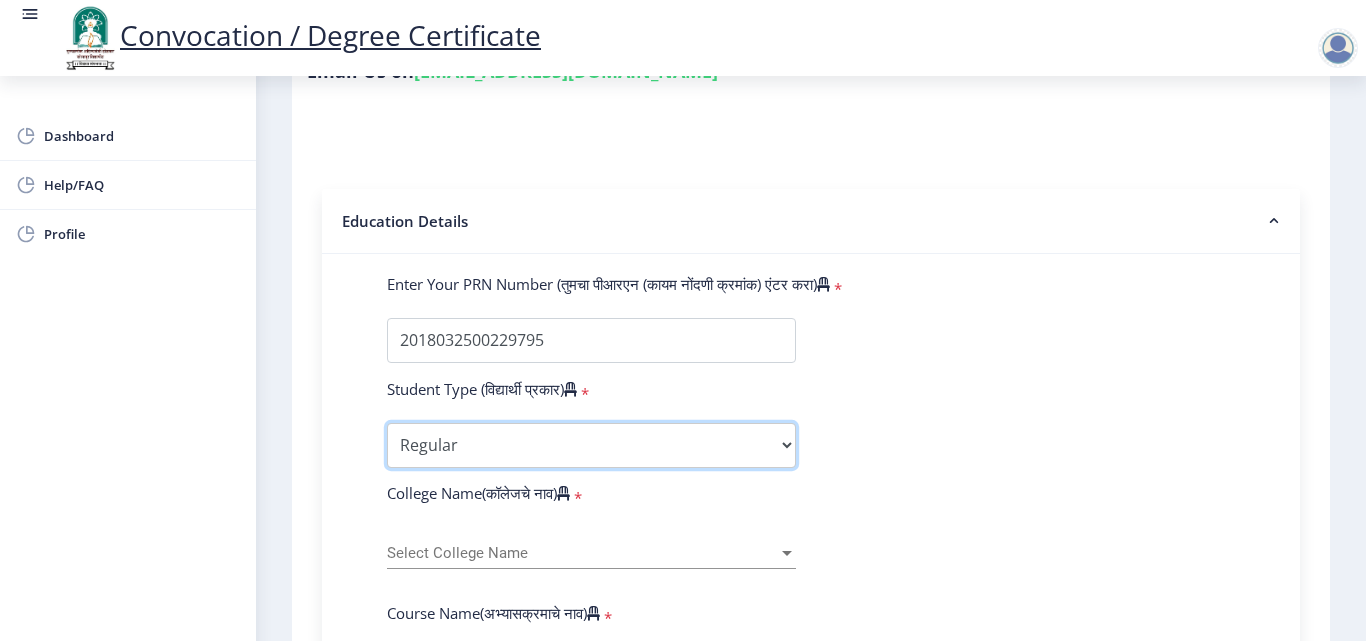 click on "Select Student Type Regular External" at bounding box center (591, 445) 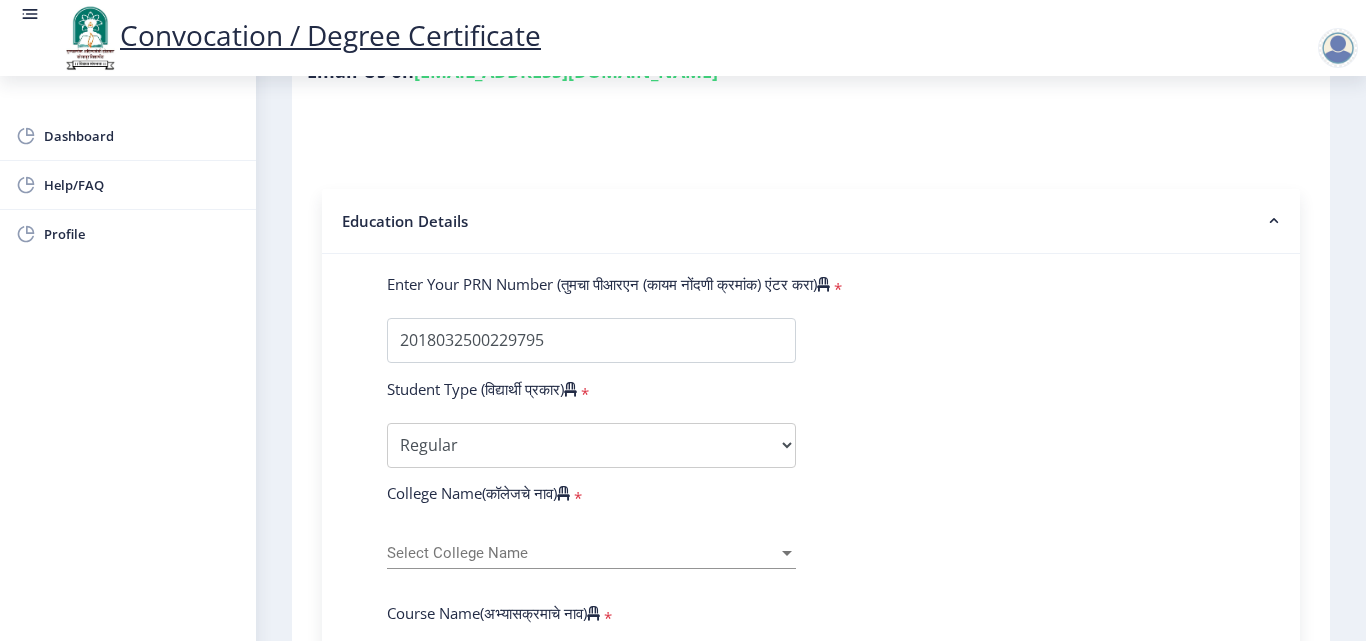 click at bounding box center (787, 553) 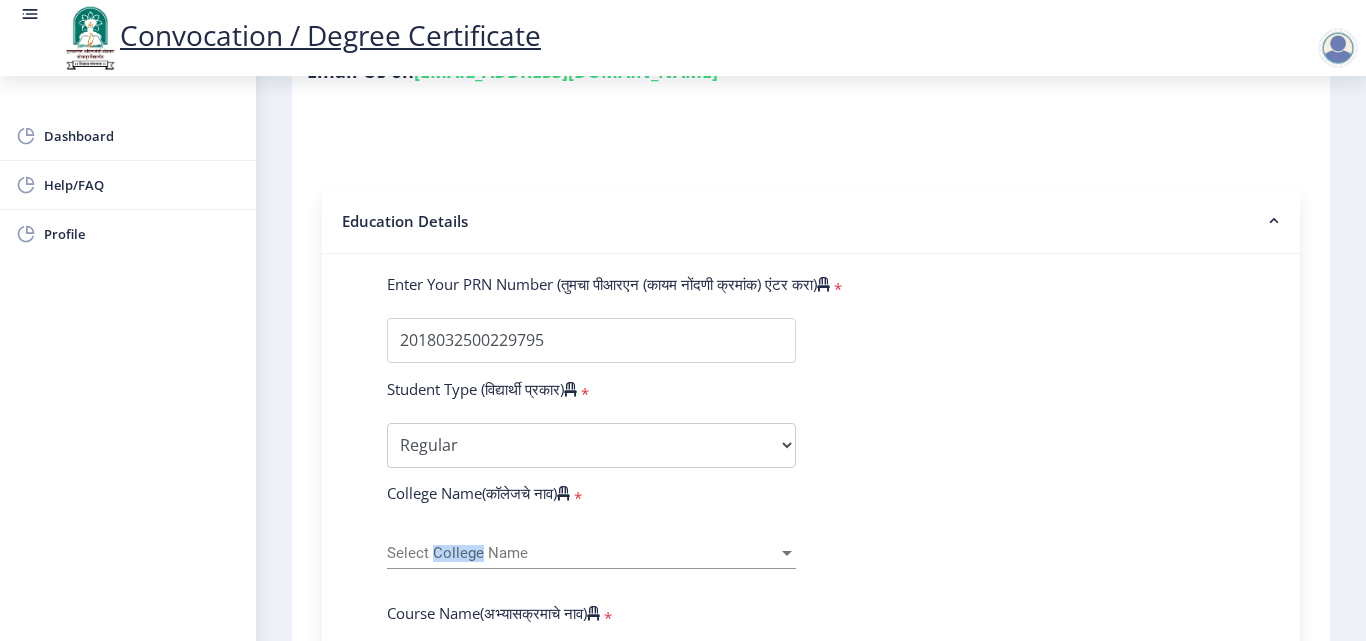 click on "Select College Name" at bounding box center [582, 553] 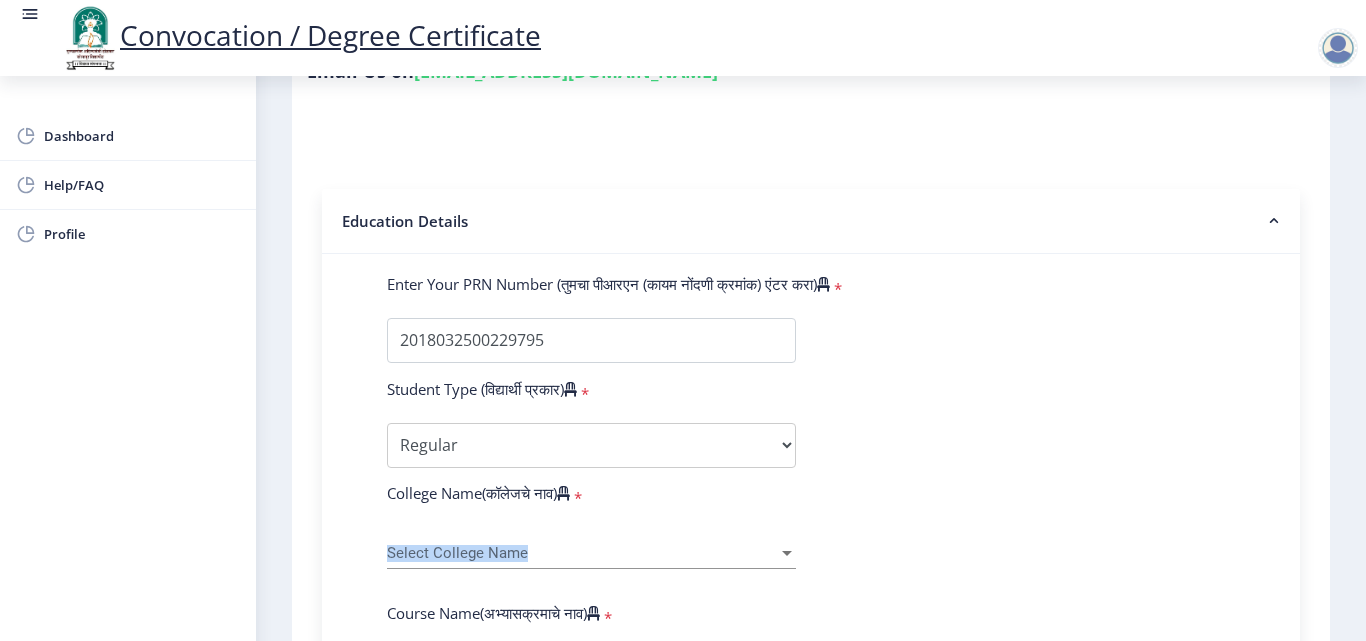 click on "Select College Name" at bounding box center (582, 553) 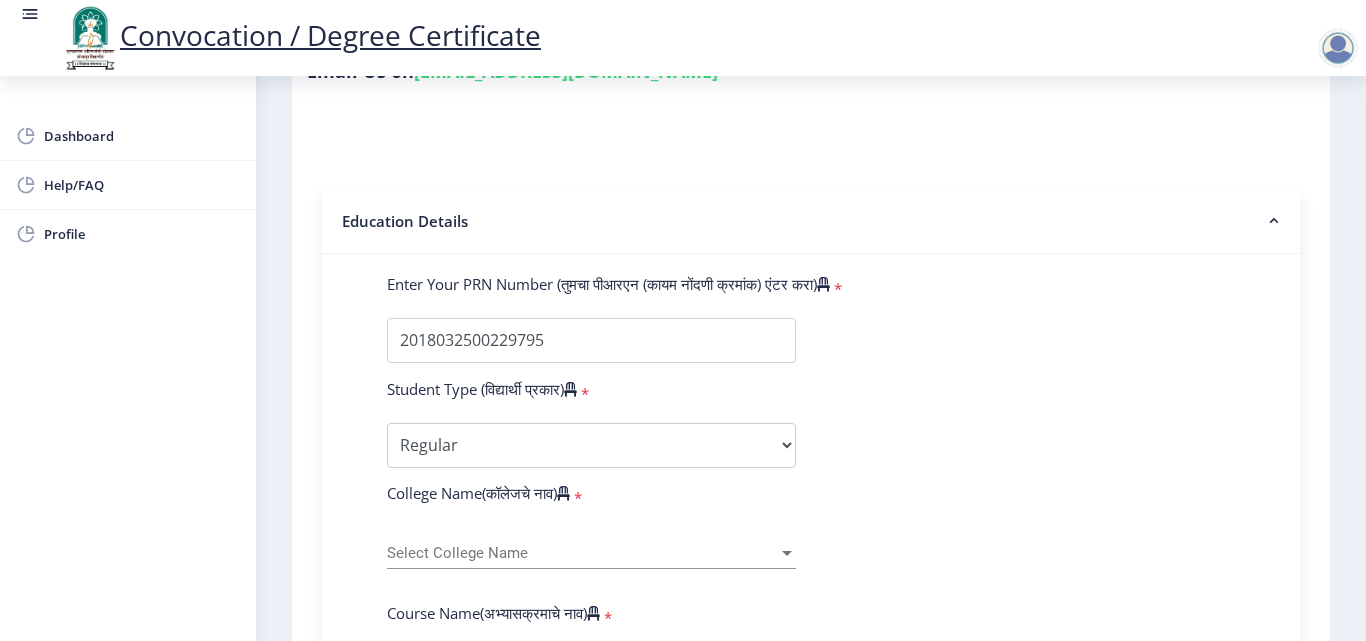 click on "Select College Name Select College Name" 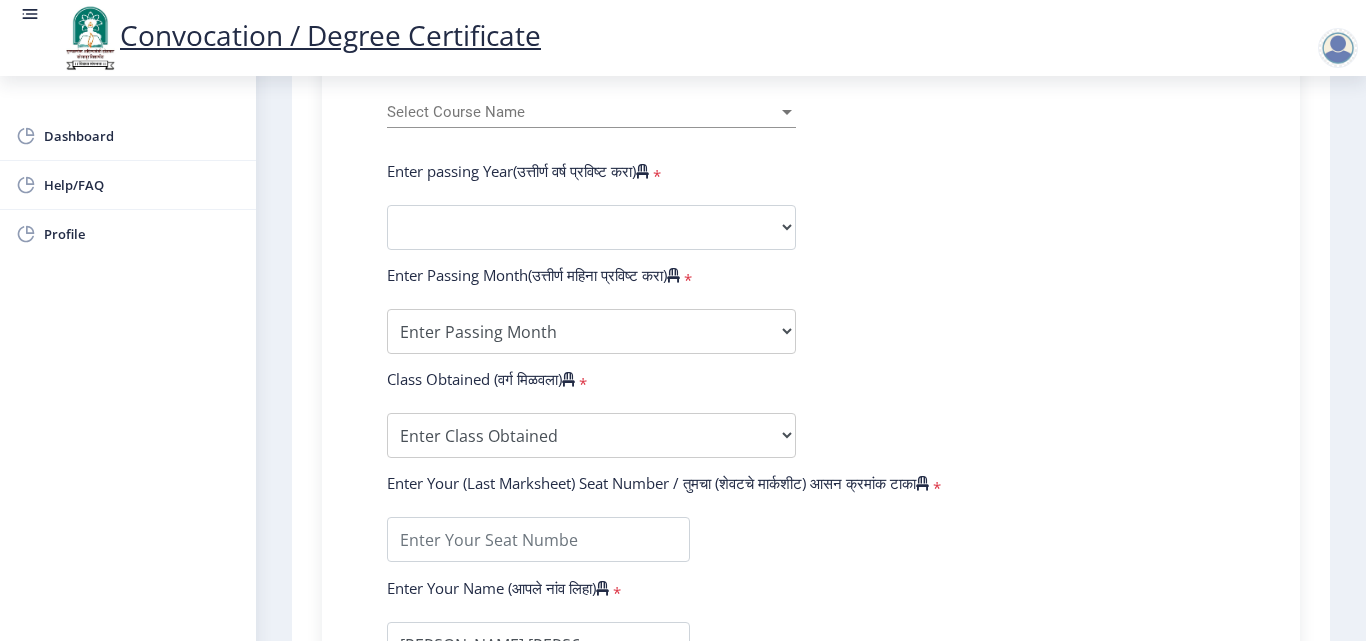 click on "Select Course Name" at bounding box center (582, 112) 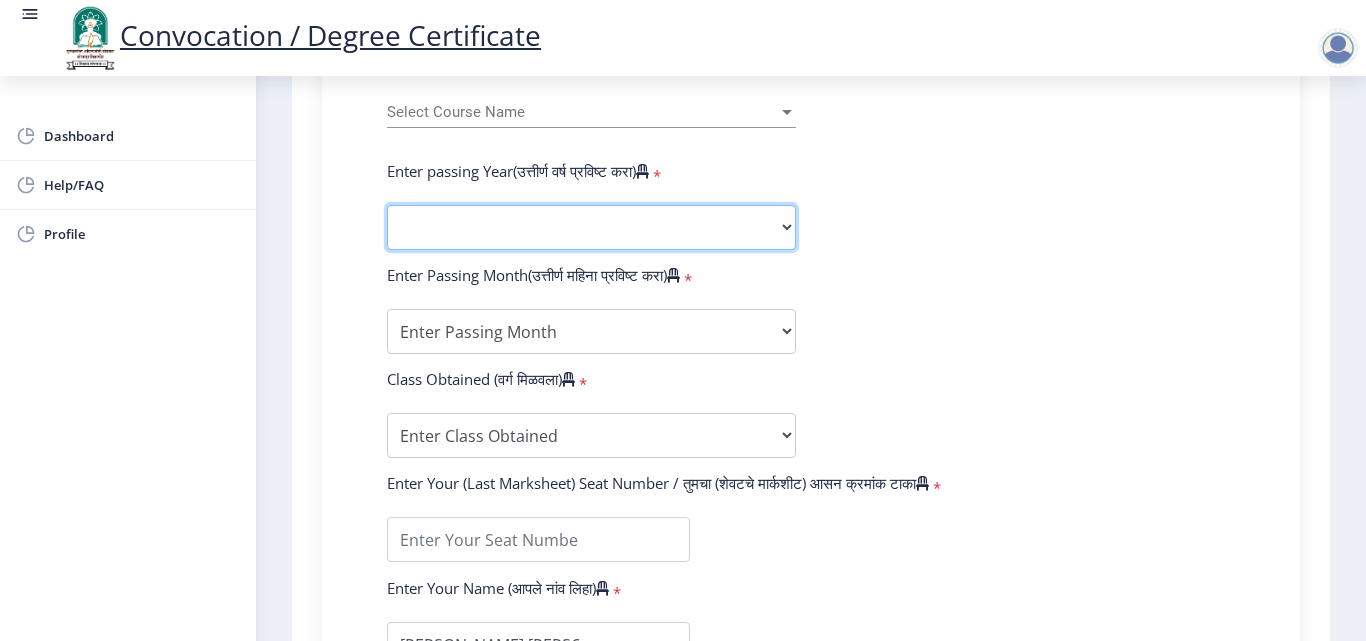click on "2025   2024   2023   2022   2021   2020   2019   2018   2017   2016   2015   2014   2013   2012   2011   2010   2009   2008   2007   2006   2005   2004   2003   2002   2001   2000   1999   1998   1997   1996   1995   1994   1993   1992   1991   1990   1989   1988   1987   1986   1985   1984   1983   1982   1981   1980   1979   1978   1977   1976" 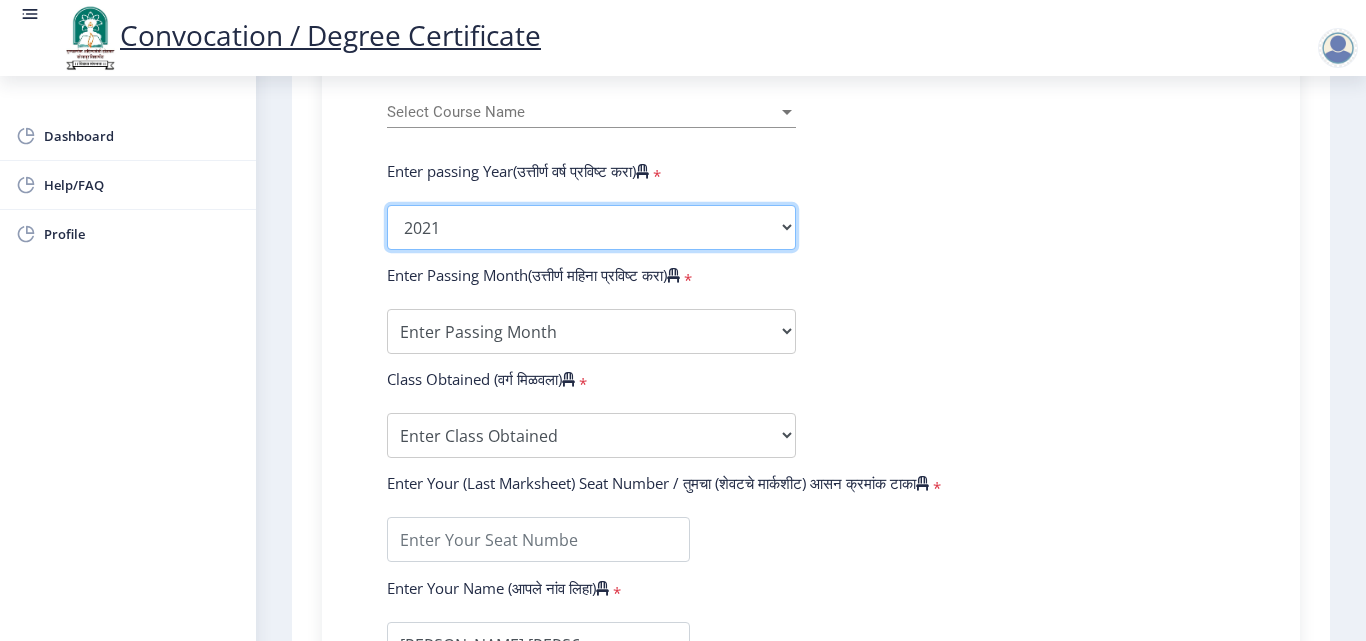 click on "2025   2024   2023   2022   2021   2020   2019   2018   2017   2016   2015   2014   2013   2012   2011   2010   2009   2008   2007   2006   2005   2004   2003   2002   2001   2000   1999   1998   1997   1996   1995   1994   1993   1992   1991   1990   1989   1988   1987   1986   1985   1984   1983   1982   1981   1980   1979   1978   1977   1976" 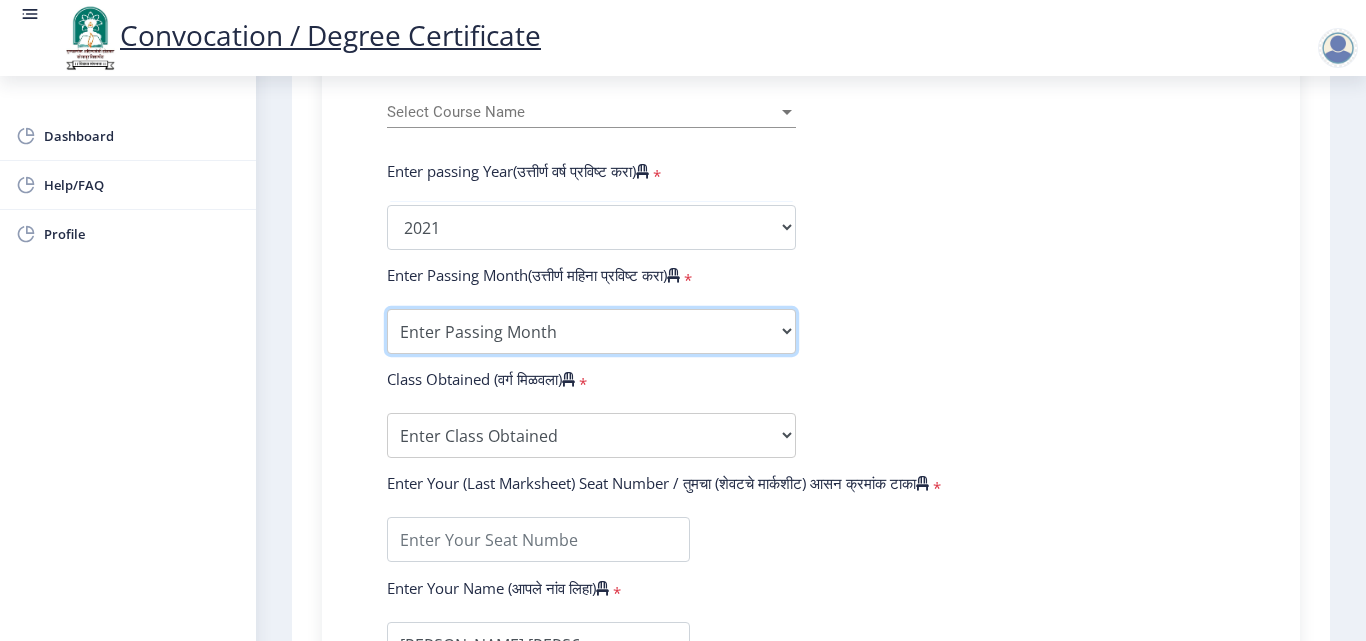 click on "Enter Passing Month (01) January (02) February (03) March (04) April (05) May (06) June (07) July (08) August (09) September (10) October (11) November (12) December" at bounding box center (591, 331) 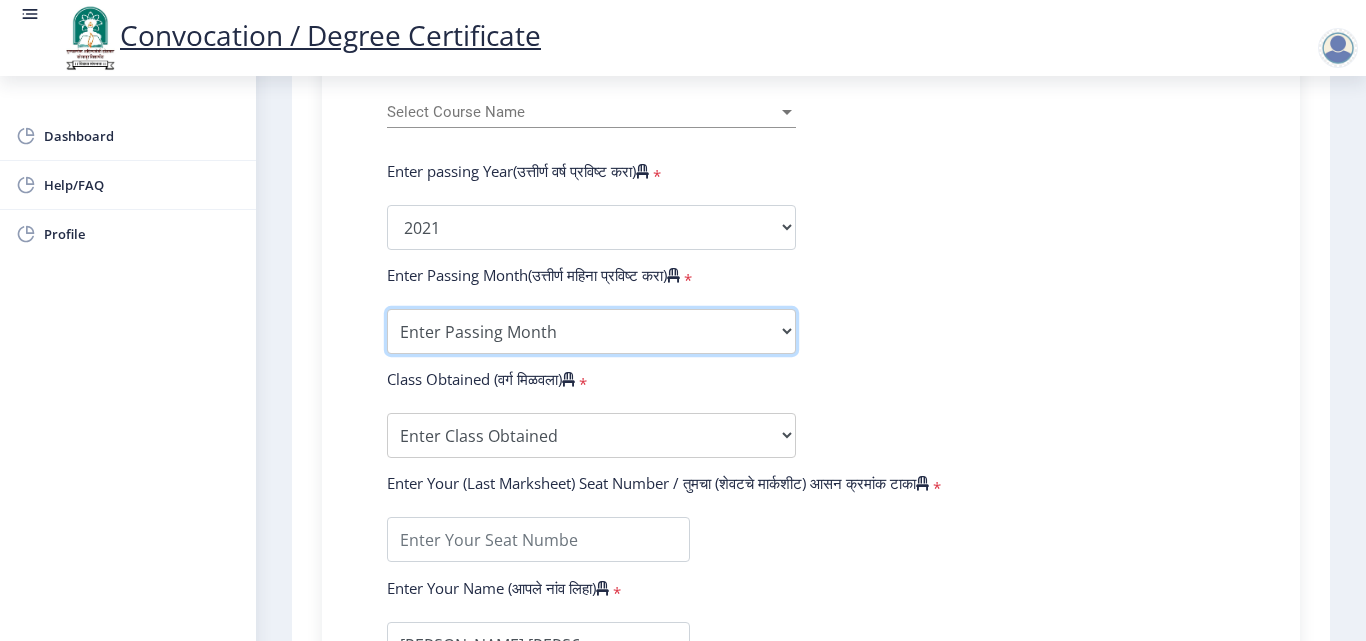 select on "March" 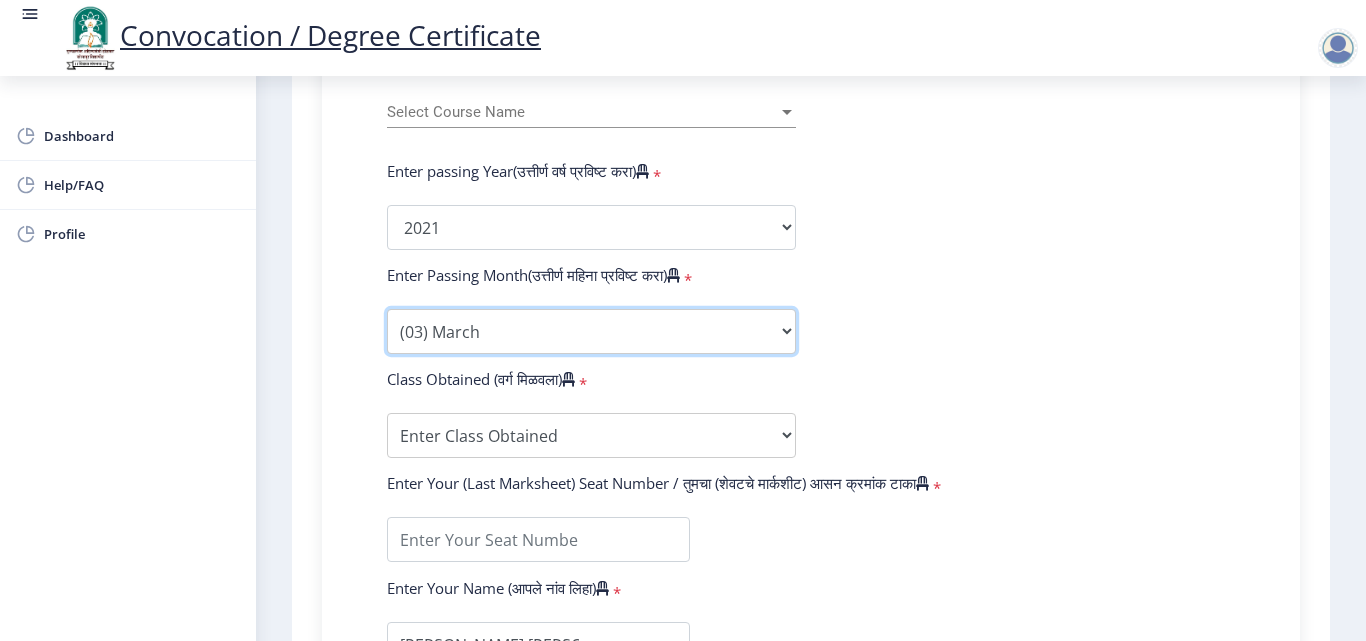 click on "Enter Passing Month (01) January (02) February (03) March (04) April (05) May (06) June (07) July (08) August (09) September (10) October (11) November (12) December" at bounding box center [591, 331] 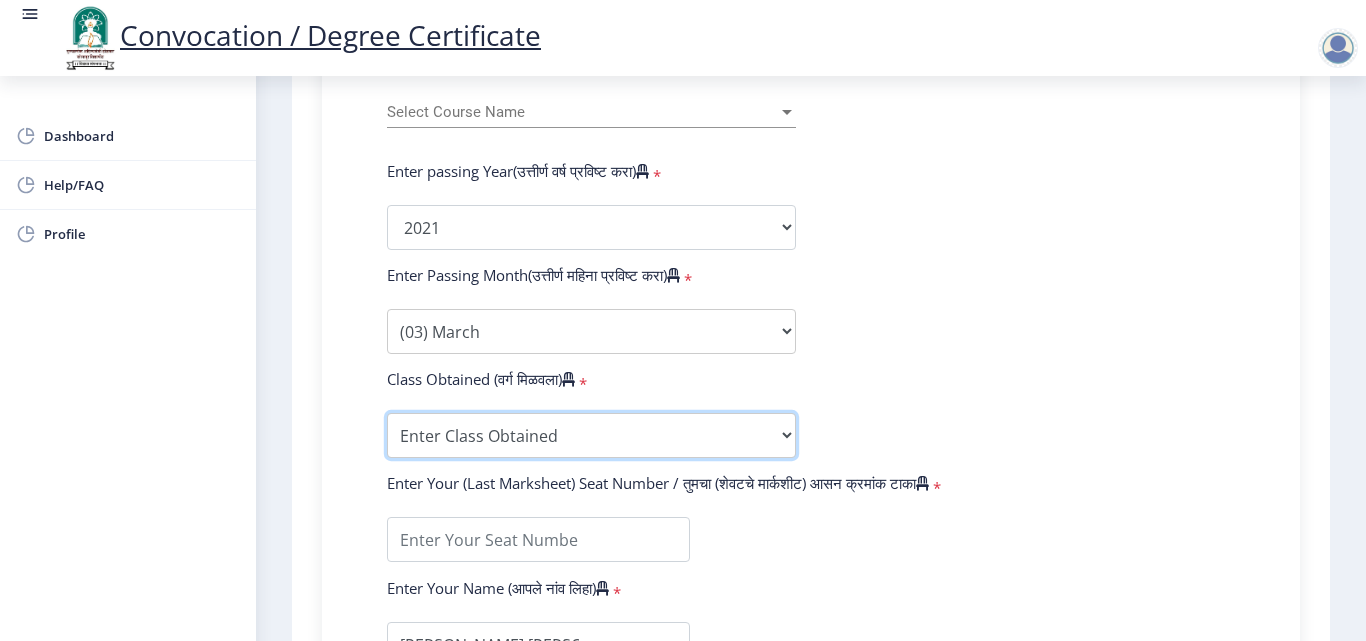click on "Enter Class Obtained DISTINCTION FIRST CLASS HIGHER SECOND CLASS SECOND CLASS PASS CLASS OUTSTANDING - EXEMPLARY FIRST CLASS WITH DISTINCTION Grade O Grade A+ Grade A Grade B+ Grade B Grade C+ Grade C Grade F/FC Grade F Grade D Grade E" at bounding box center (591, 435) 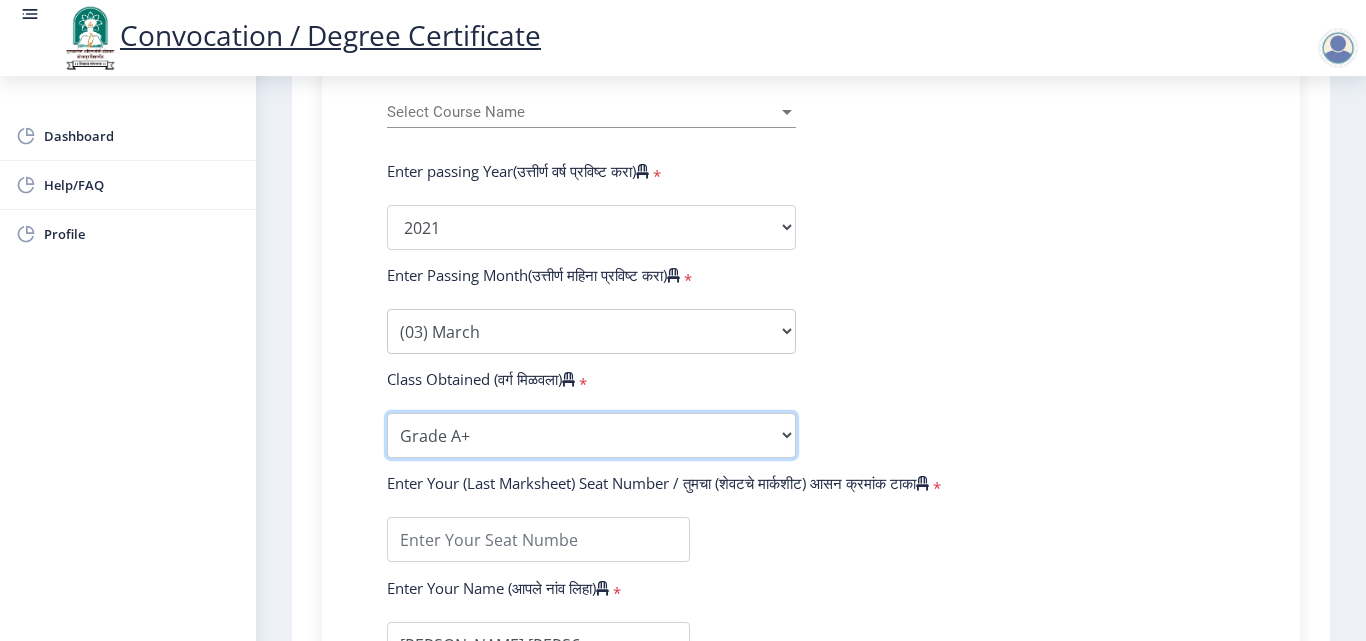 click on "Enter Class Obtained DISTINCTION FIRST CLASS HIGHER SECOND CLASS SECOND CLASS PASS CLASS OUTSTANDING - EXEMPLARY FIRST CLASS WITH DISTINCTION Grade O Grade A+ Grade A Grade B+ Grade B Grade C+ Grade C Grade F/FC Grade F Grade D Grade E" at bounding box center [591, 435] 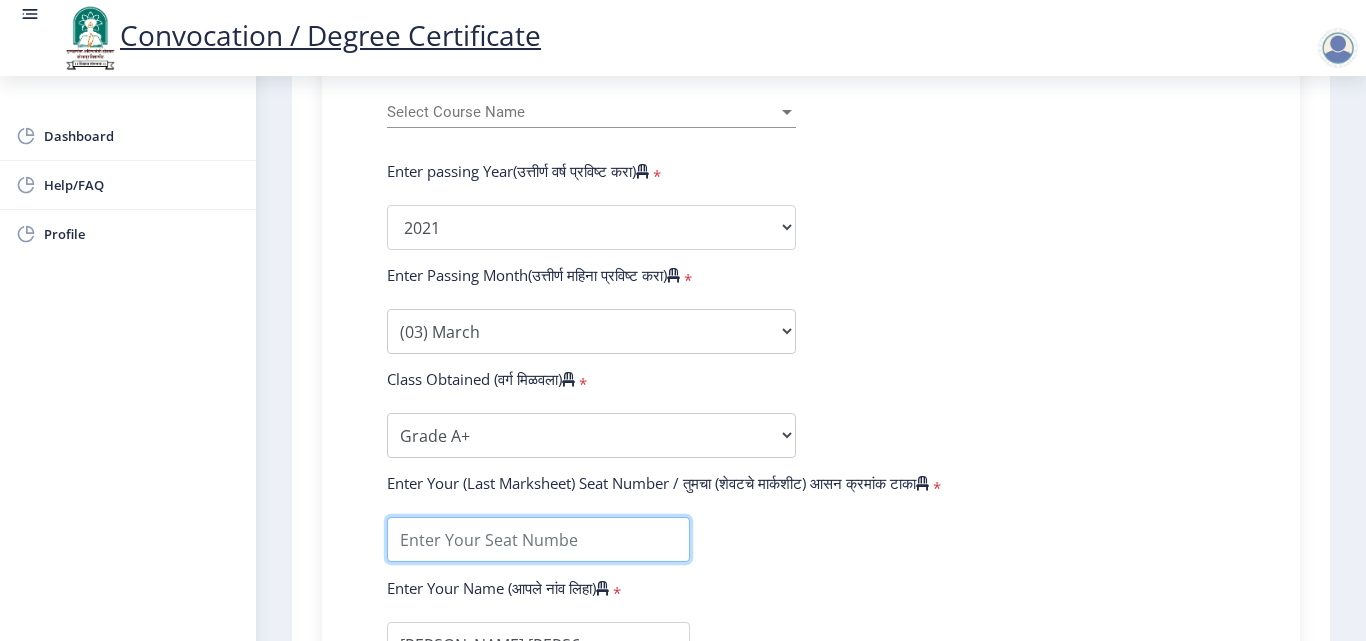 click at bounding box center (538, 539) 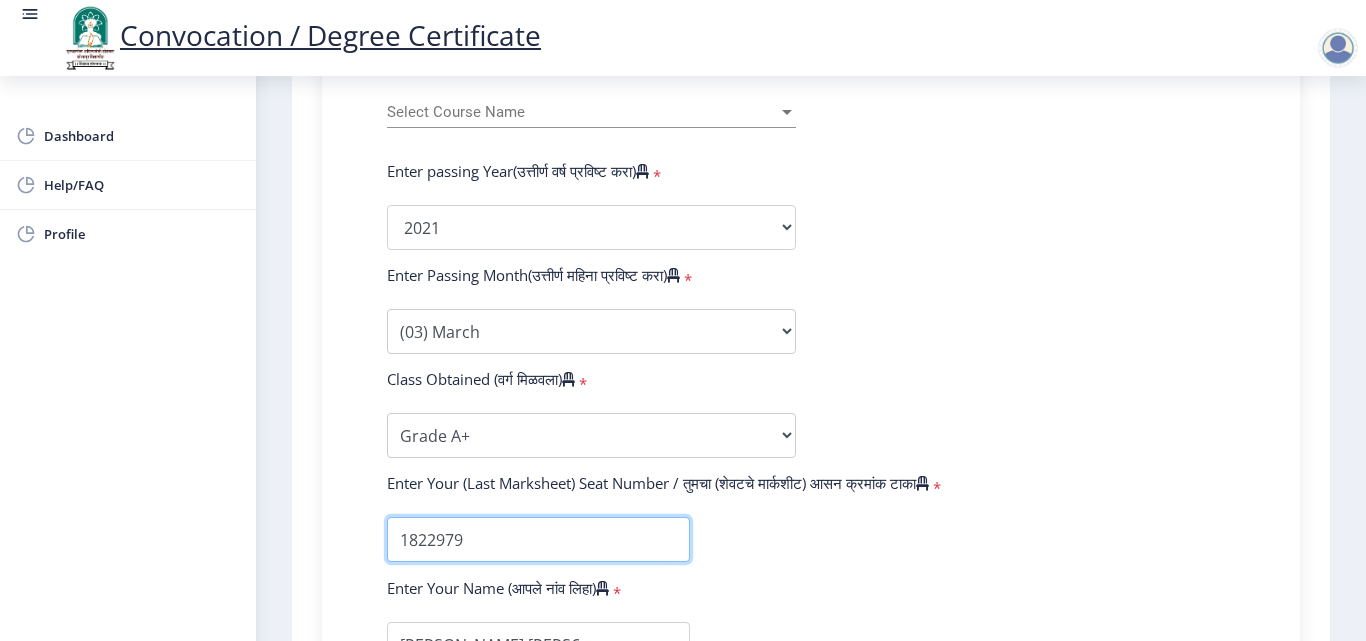 type on "1822979" 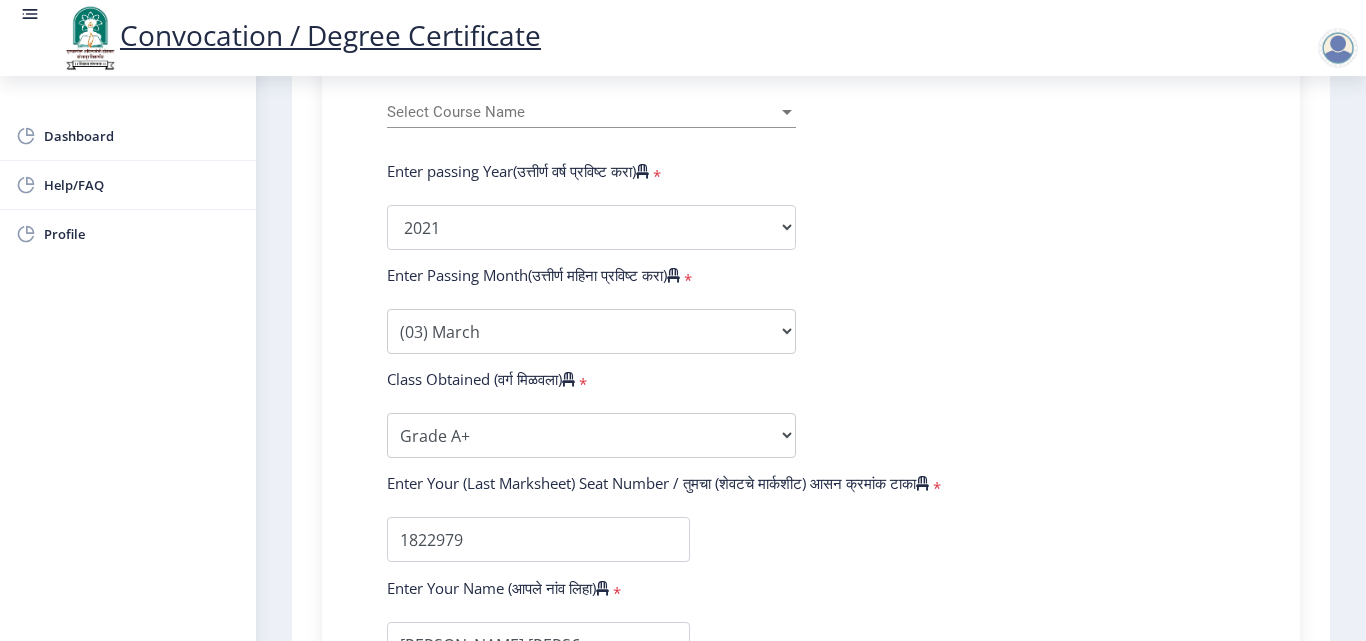 click on "Enter Your PRN Number (तुमचा पीआरएन (कायम नोंदणी क्रमांक) एंटर करा)   * Student Type (विद्यार्थी प्रकार)    * Select Student Type Regular External College Name(कॉलेजचे नाव)   * Select College Name Select College Name Course Name(अभ्यासक्रमाचे नाव)   * Select Course Name Select Course Name Enter passing Year(उत्तीर्ण वर्ष प्रविष्ट करा)   *  2025   2024   2023   2022   2021   2020   2019   2018   2017   2016   2015   2014   2013   2012   2011   2010   2009   2008   2007   2006   2005   2004   2003   2002   2001   2000   1999   1998   1997   1996   1995   1994   1993   1992   1991   1990   1989   1988   1987   1986   1985   1984   1983   1982   1981   1980   1979   1978   1977   1976  Enter Passing Month(उत्तीर्ण महिना प्रविष्ट करा)   * Enter Passing Month" 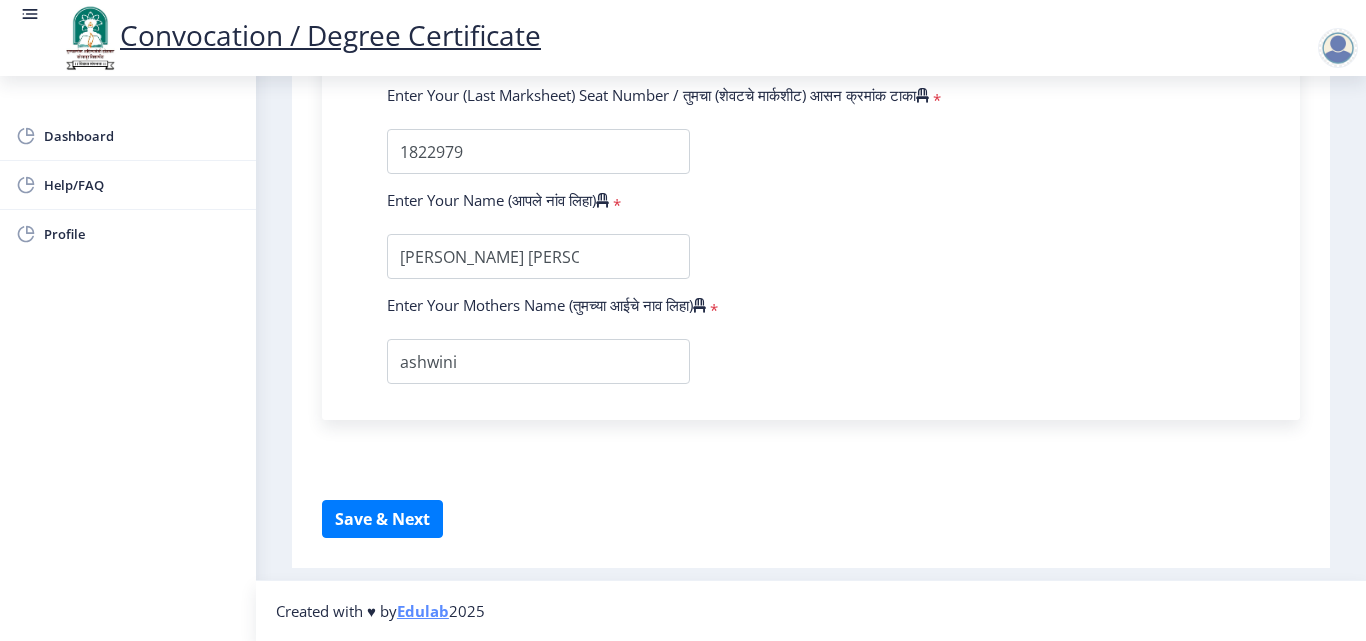 scroll, scrollTop: 749, scrollLeft: 0, axis: vertical 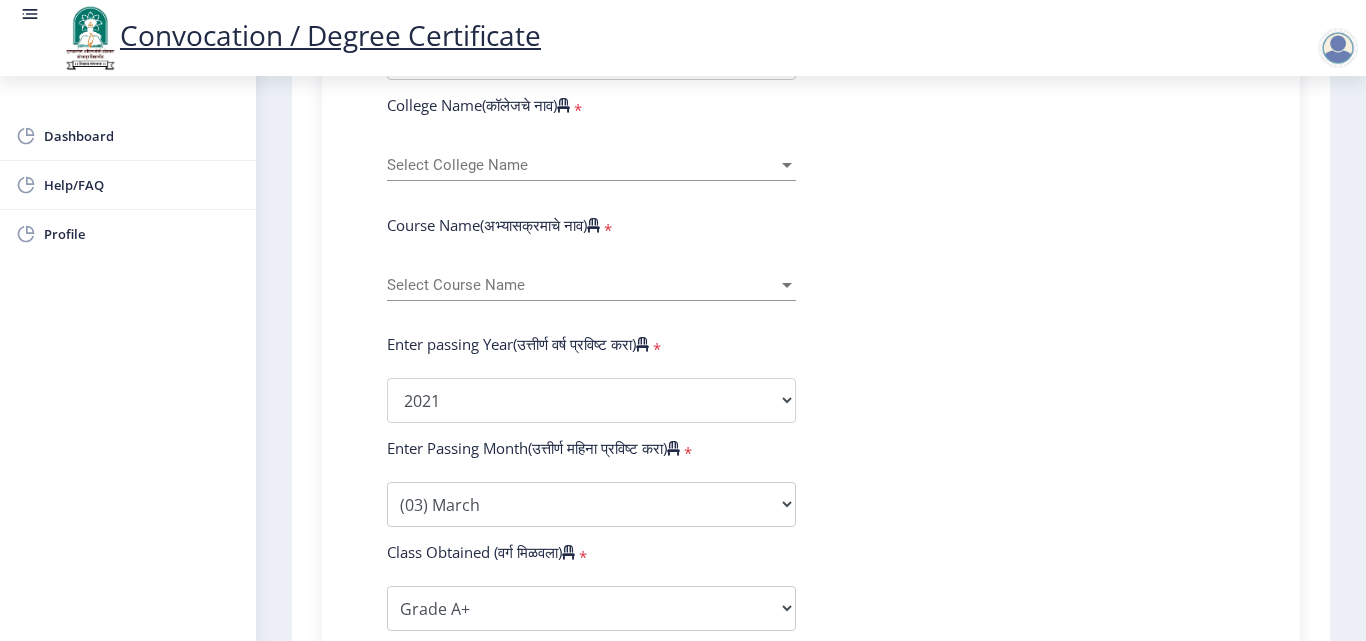 click on "Select Course Name" at bounding box center (582, 285) 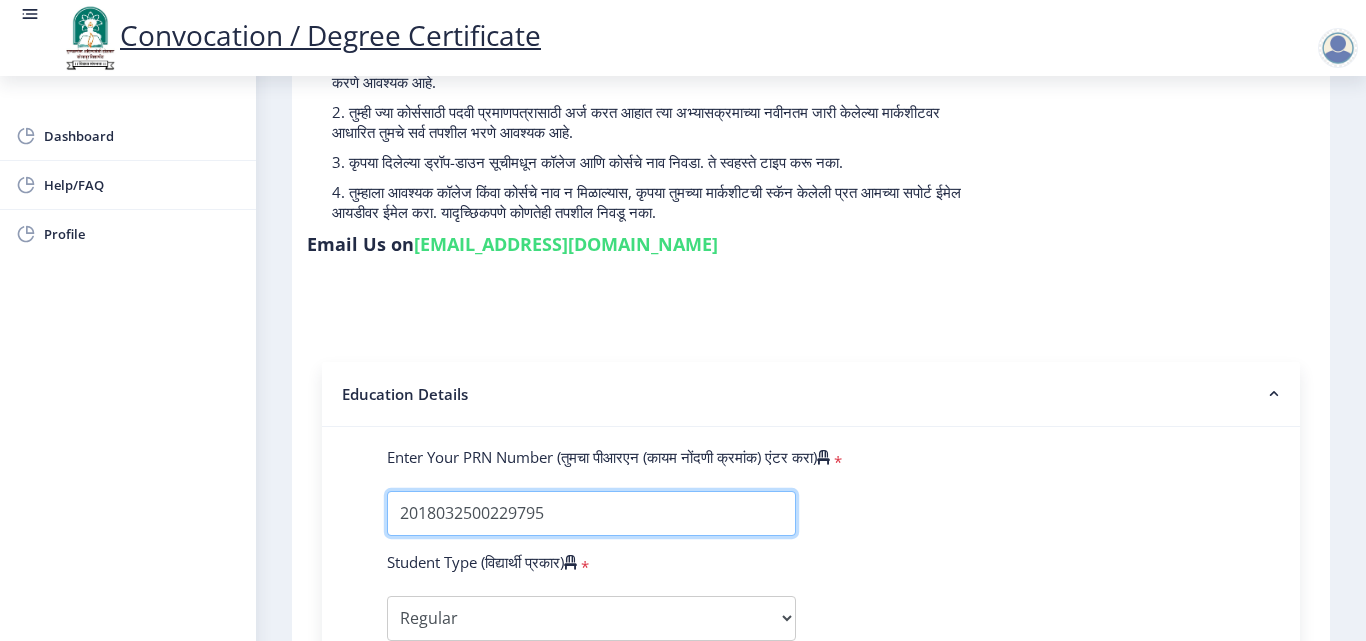 click on "Enter Your PRN Number (तुमचा पीआरएन (कायम नोंदणी क्रमांक) एंटर करा)" at bounding box center [591, 513] 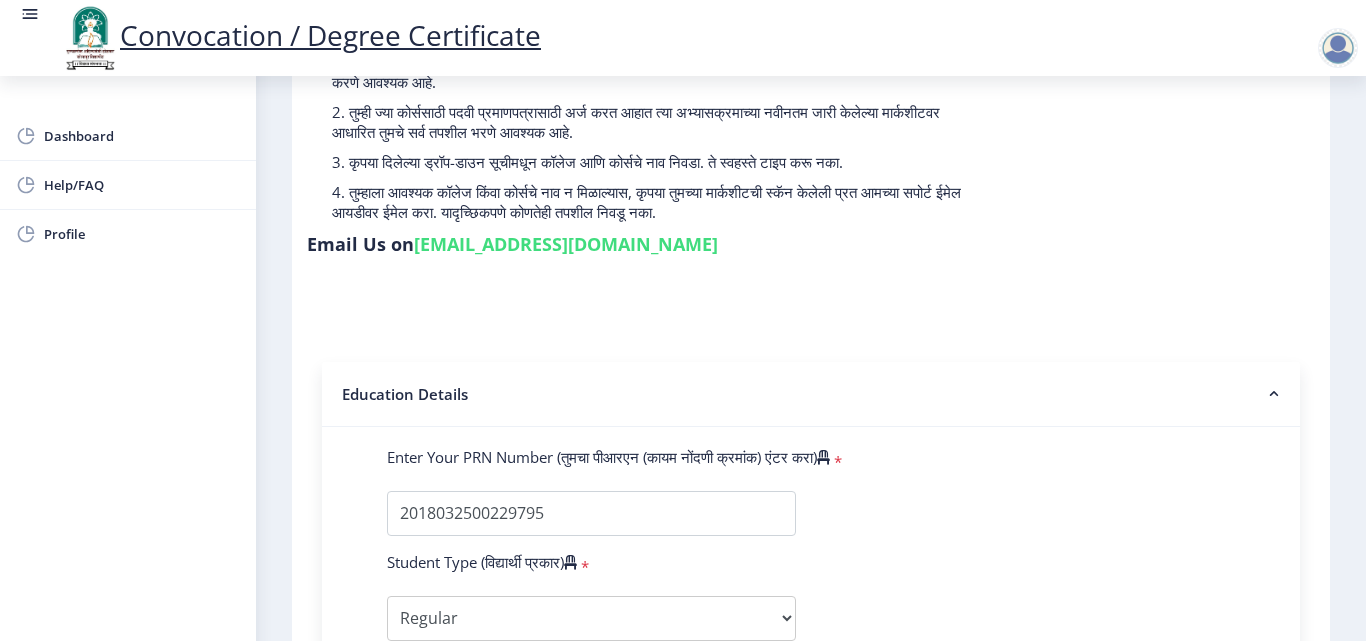 click on "Enter Your PRN Number (तुमचा पीआरएन (कायम नोंदणी क्रमांक) एंटर करा)   * Student Type (विद्यार्थी प्रकार)    * Select Student Type Regular External College Name(कॉलेजचे नाव)   * Select College Name Select College Name Course Name(अभ्यासक्रमाचे नाव)   * Select Course Name Select Course Name Enter passing Year(उत्तीर्ण वर्ष प्रविष्ट करा)   *  2025   2024   2023   2022   2021   2020   2019   2018   2017   2016   2015   2014   2013   2012   2011   2010   2009   2008   2007   2006   2005   2004   2003   2002   2001   2000   1999   1998   1997   1996   1995   1994   1993   1992   1991   1990   1989   1988   1987   1986   1985   1984   1983   1982   1981   1980   1979   1978   1977   1976  Enter Passing Month(उत्तीर्ण महिना प्रविष्ट करा)   * Enter Passing Month" 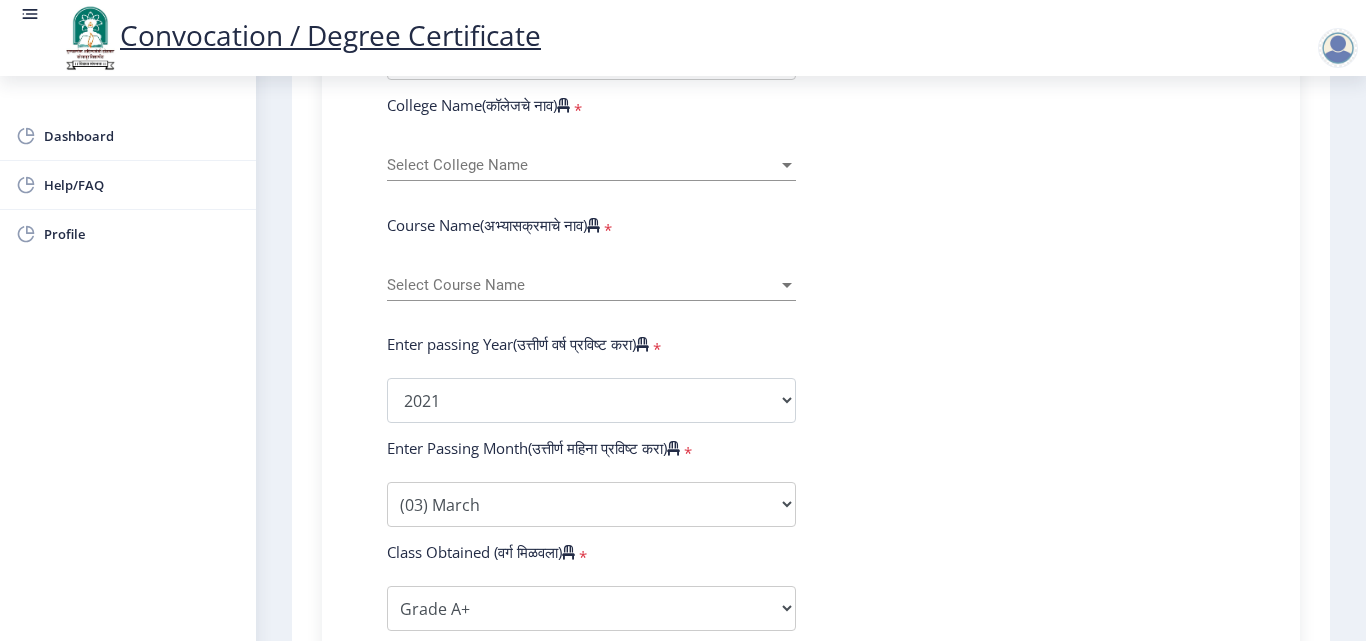 click on "Select Course Name" at bounding box center (582, 285) 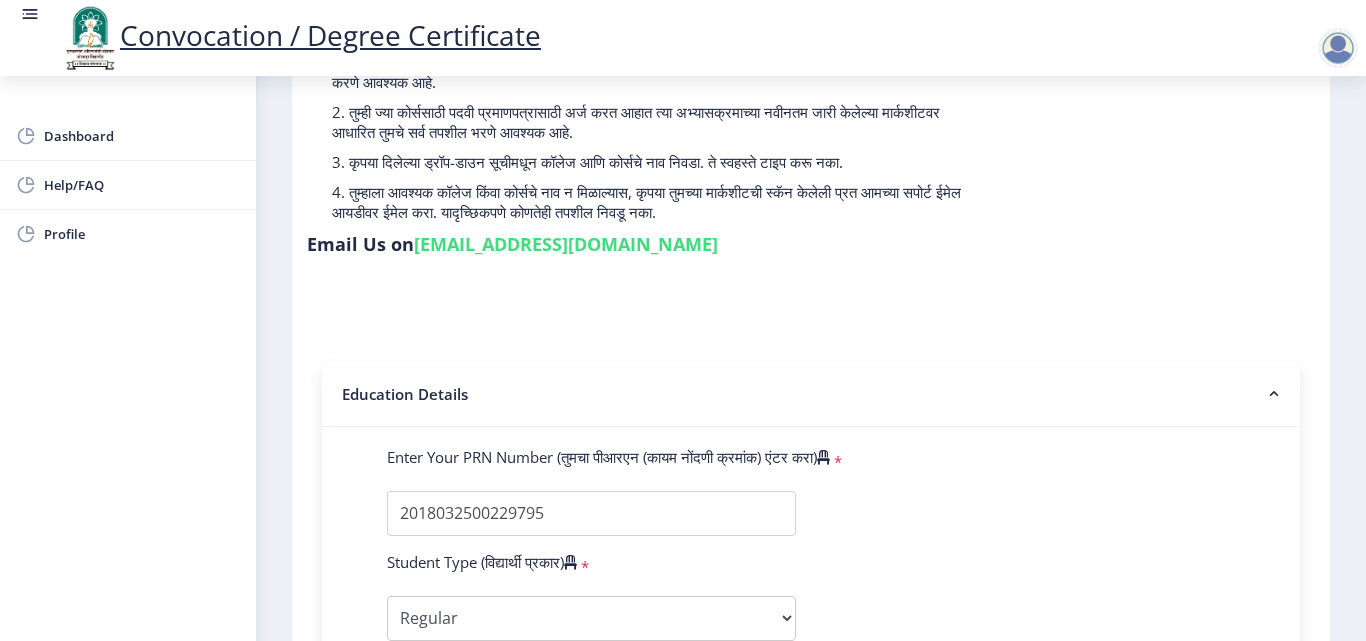 click on "1 First step 2 Second step 3 Third step Instructions (सूचना) 1. पदवी प्रमाणपत्रासाठी शैक्षणिक तपशील चरणावर, तुम्हाला तुमच्या अंतिम पदवी दीक्षांत प्रमाणपत्रासाठी तुमचे तपशील सबमिट करणे आवश्यक आहे.   2. तुम्ही ज्या कोर्ससाठी पदवी प्रमाणपत्रासाठी अर्ज करत आहात त्या अभ्यासक्रमाच्या नवीनतम जारी केलेल्या मार्कशीटवर आधारित तुमचे सर्व तपशील भरणे आवश्यक आहे.  Email Us on   su.sfc@studentscenter.in Education Details  * Student Type (विद्यार्थी प्रकार)    * Select Student Type Regular External * * * *" 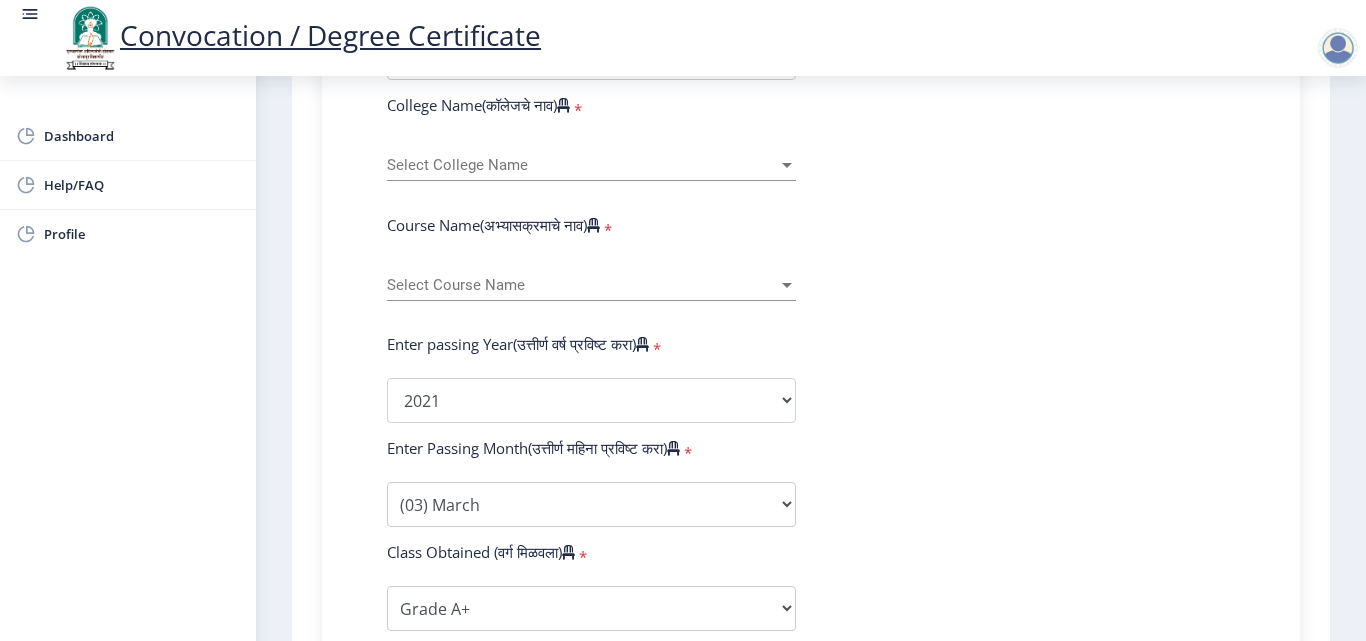 click at bounding box center (787, 165) 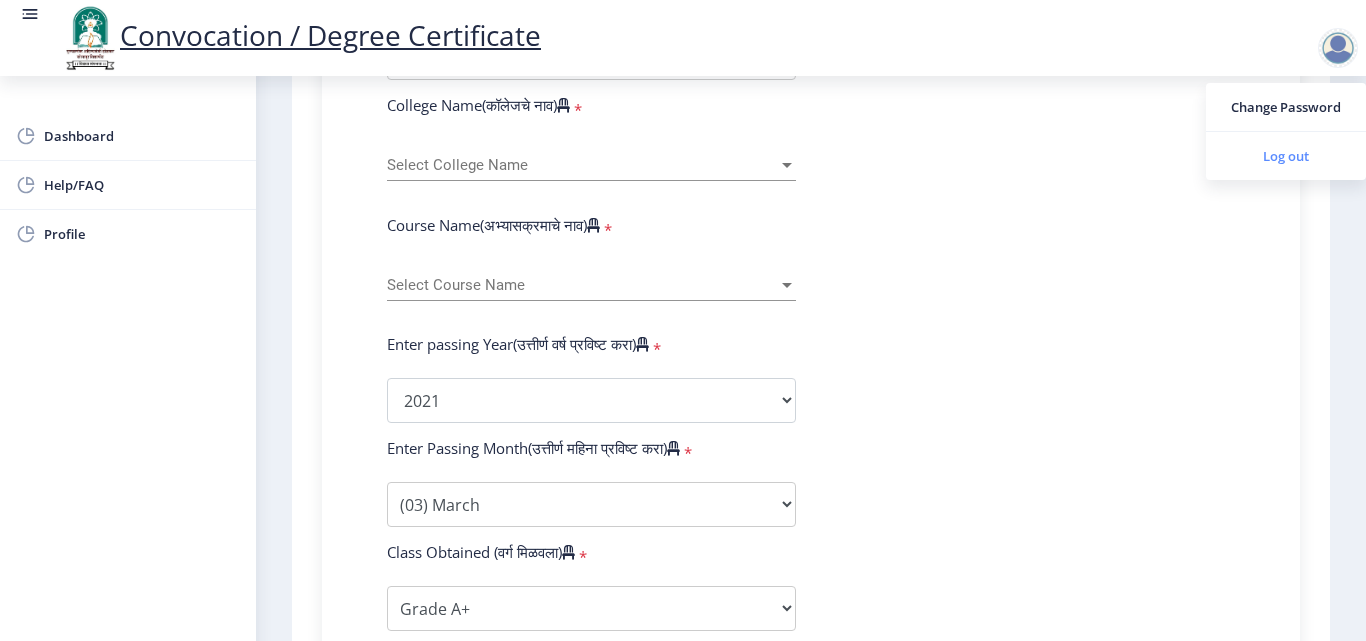 click on "Log out" at bounding box center (1286, 156) 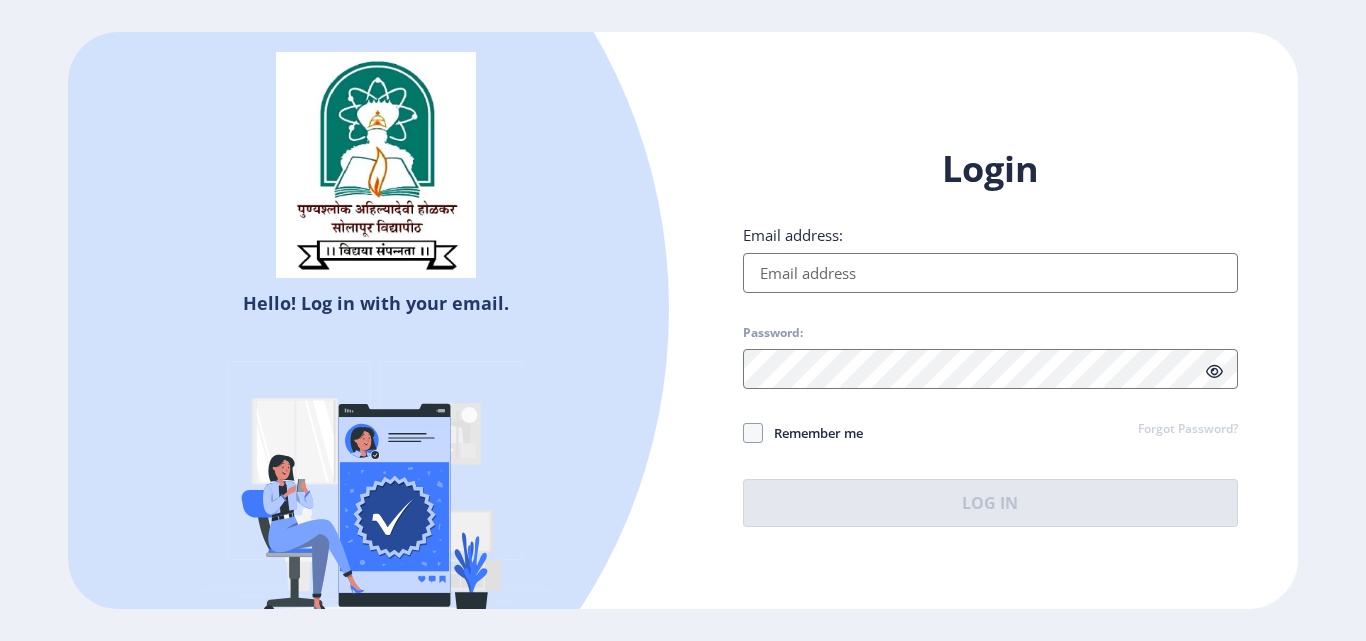 type on "[EMAIL_ADDRESS][DOMAIN_NAME]" 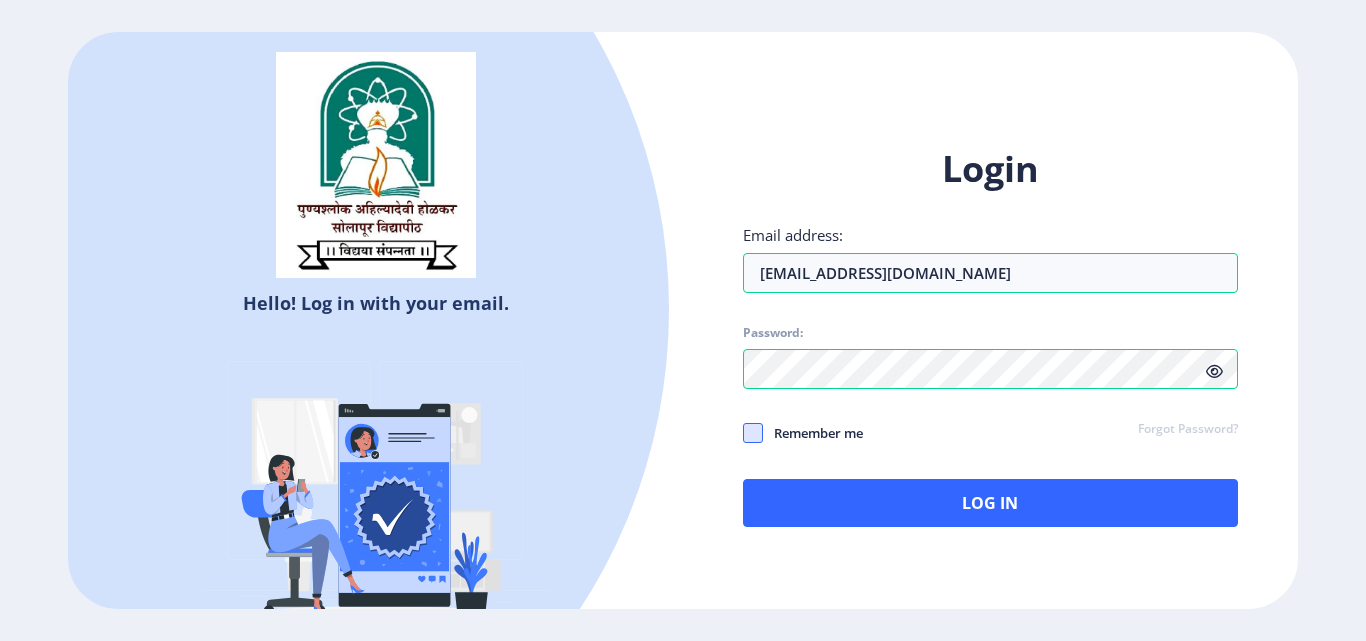 click 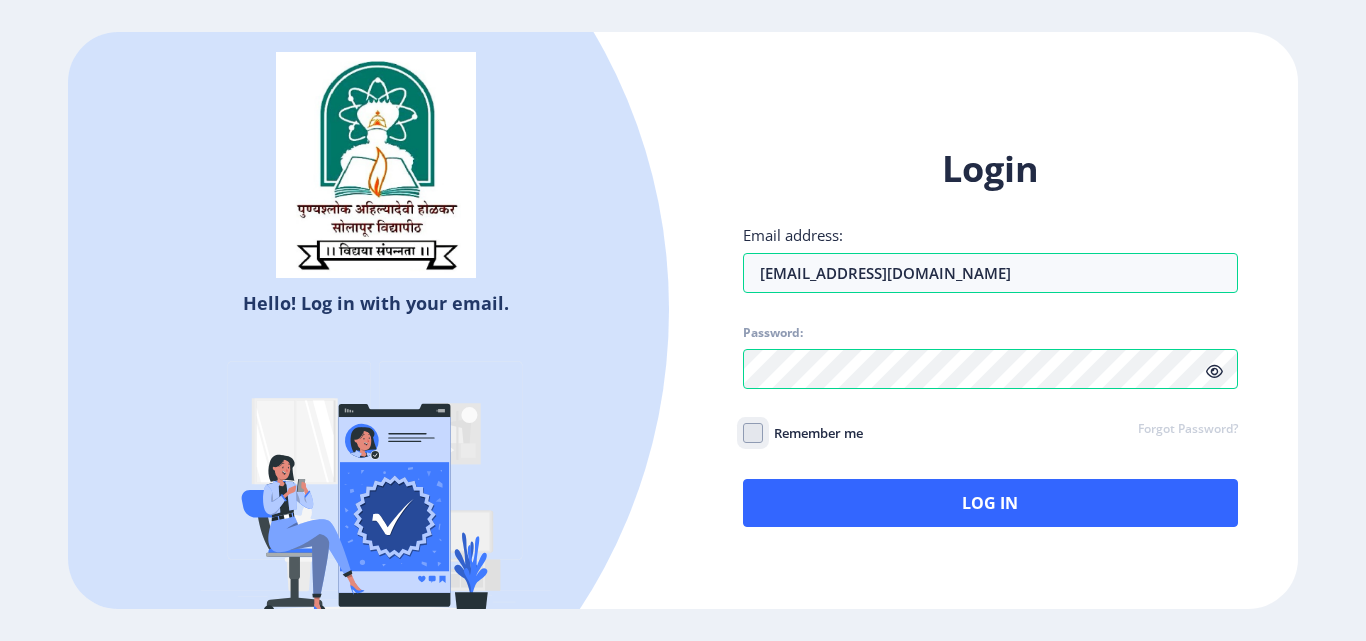 click on "Remember me" 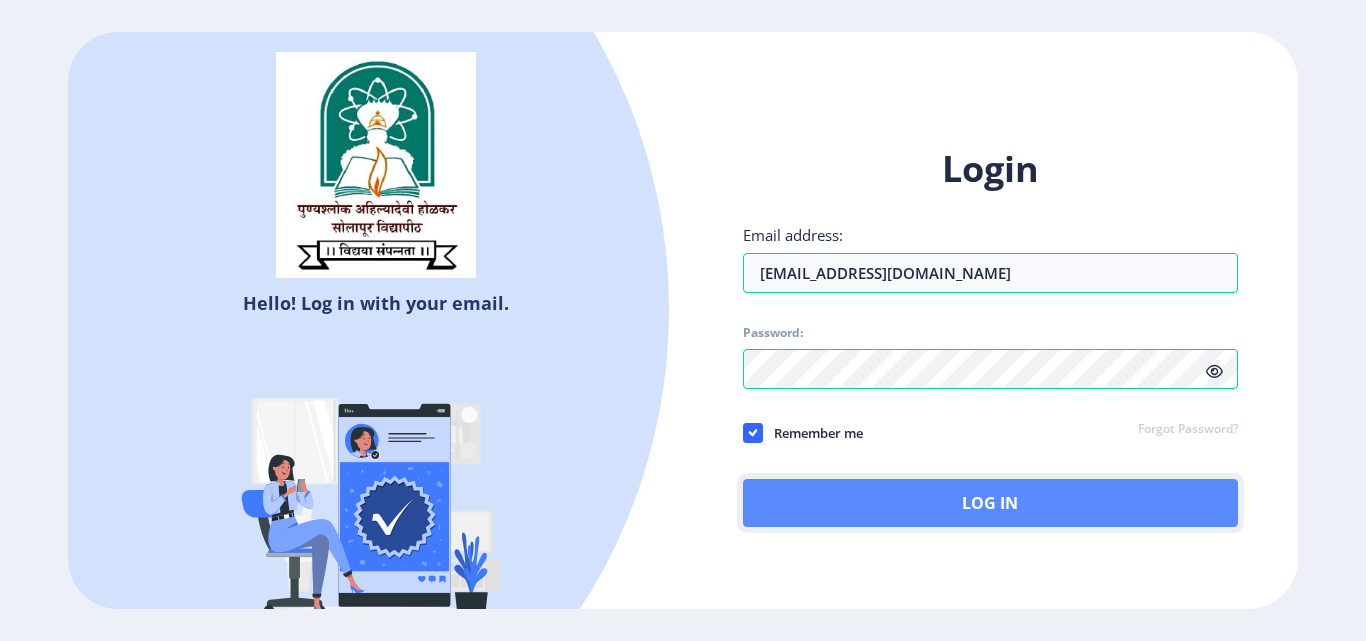 click on "Log In" 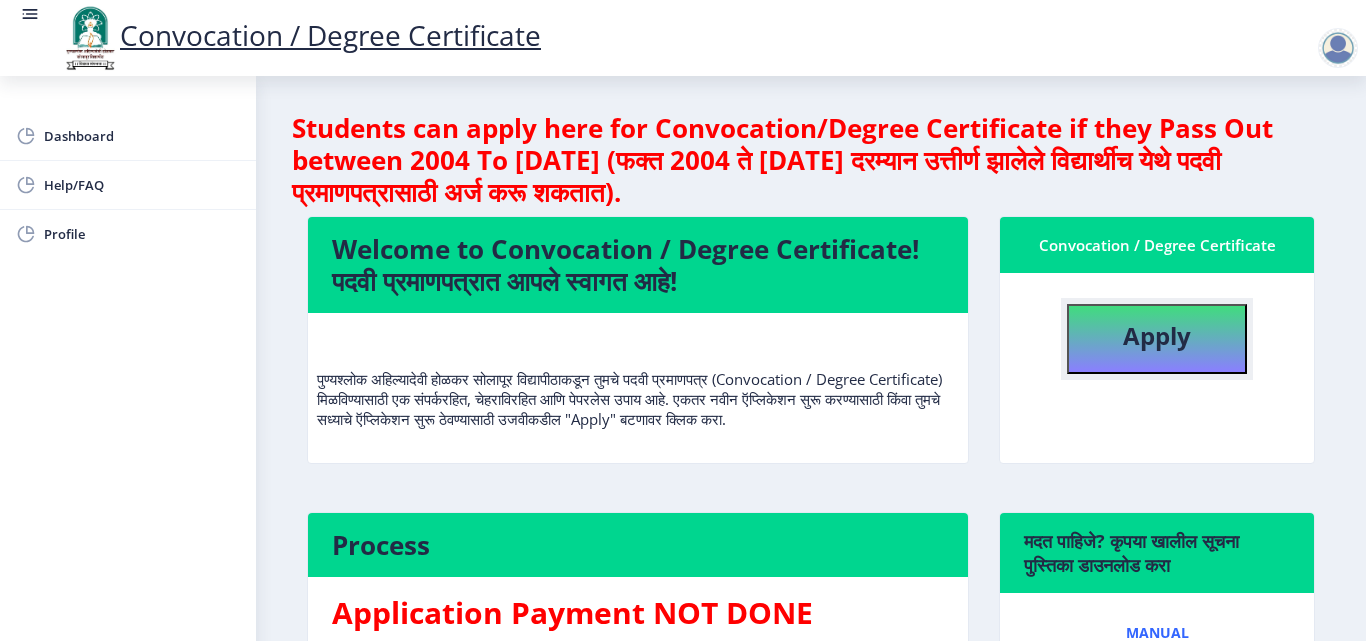 click on "Apply" 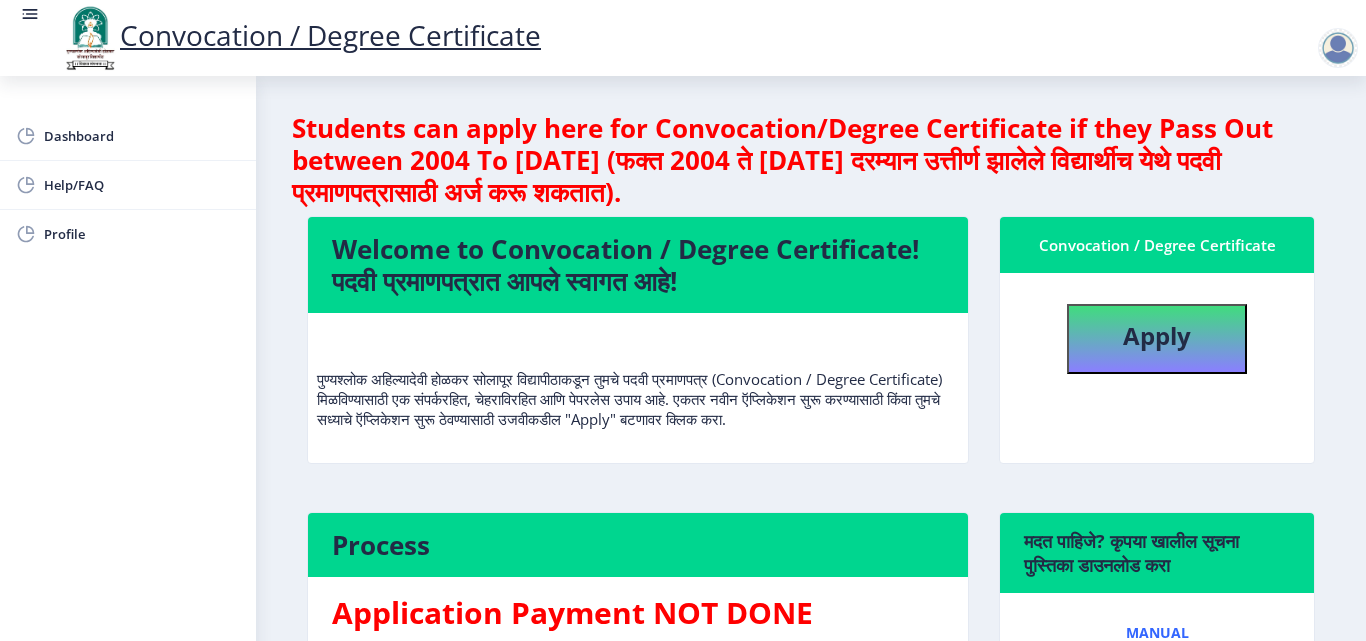 select 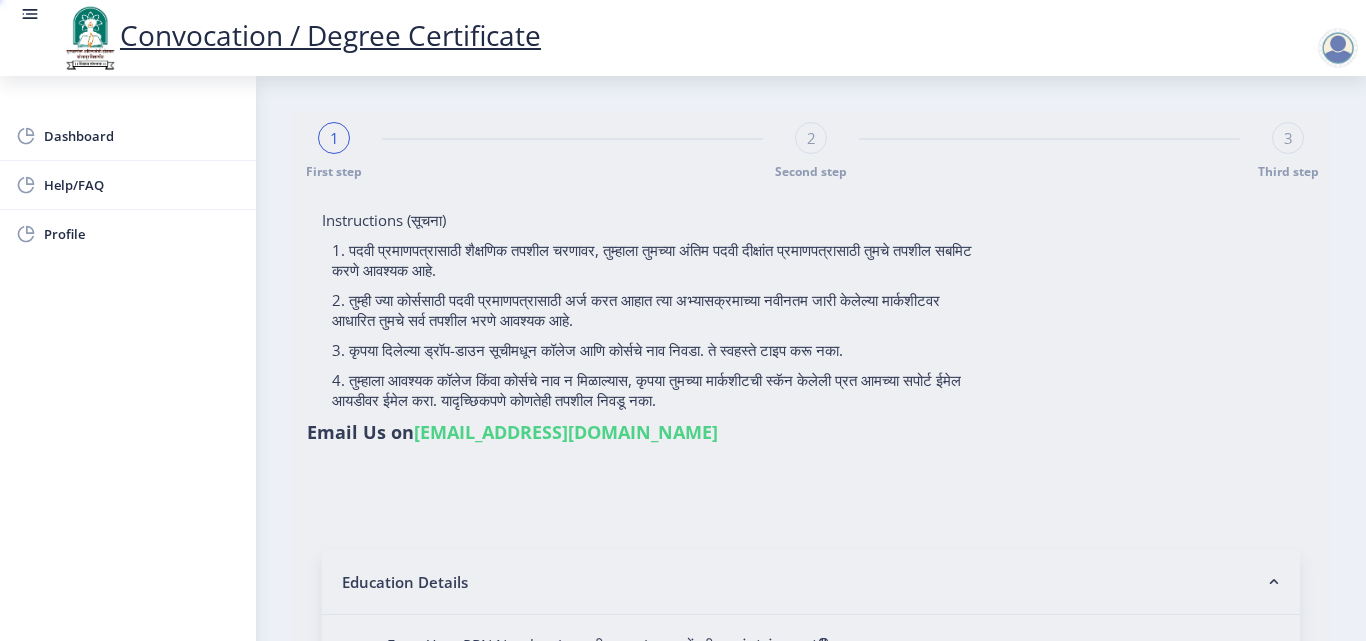 type on "deshmane rushikesh chandrakant" 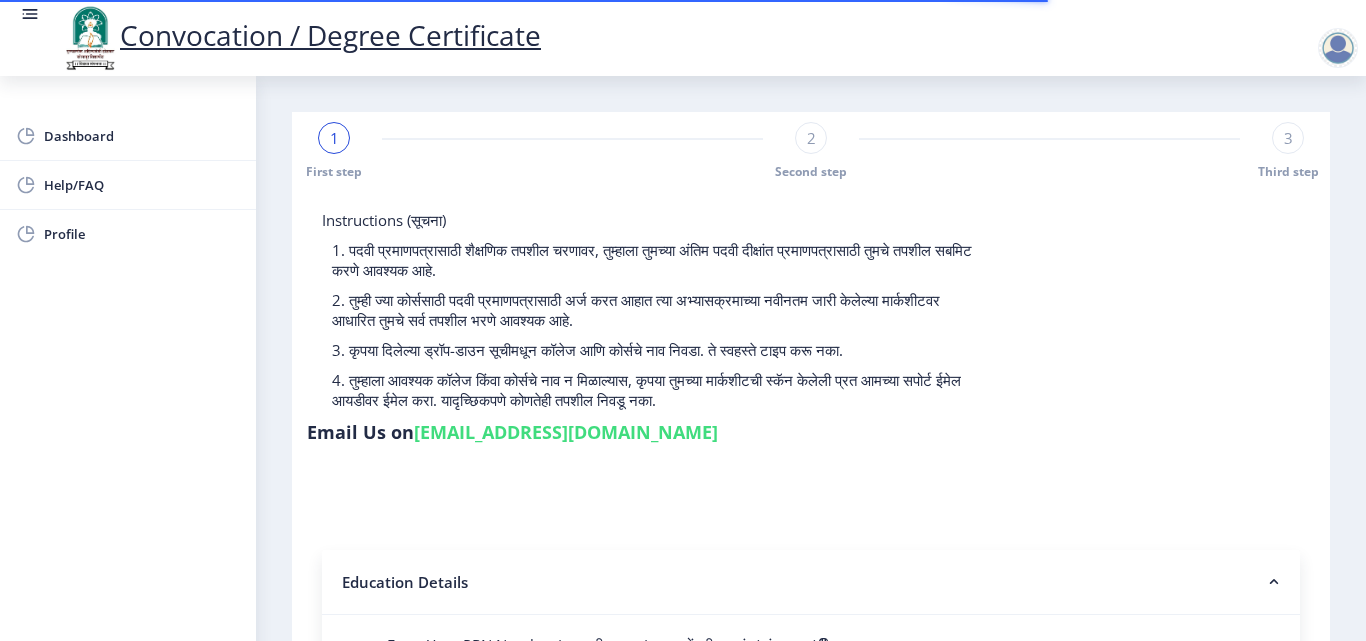 scroll, scrollTop: 561, scrollLeft: 0, axis: vertical 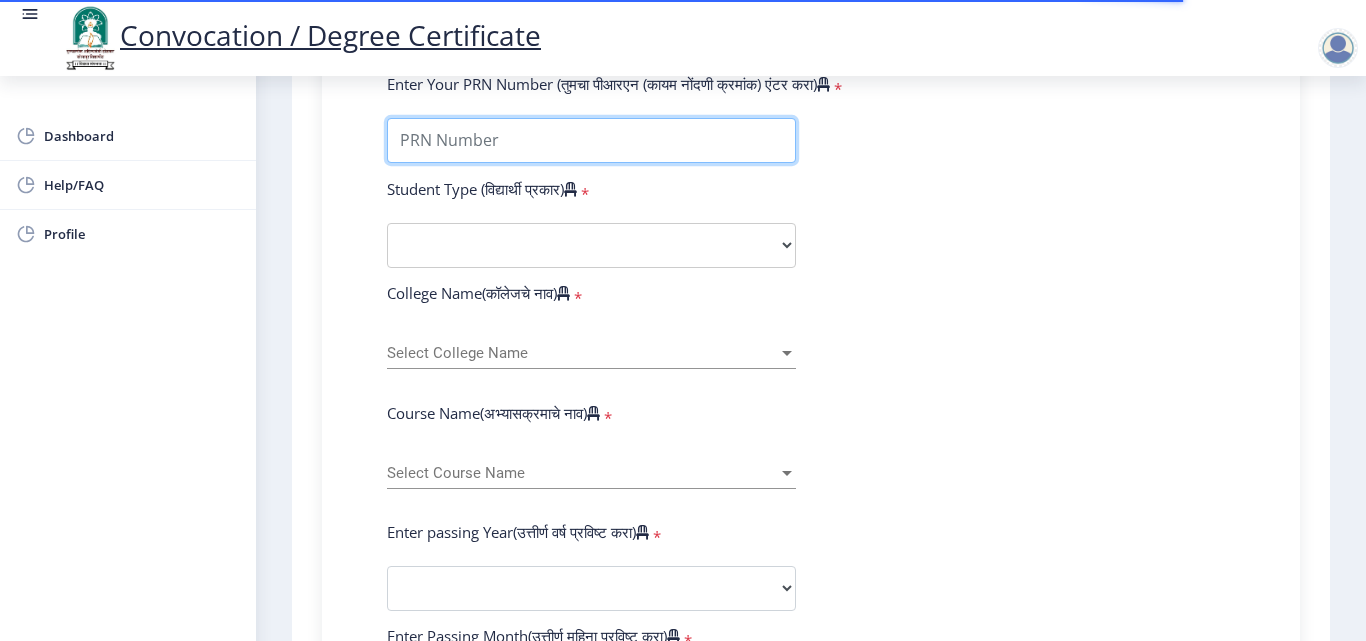 click on "Enter Your PRN Number (तुमचा पीआरएन (कायम नोंदणी क्रमांक) एंटर करा)" at bounding box center (591, 140) 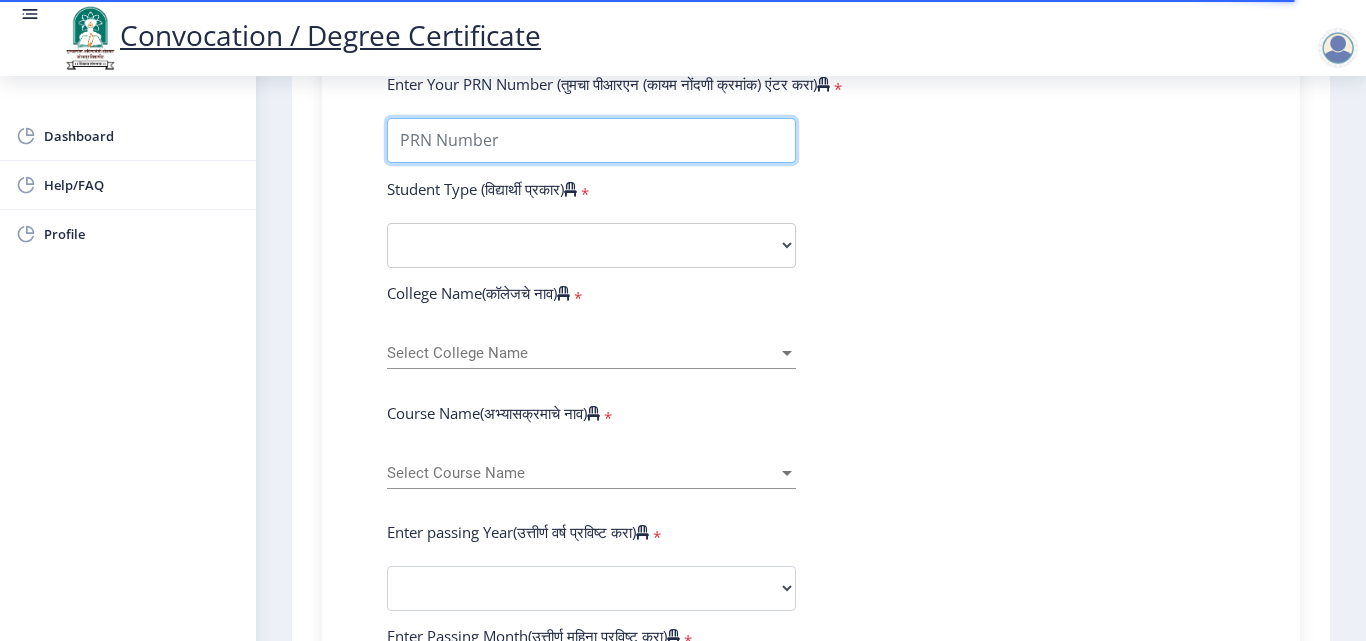 type on "2018032500229795" 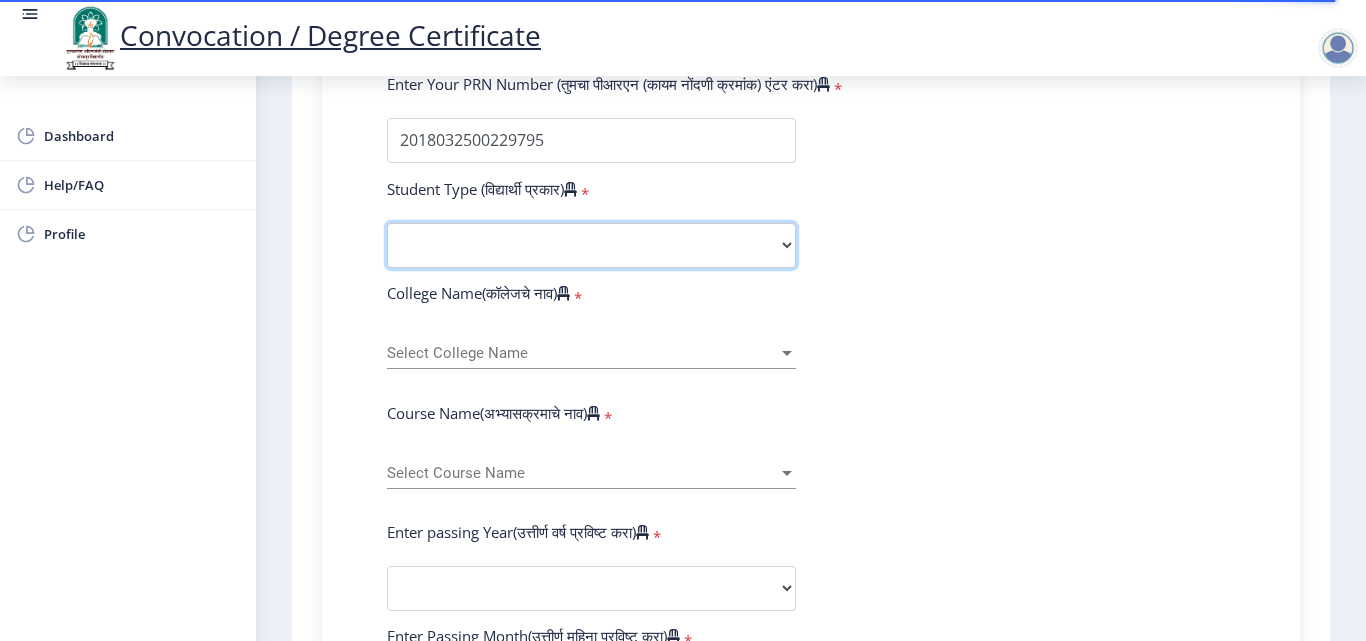 click on "Select Student Type Regular External" at bounding box center [591, 245] 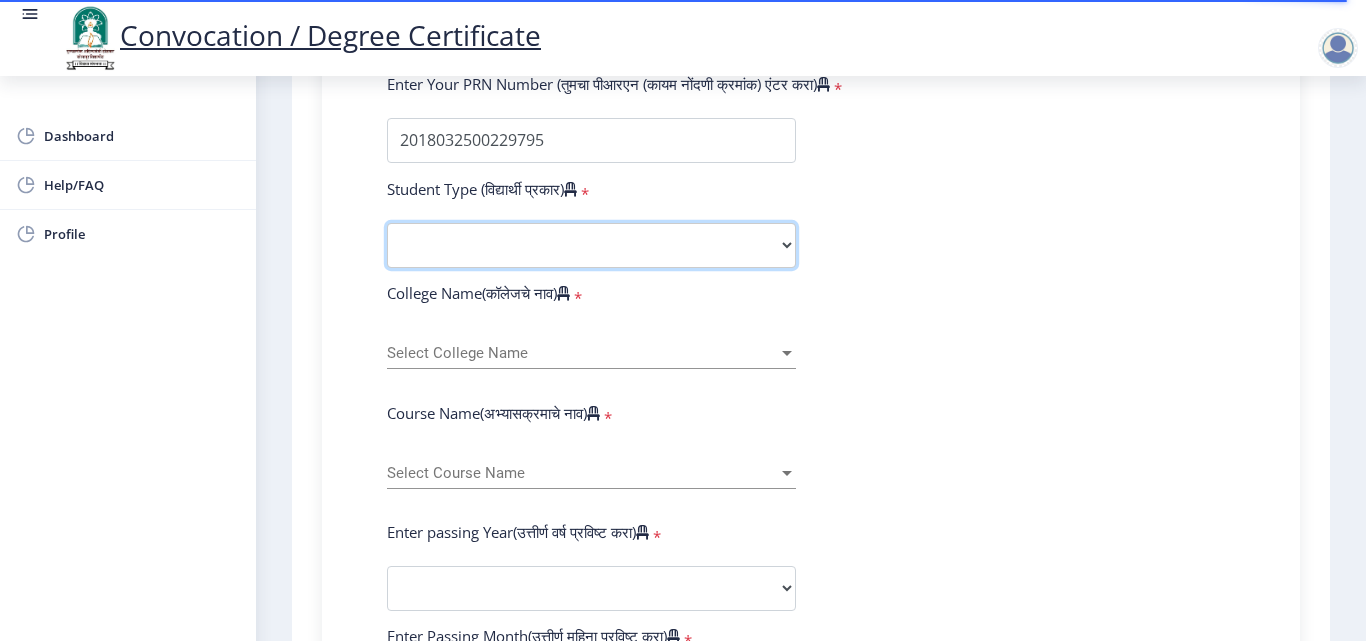 select on "Regular" 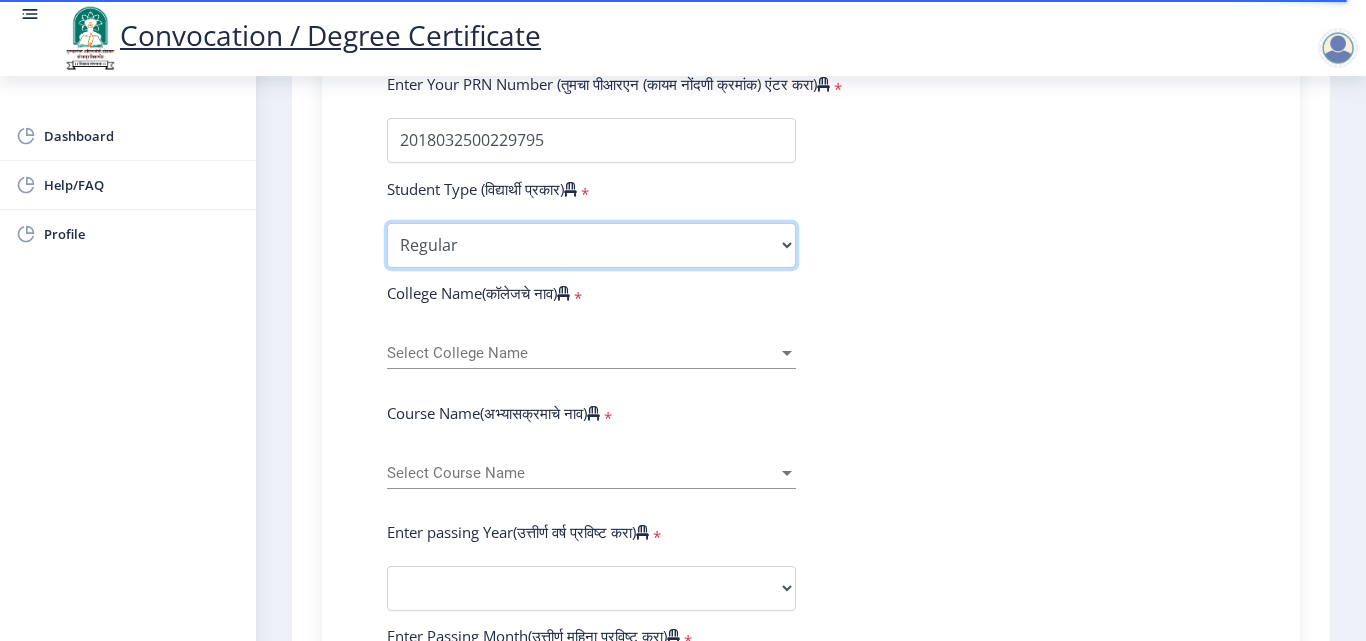 click on "Select Student Type Regular External" at bounding box center [591, 245] 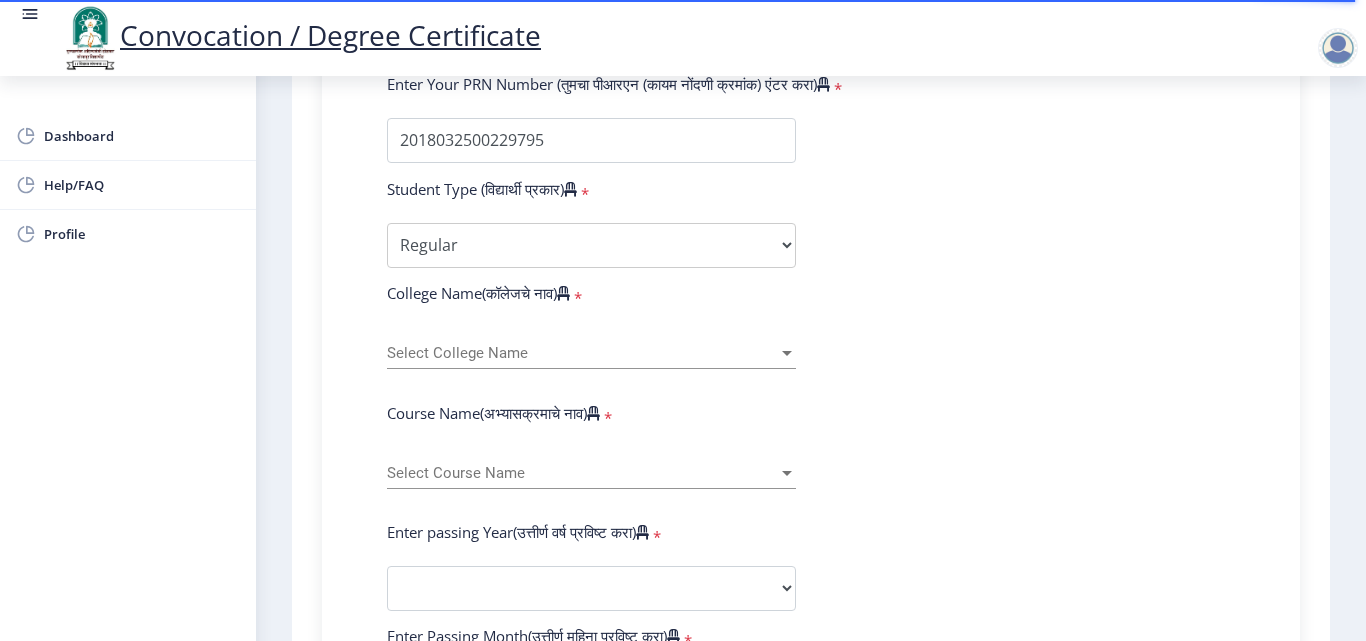 click on "Select College Name" at bounding box center [582, 353] 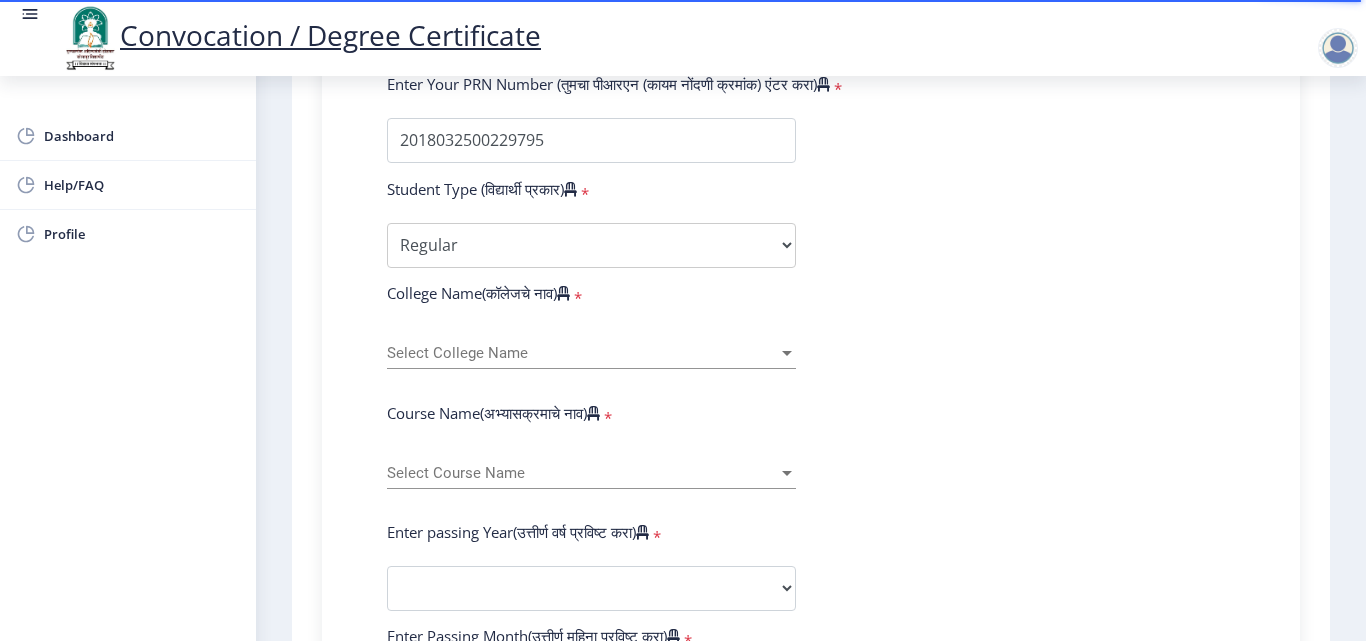 click at bounding box center [787, 353] 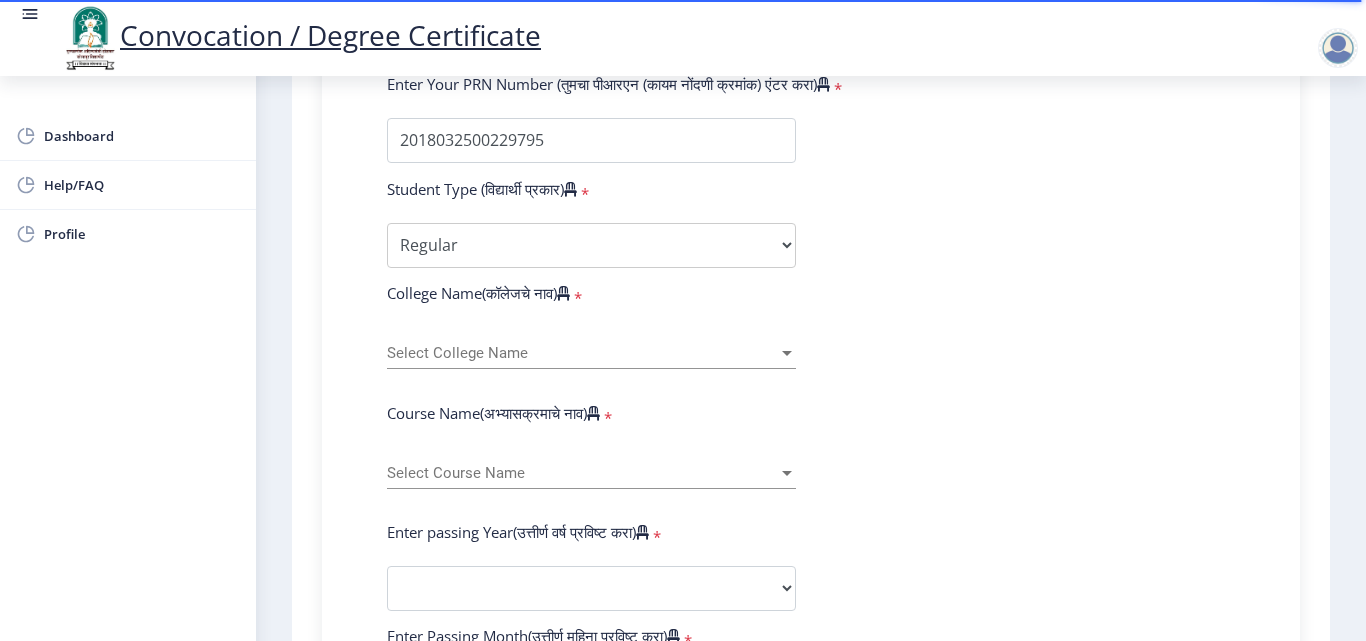 click at bounding box center [787, 353] 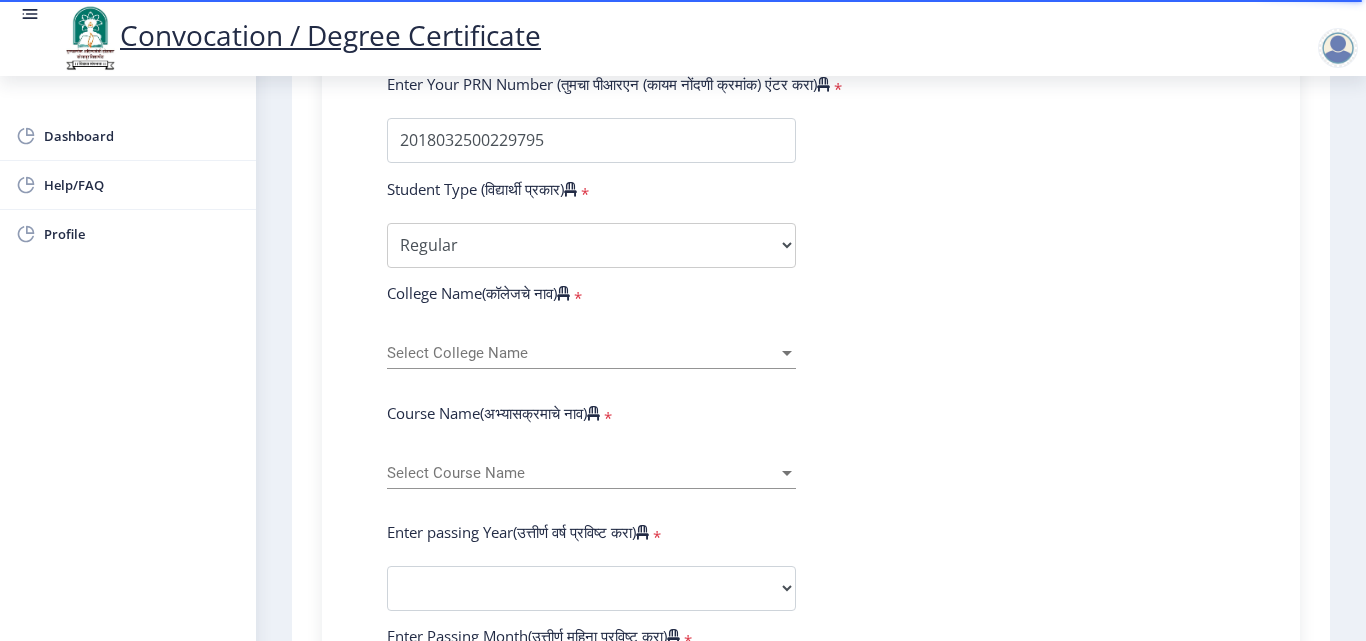 click at bounding box center (787, 353) 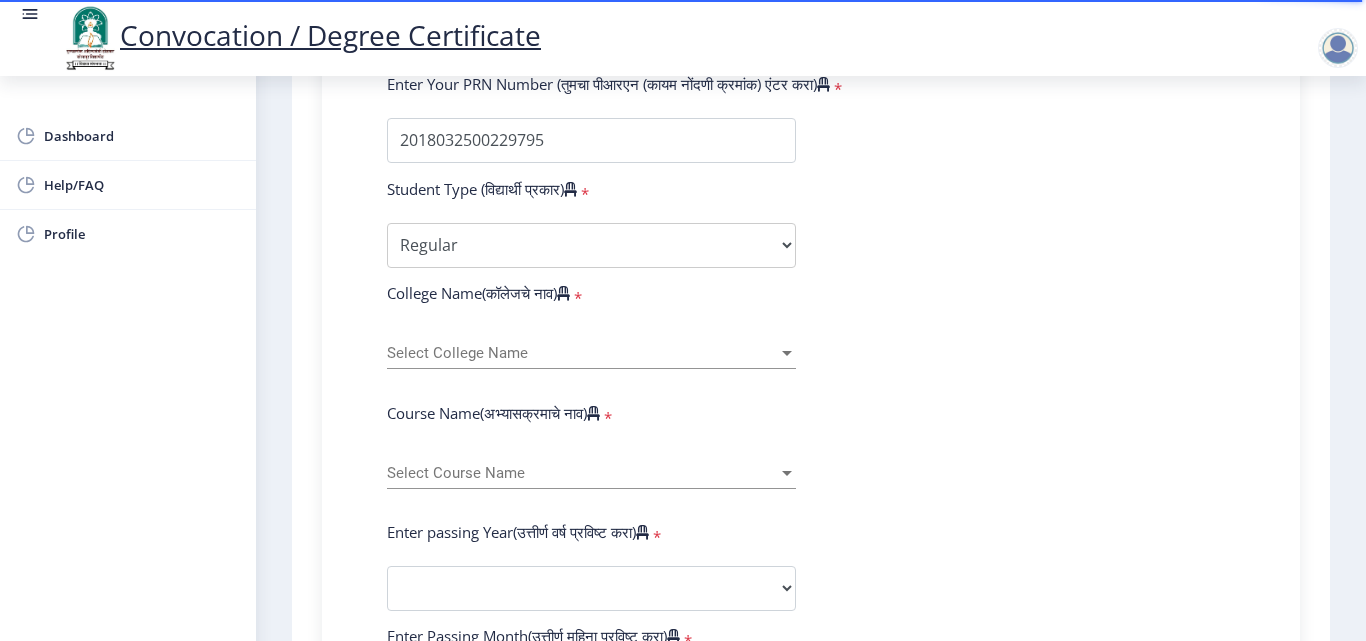 click at bounding box center (787, 353) 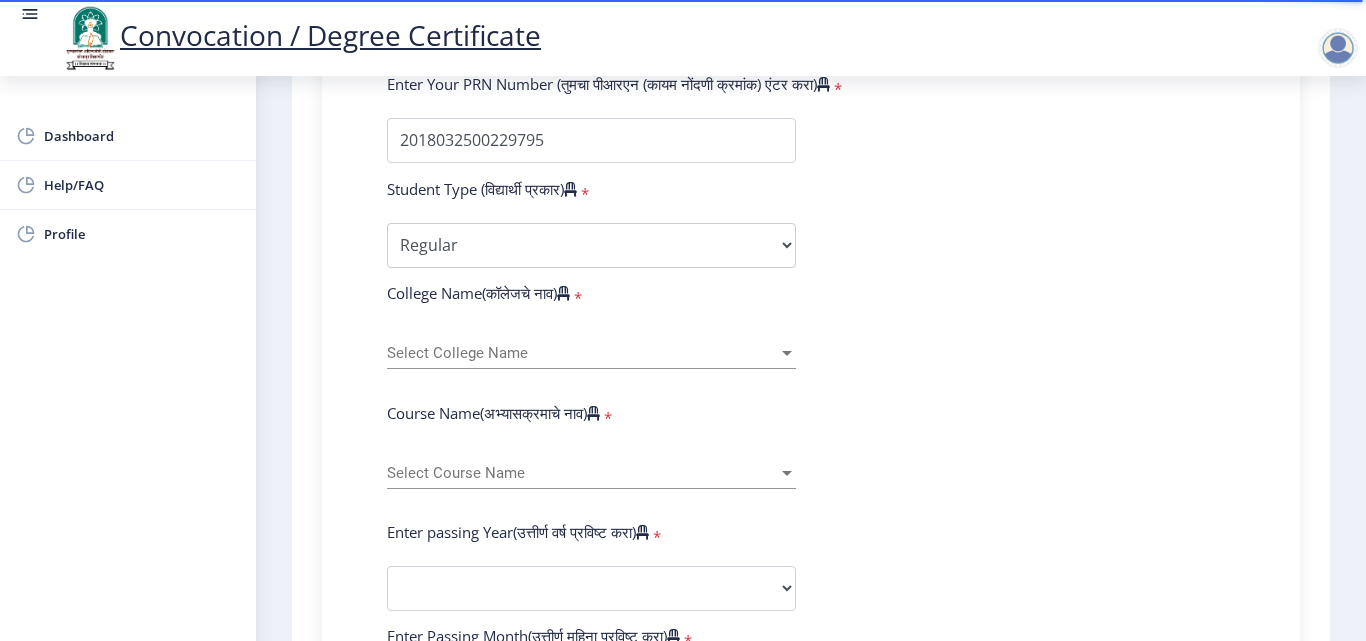 click at bounding box center [787, 353] 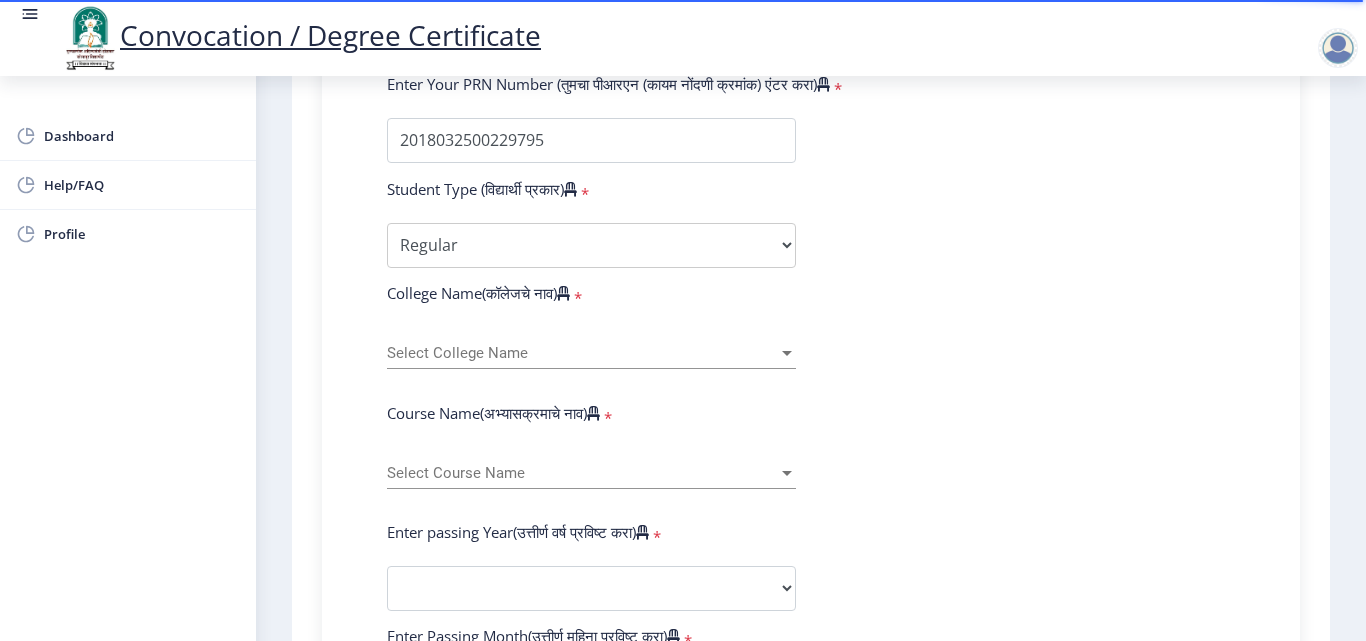 click at bounding box center (787, 353) 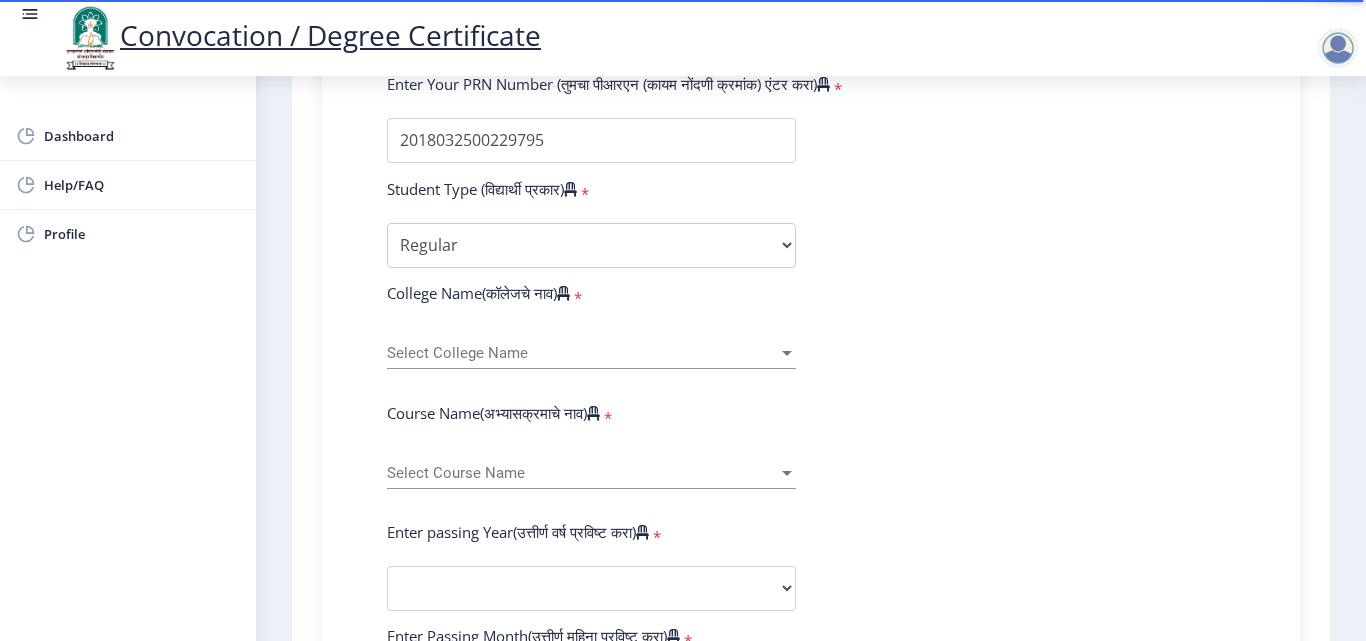 click at bounding box center (787, 353) 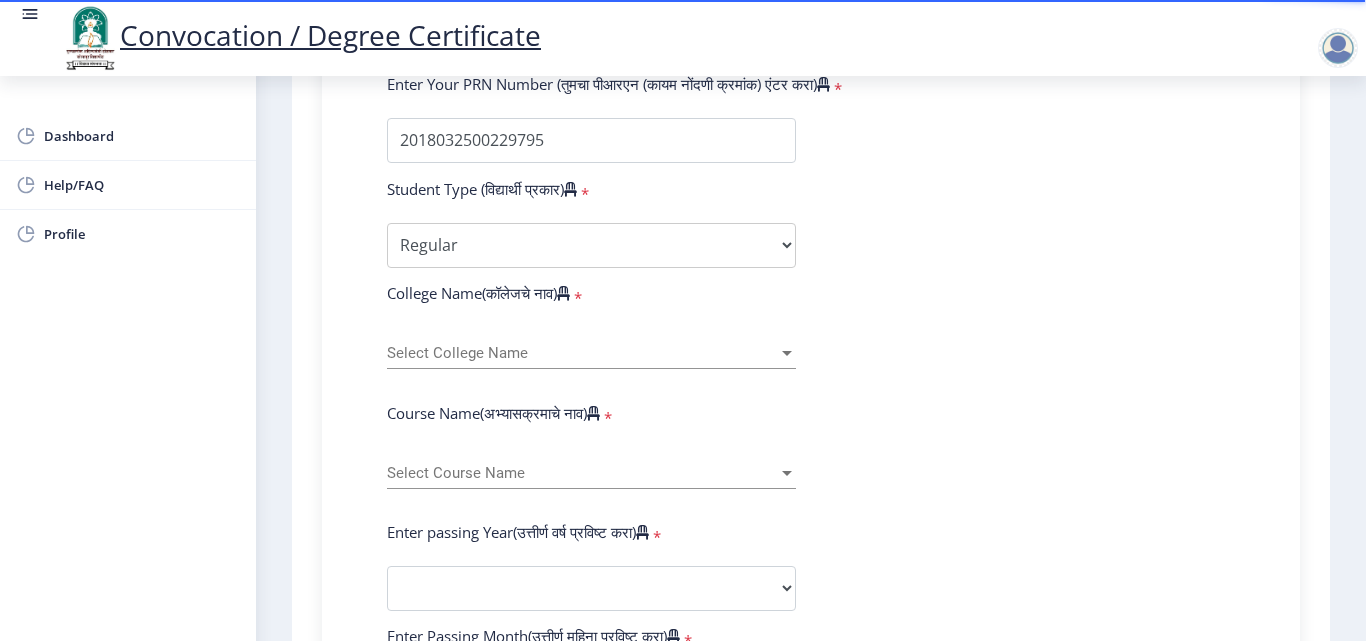 click at bounding box center (787, 353) 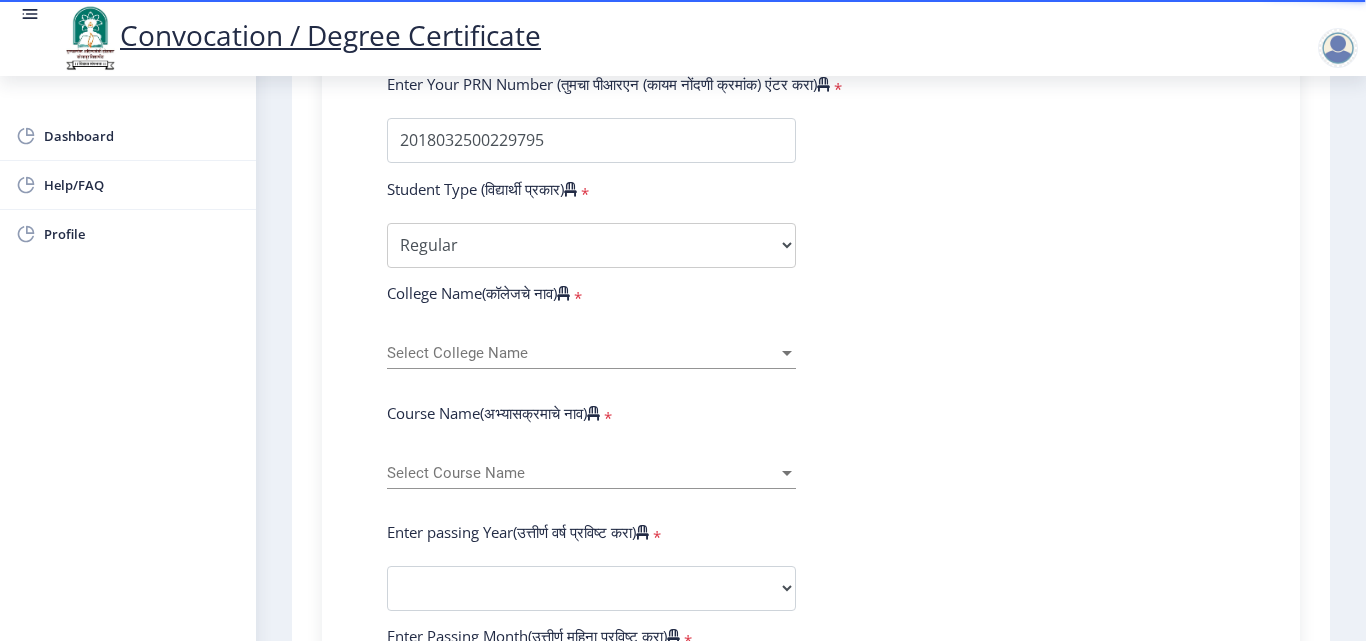 click at bounding box center (787, 353) 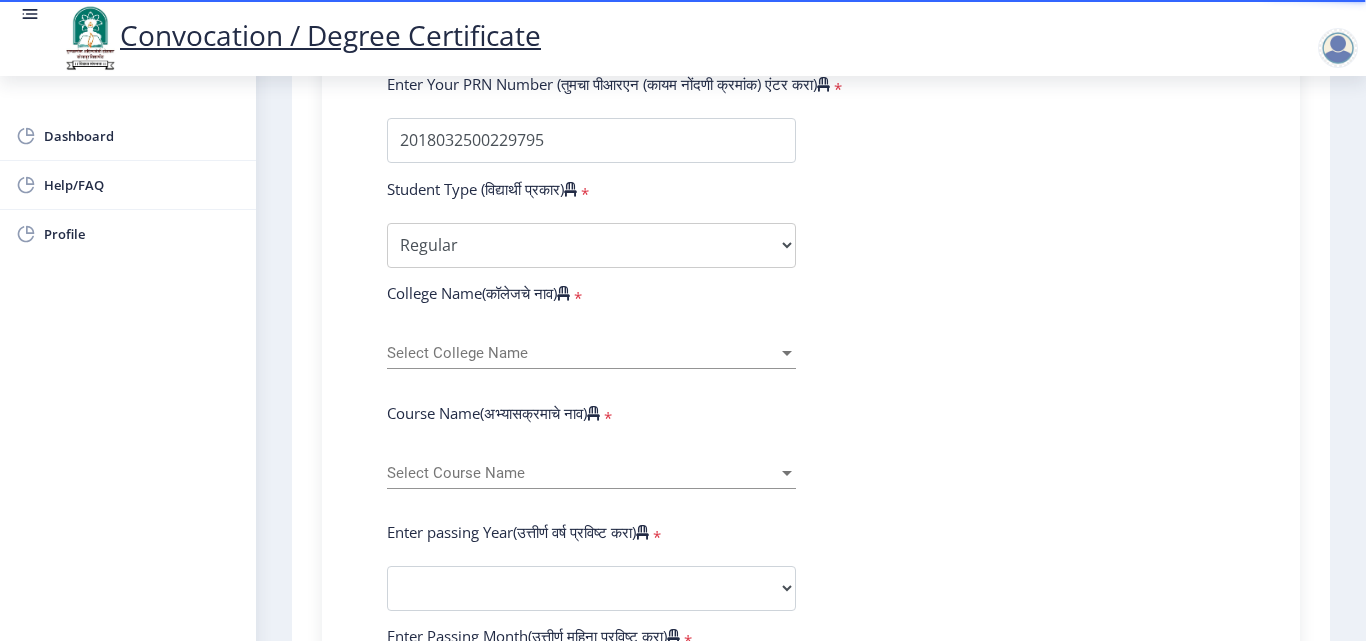 click at bounding box center (787, 353) 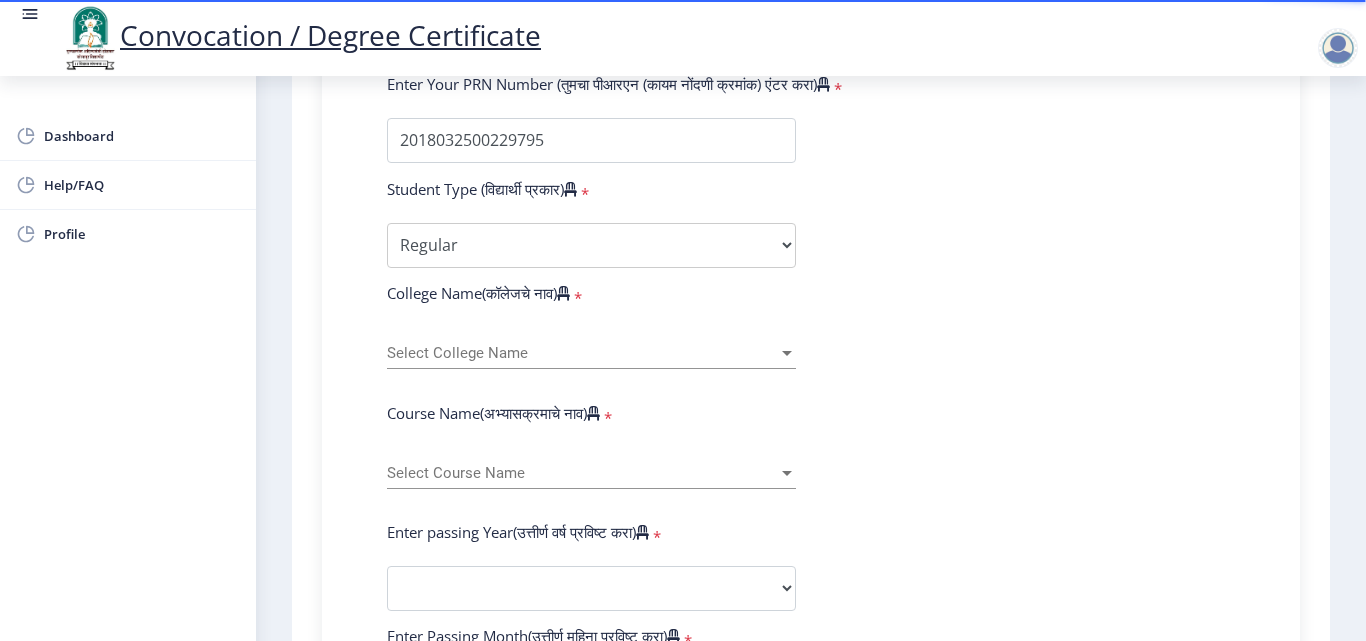 drag, startPoint x: 779, startPoint y: 346, endPoint x: 779, endPoint y: 359, distance: 13 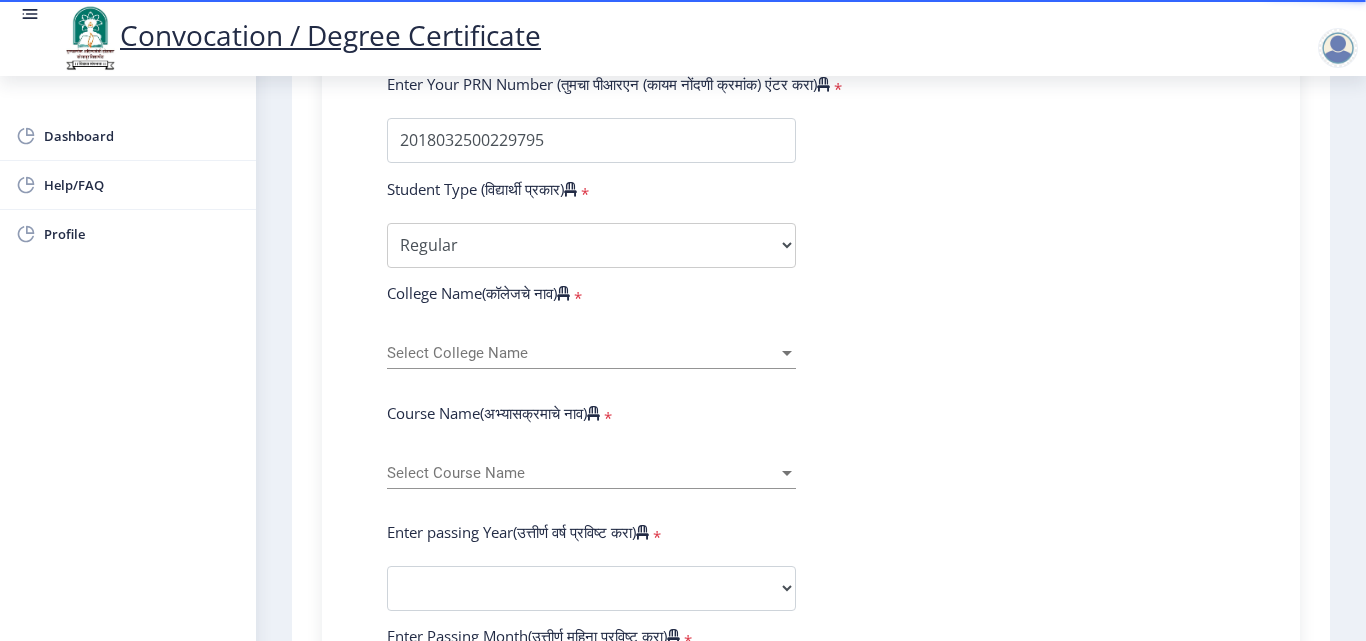 click at bounding box center (787, 353) 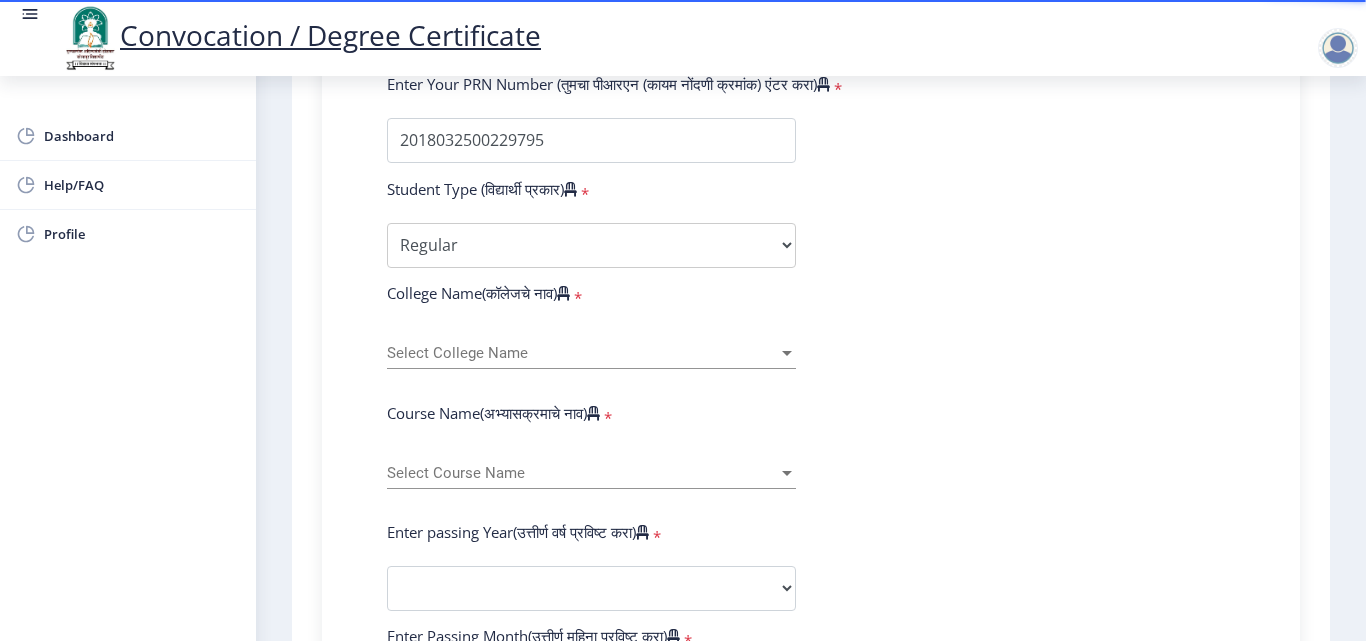 click at bounding box center [787, 353] 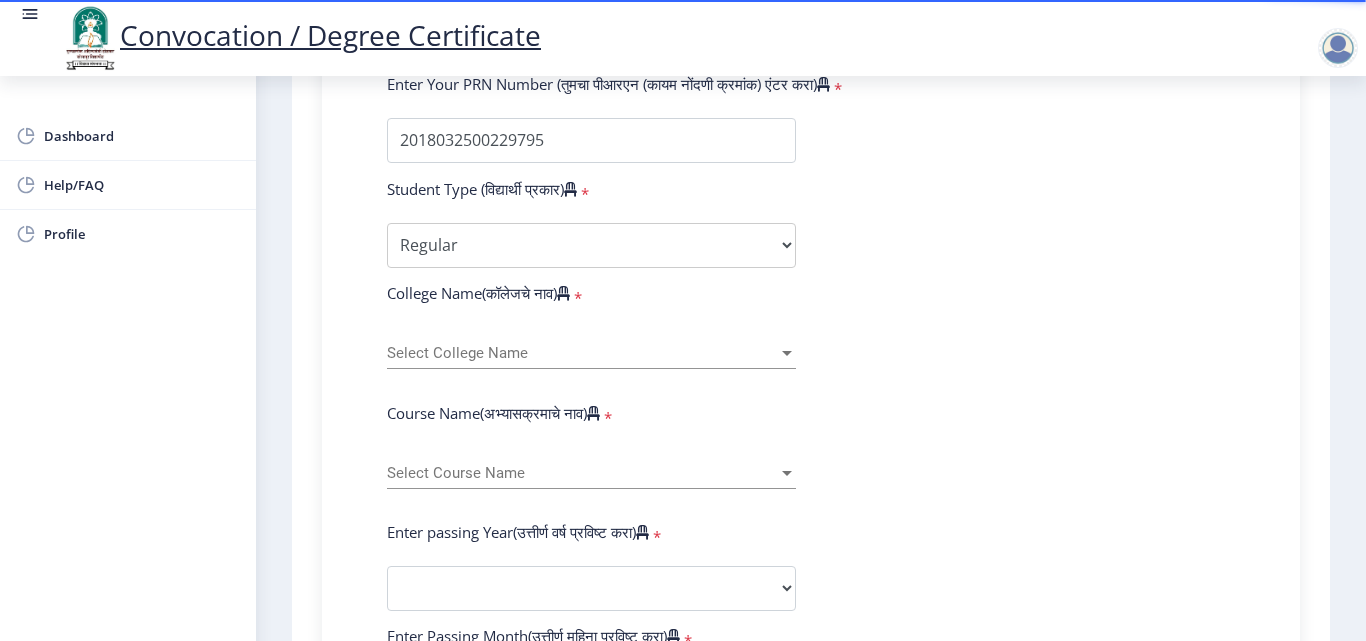 click at bounding box center [787, 353] 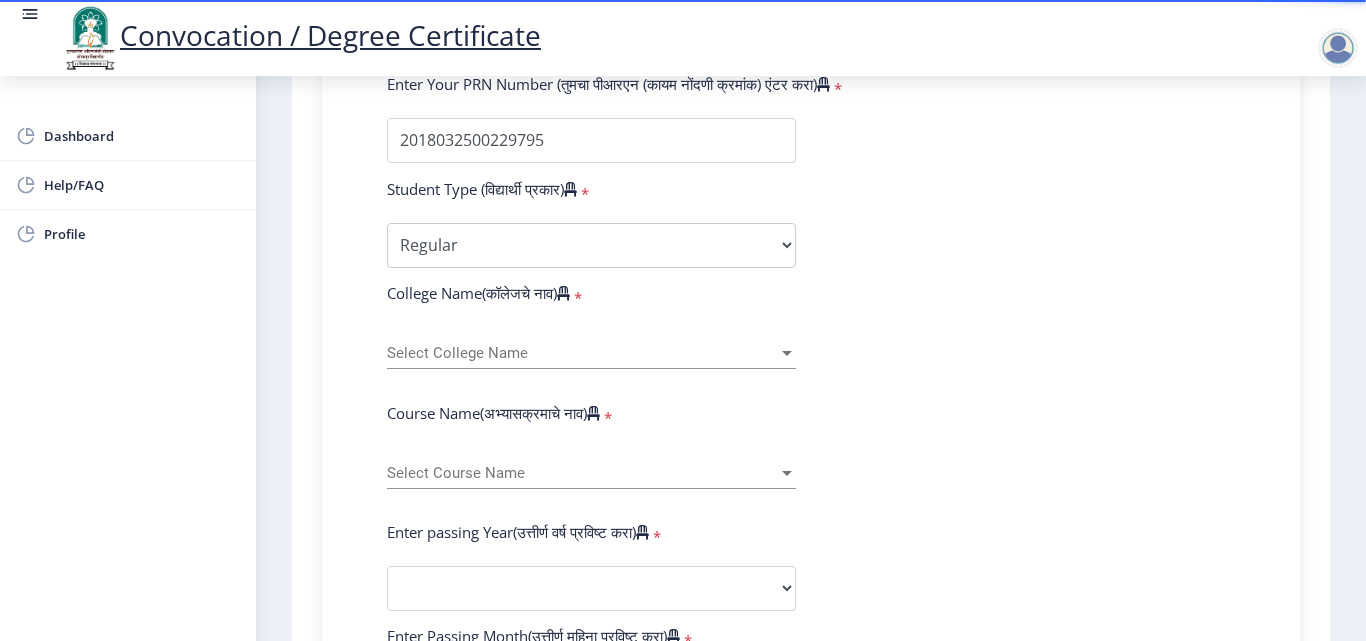 click at bounding box center (787, 353) 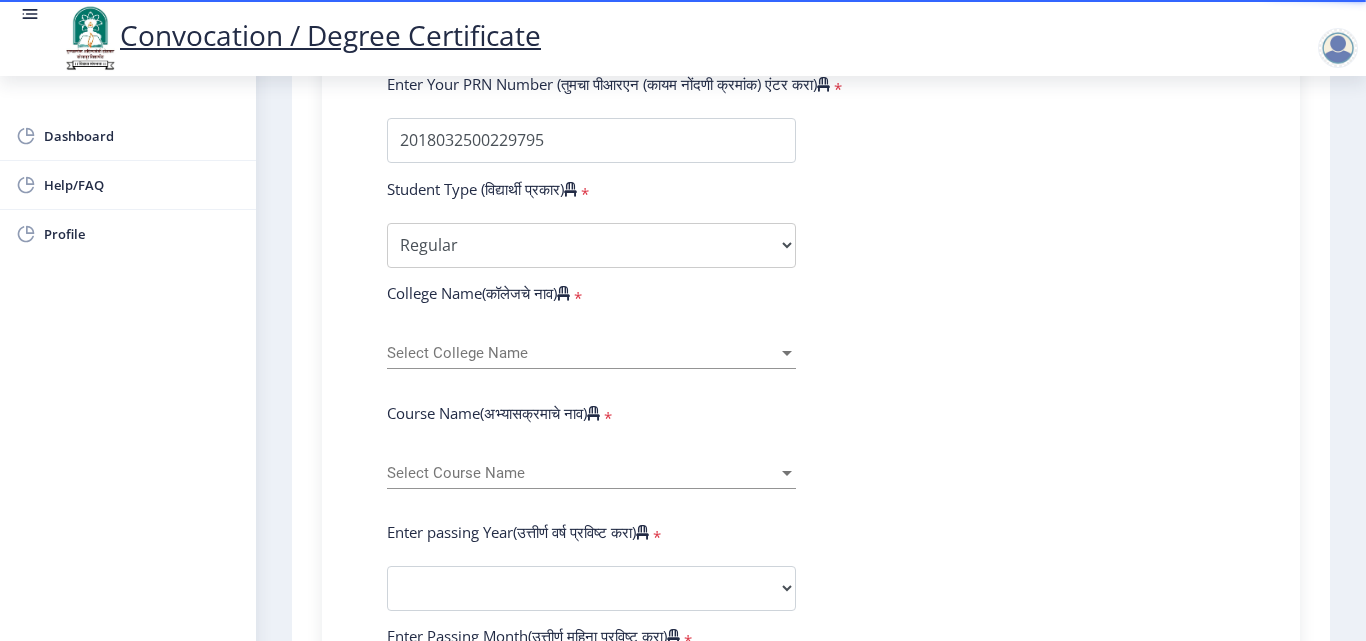 scroll, scrollTop: 0, scrollLeft: 0, axis: both 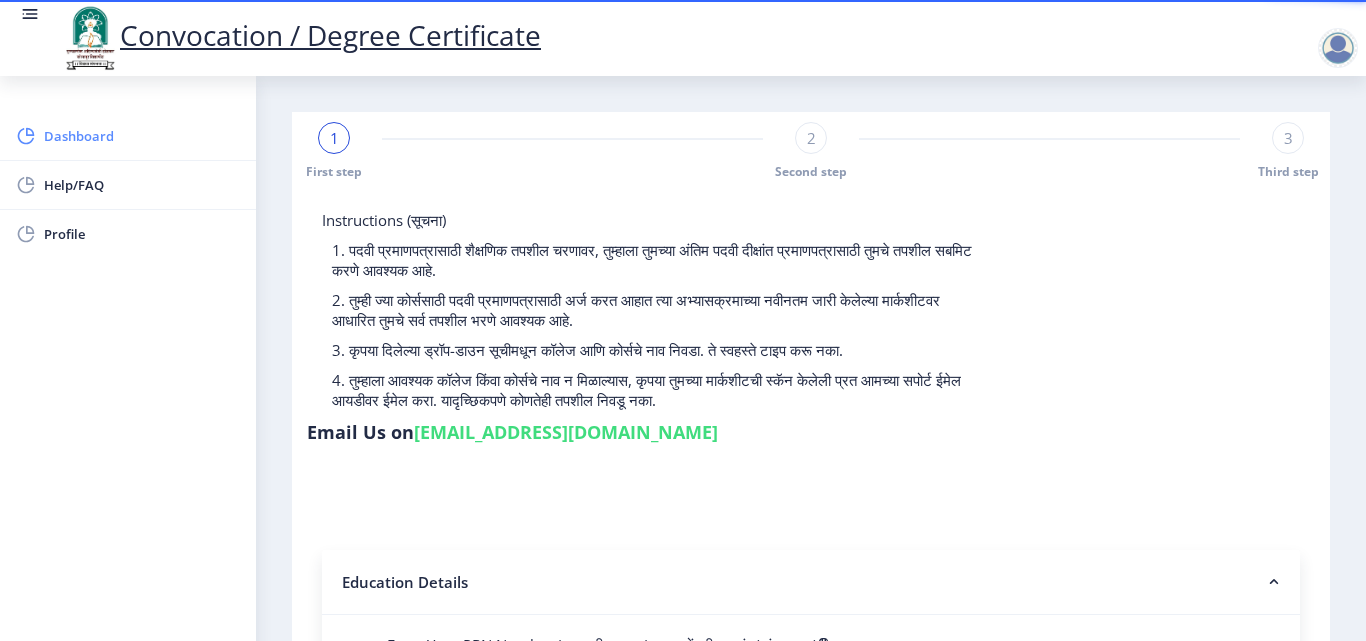 click on "Dashboard" 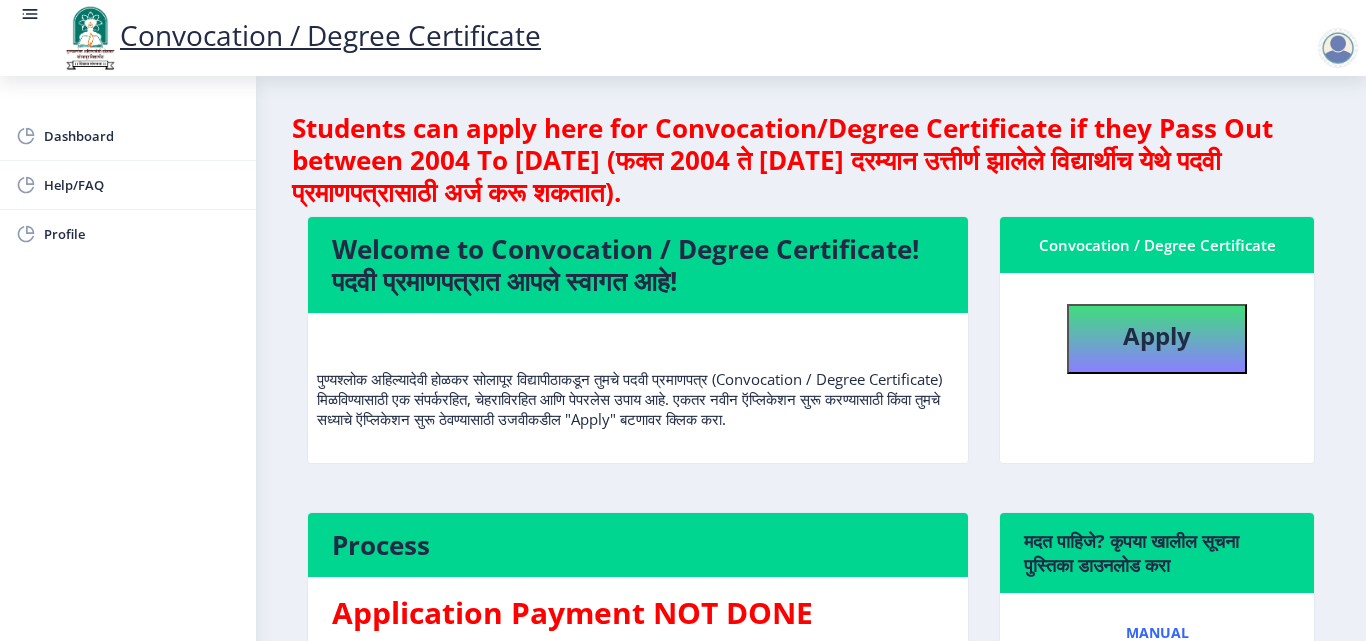 scroll, scrollTop: 328, scrollLeft: 0, axis: vertical 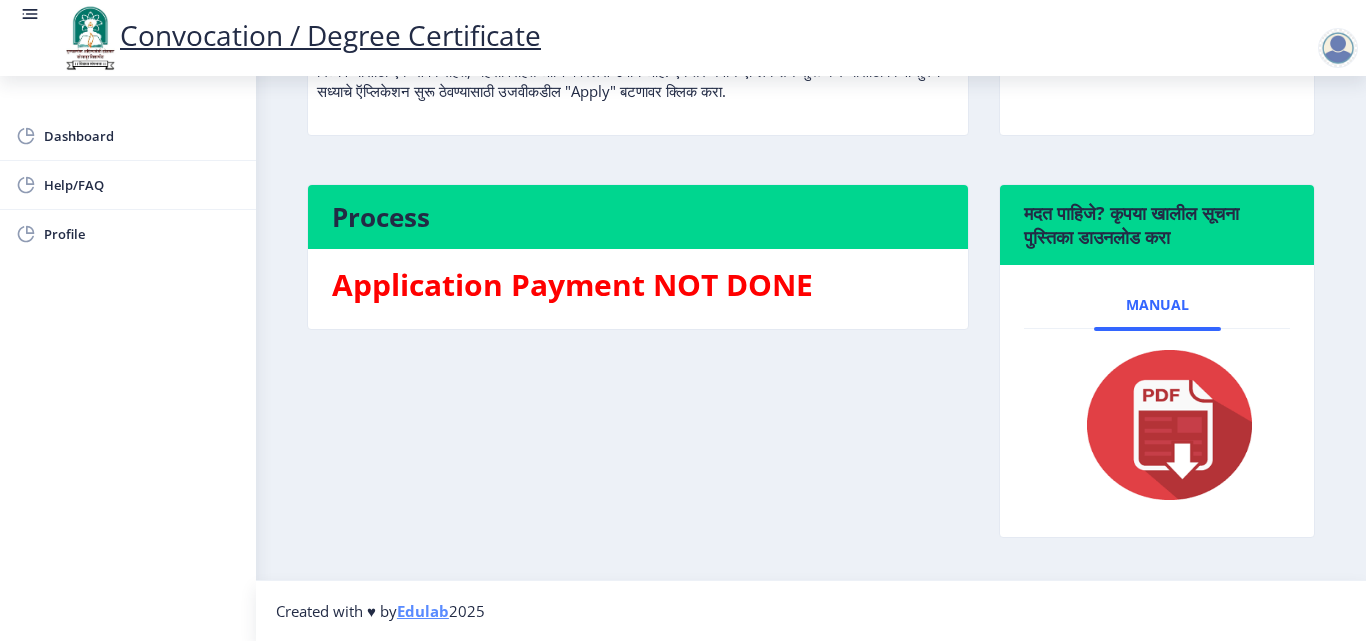 click 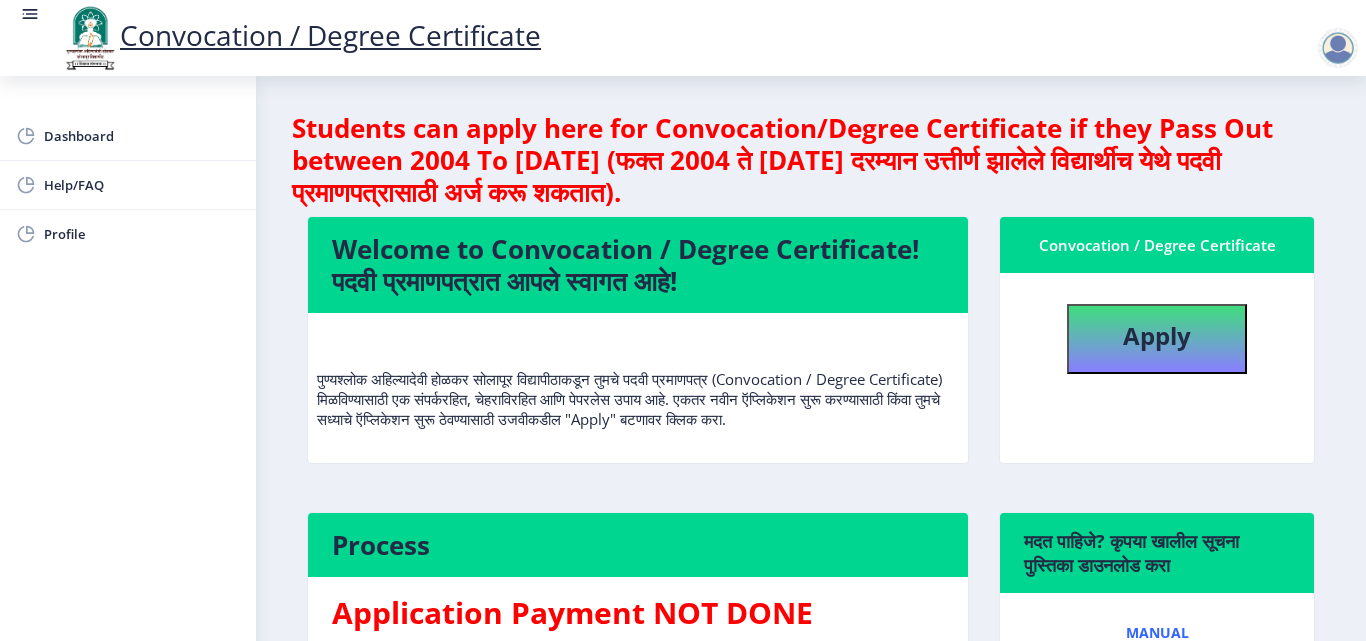 click 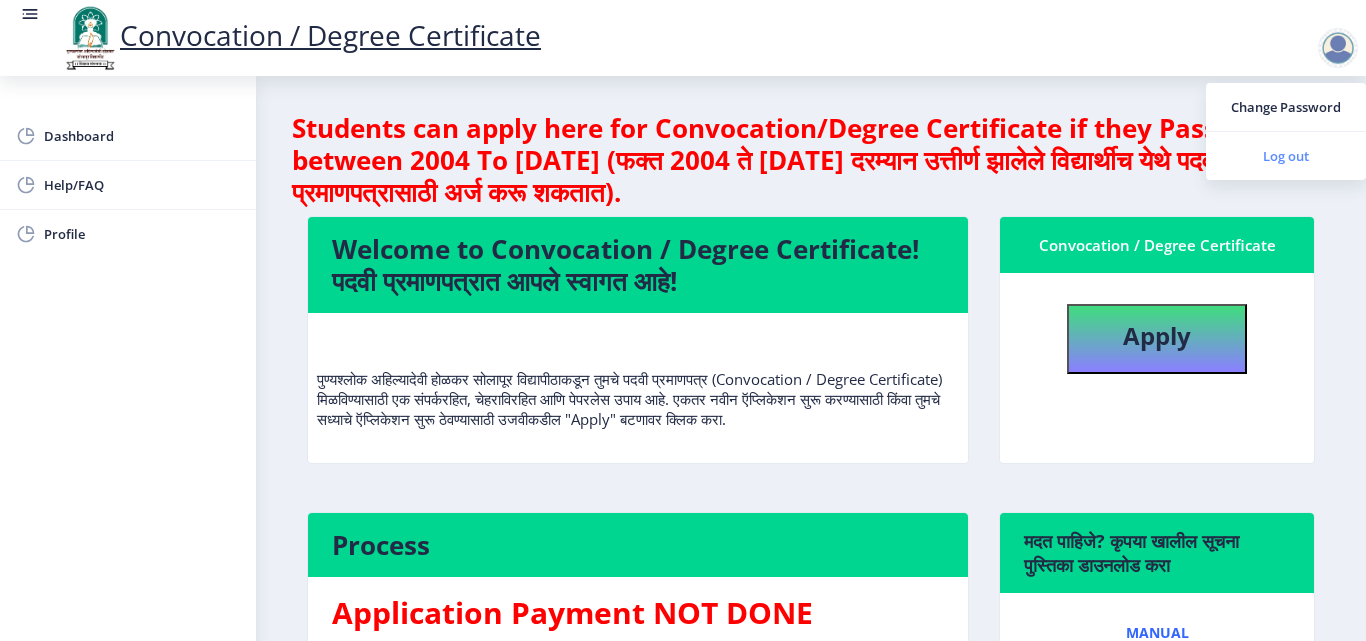 click on "Log out" at bounding box center [1286, 156] 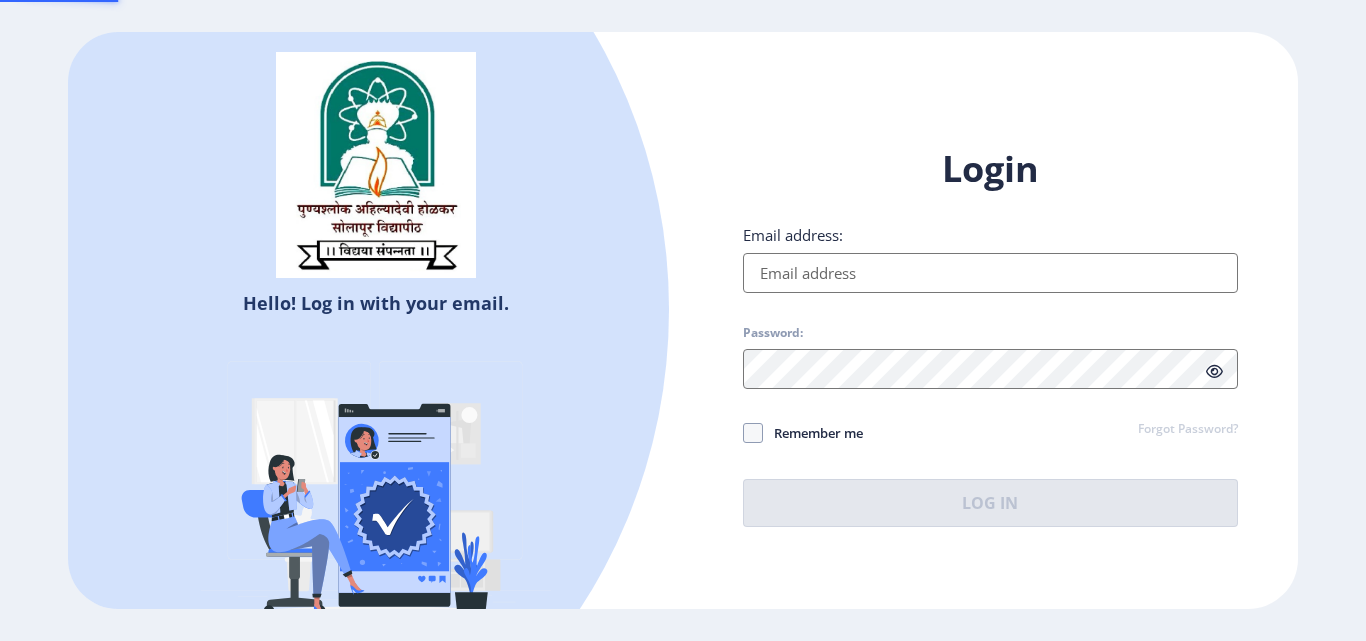 type on "[EMAIL_ADDRESS][DOMAIN_NAME]" 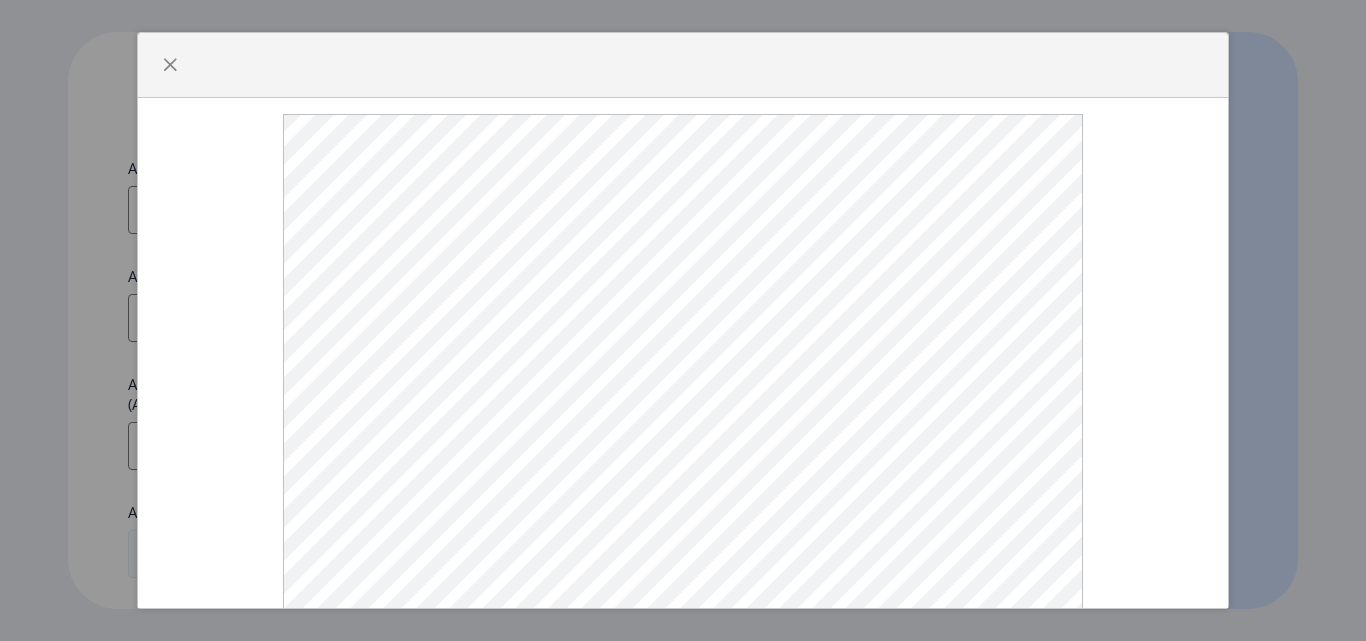 select 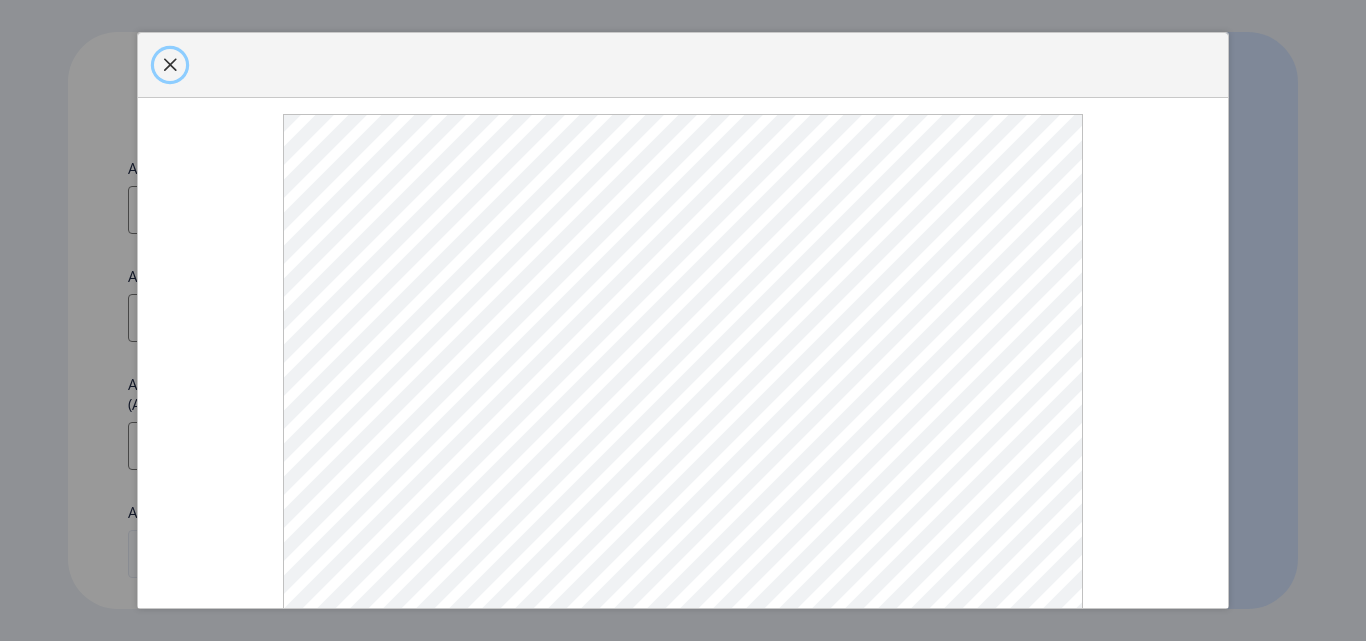 click 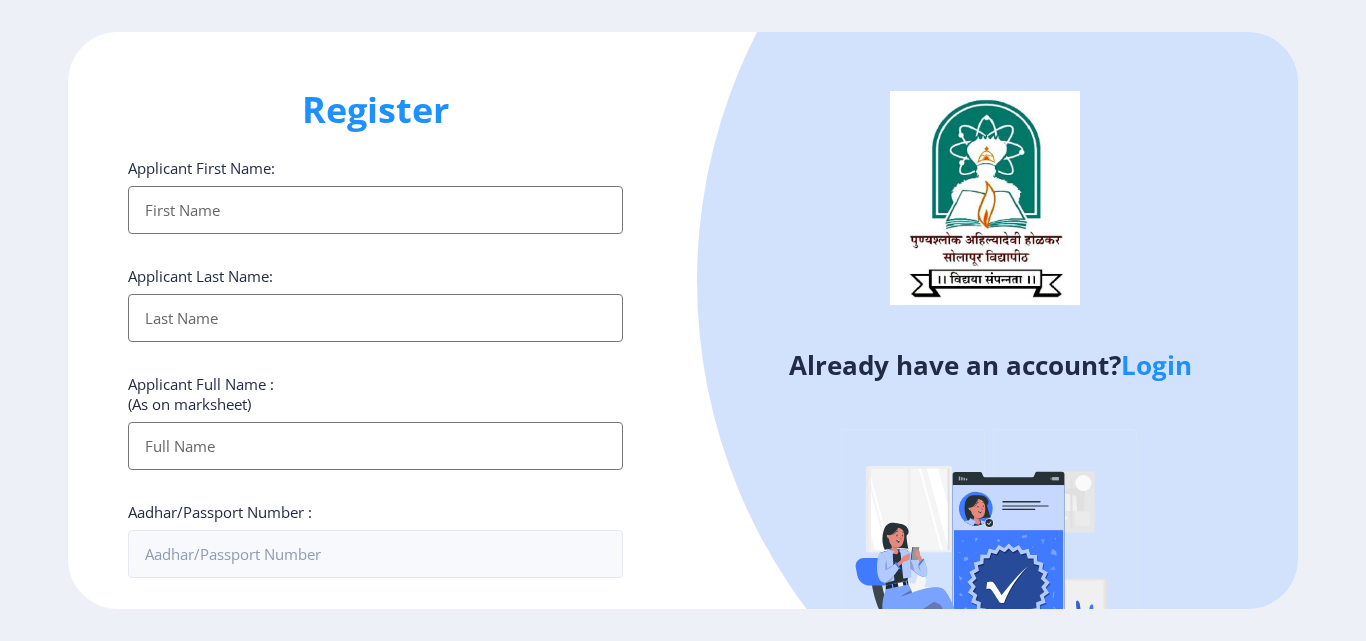 click on "Login" 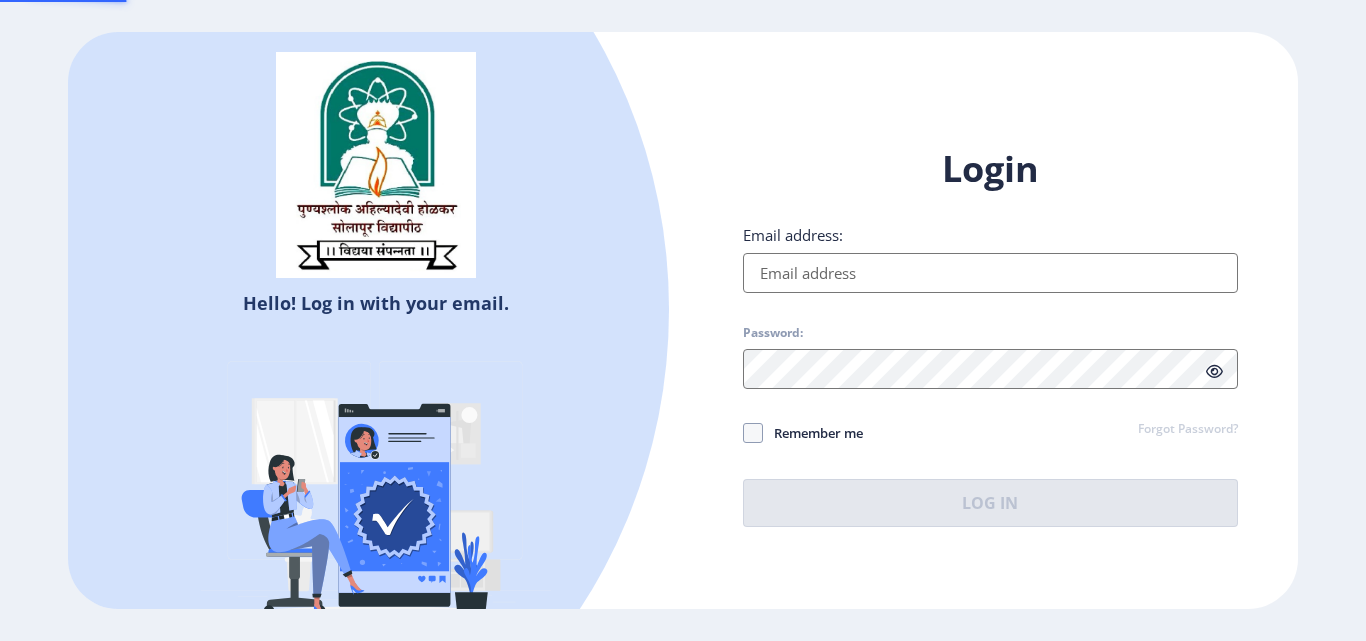 type on "[EMAIL_ADDRESS][DOMAIN_NAME]" 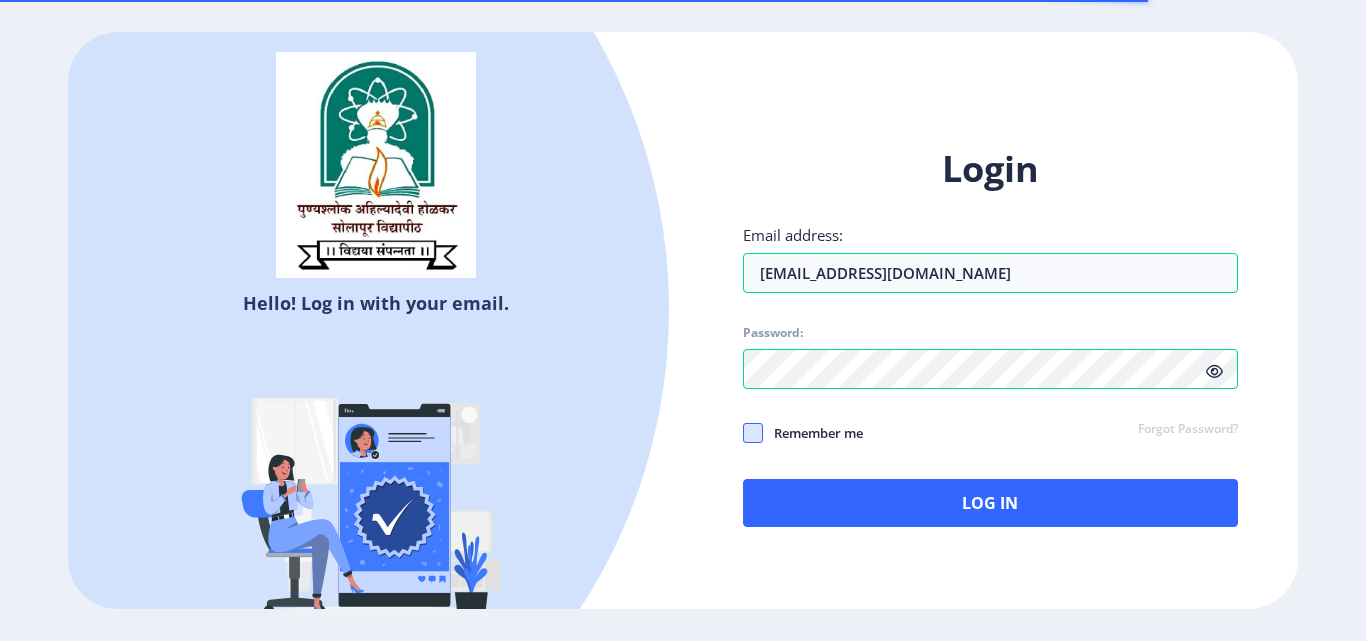 click 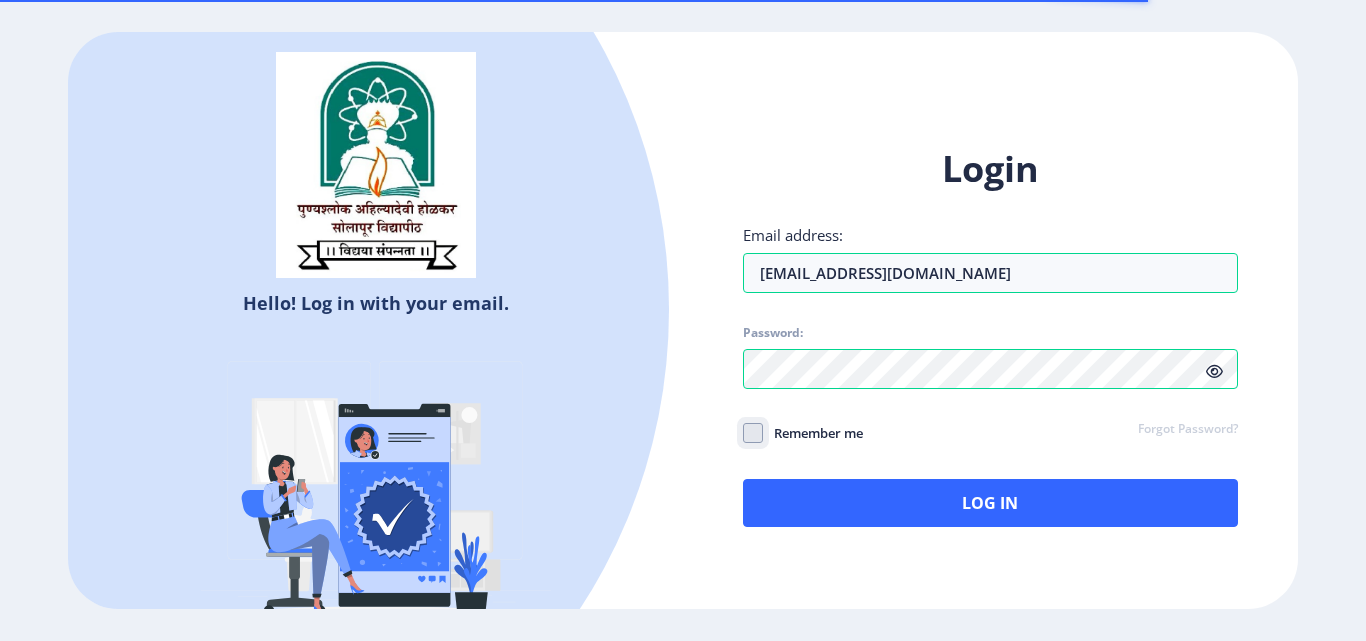 click on "Remember me" 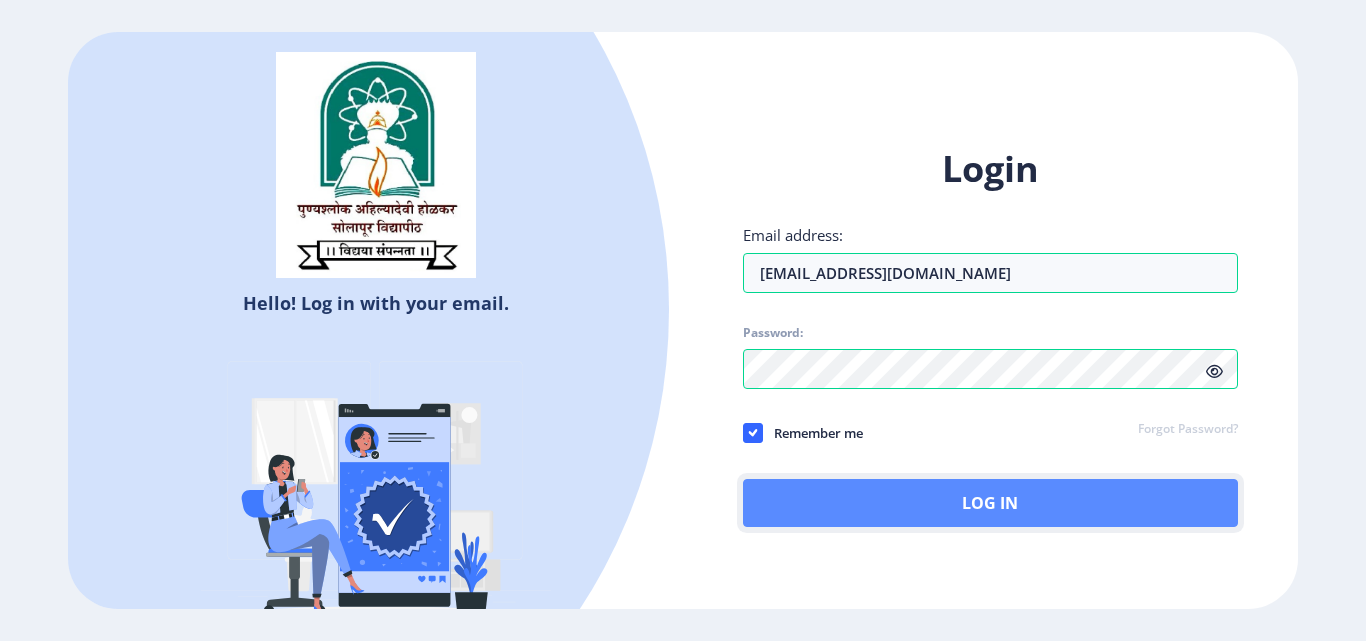 click on "Log In" 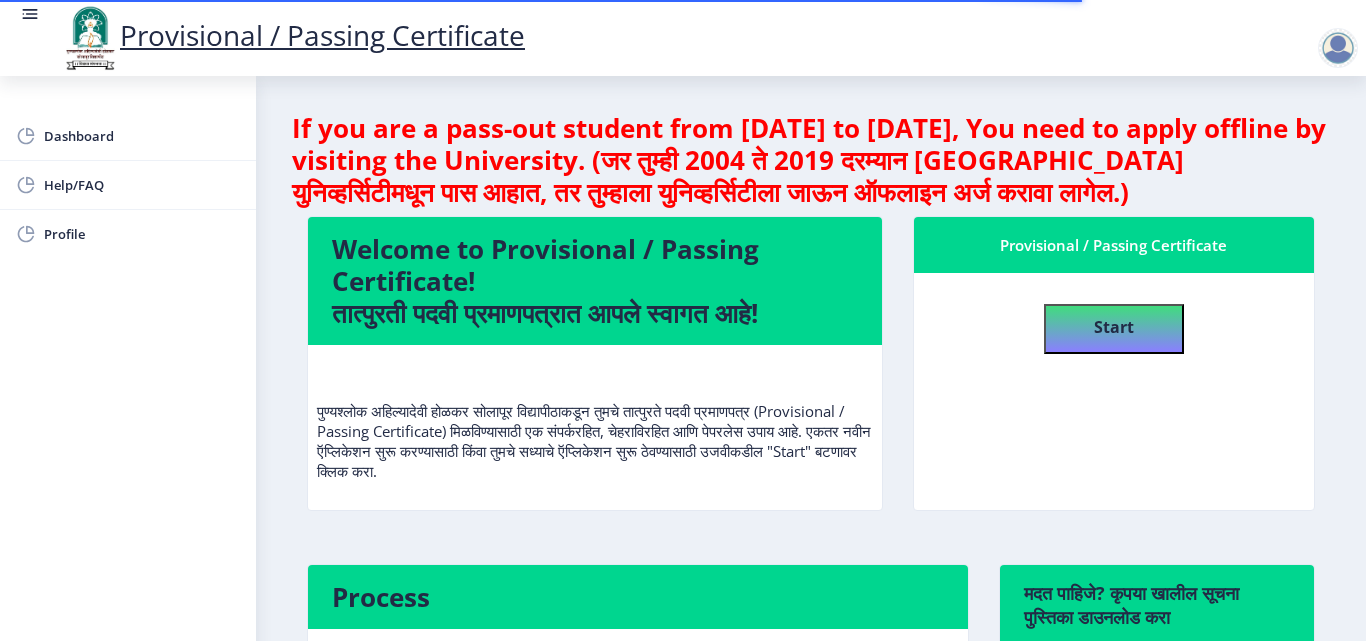 click on "Start" 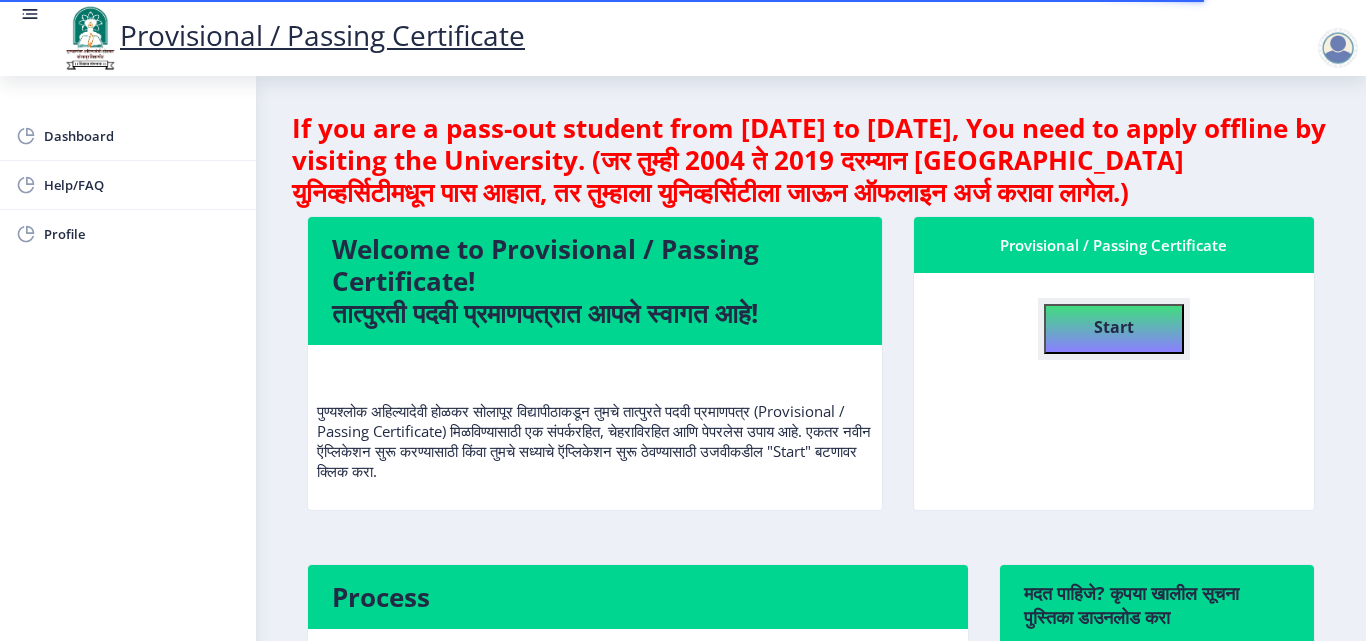 click on "Start" 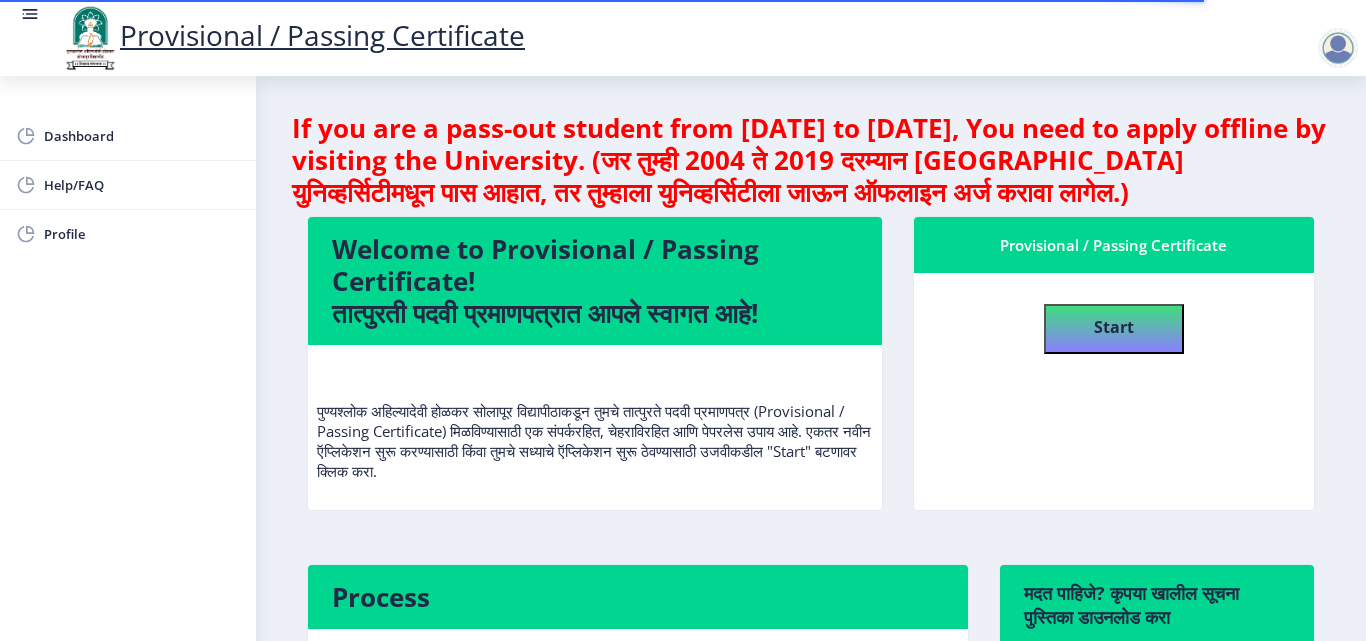 select 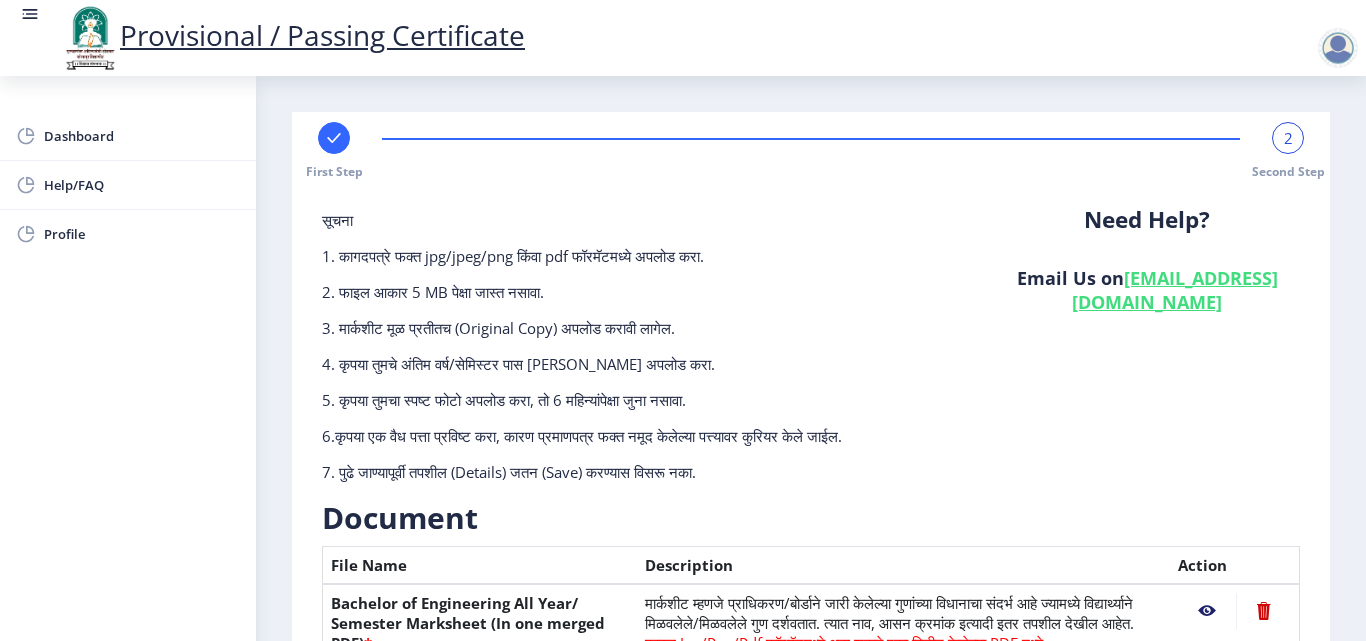 scroll, scrollTop: 543, scrollLeft: 0, axis: vertical 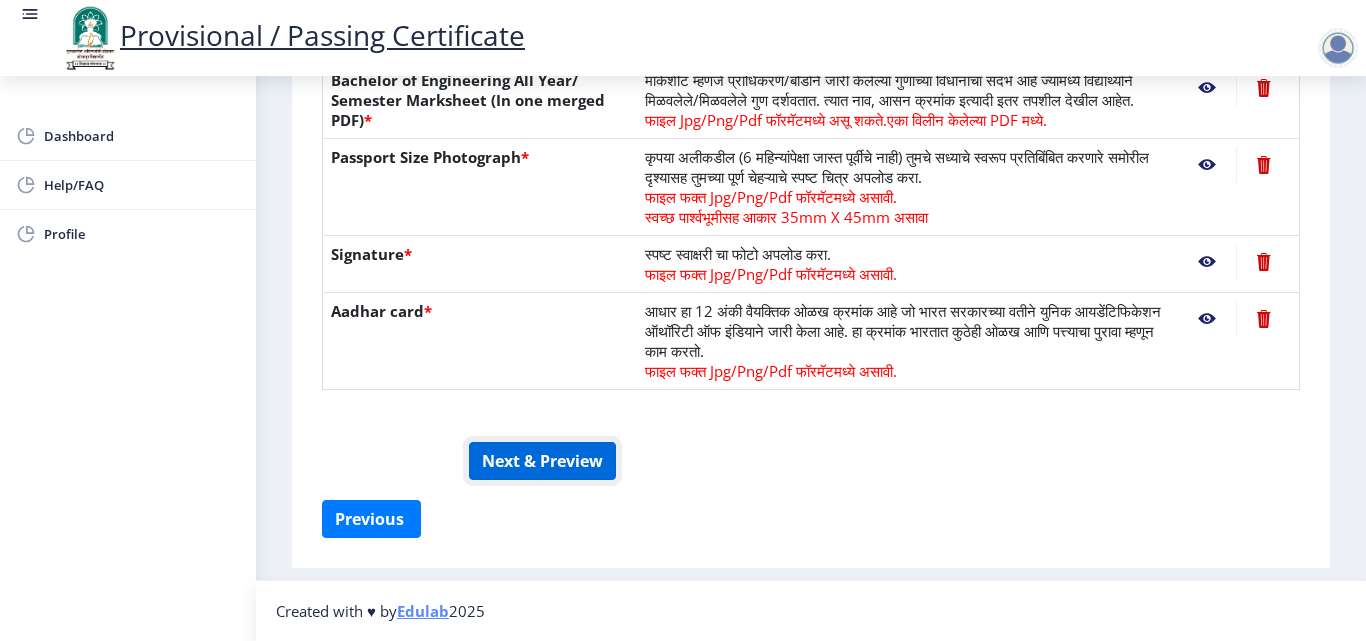 click on "Next & Preview" 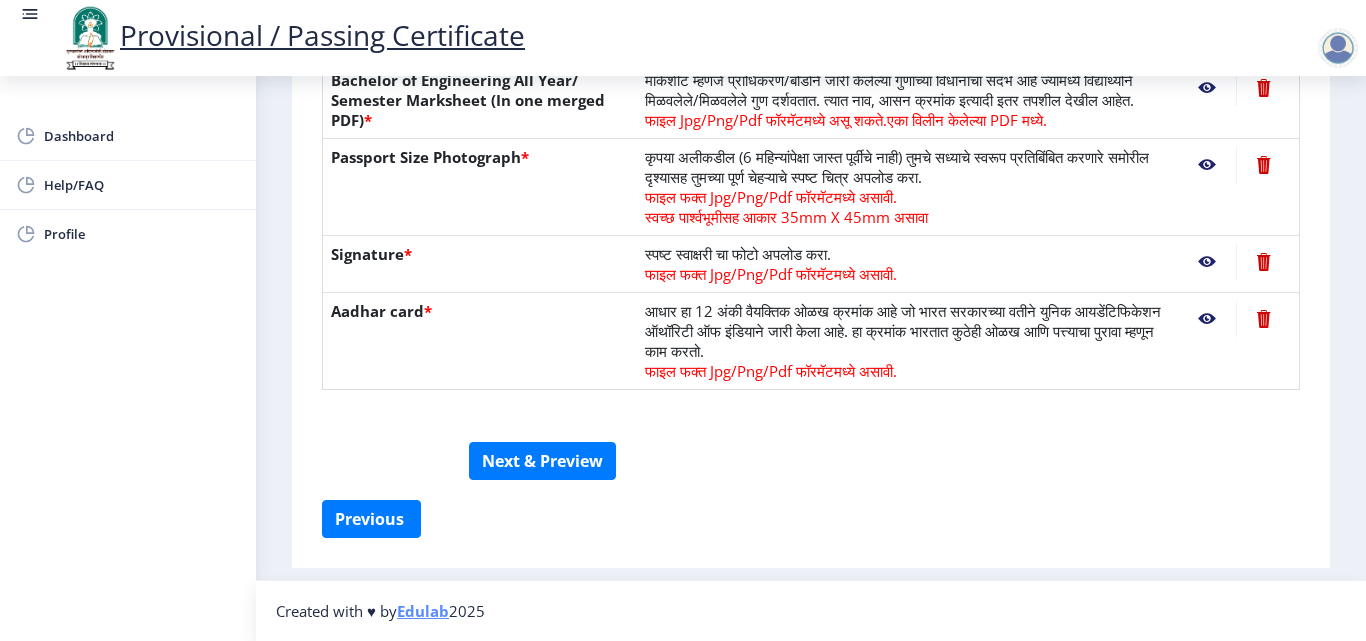 click 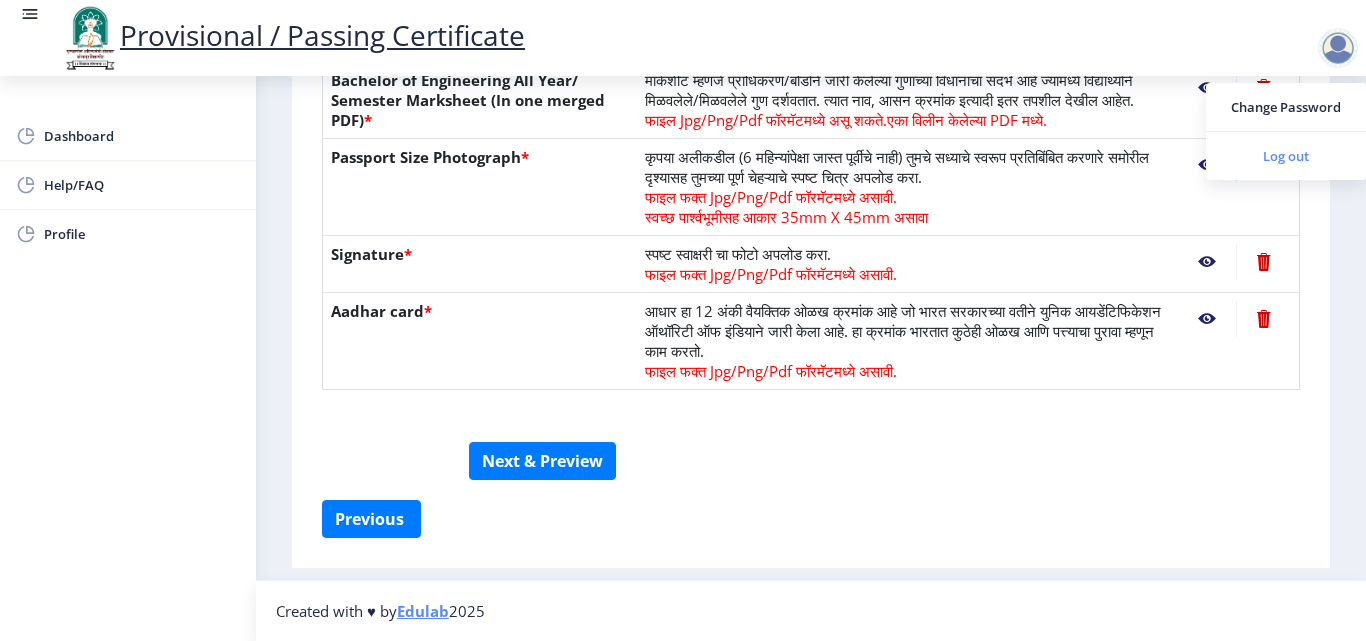 click on "Log out" at bounding box center [1286, 156] 